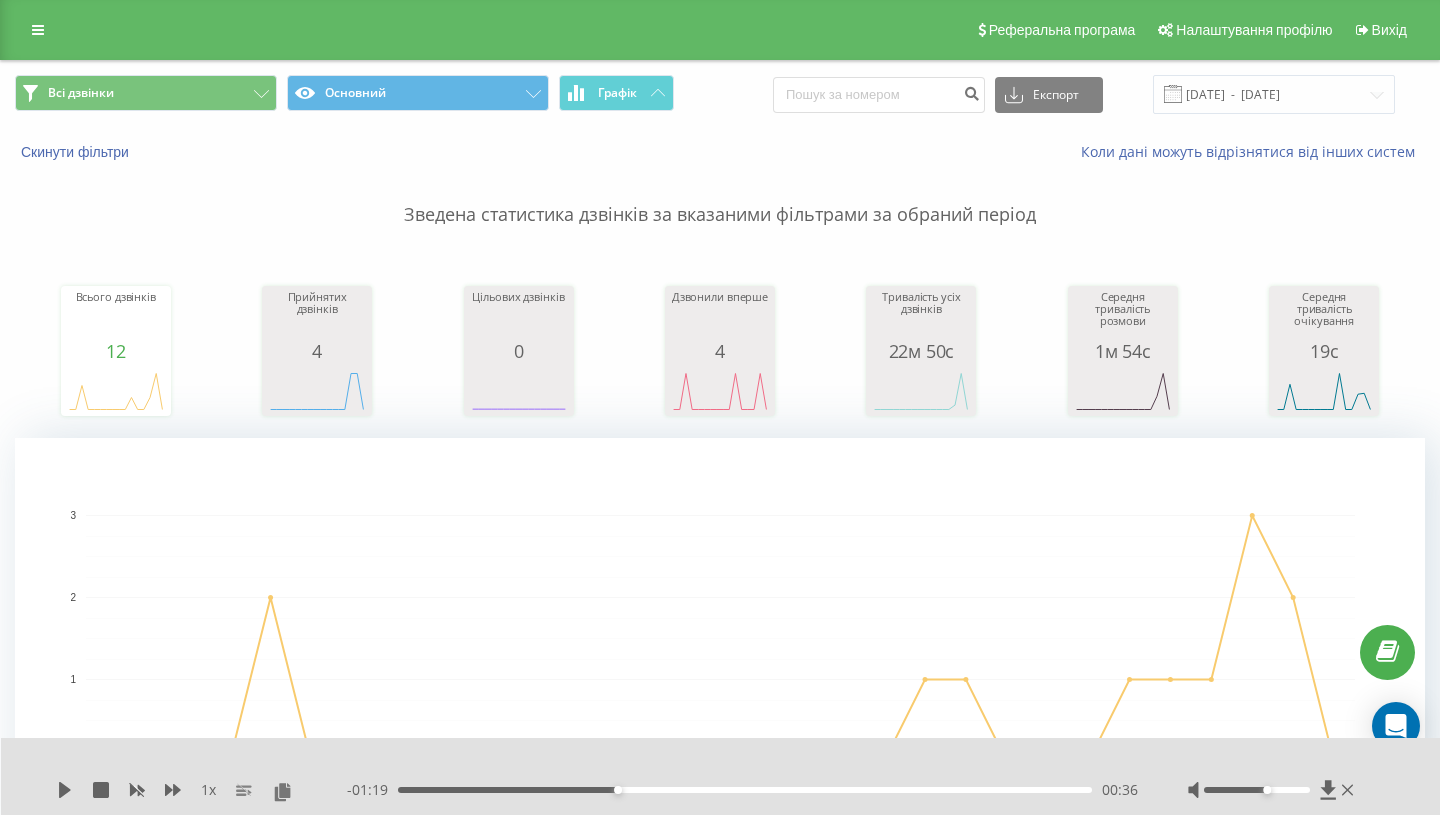 scroll, scrollTop: 544, scrollLeft: 0, axis: vertical 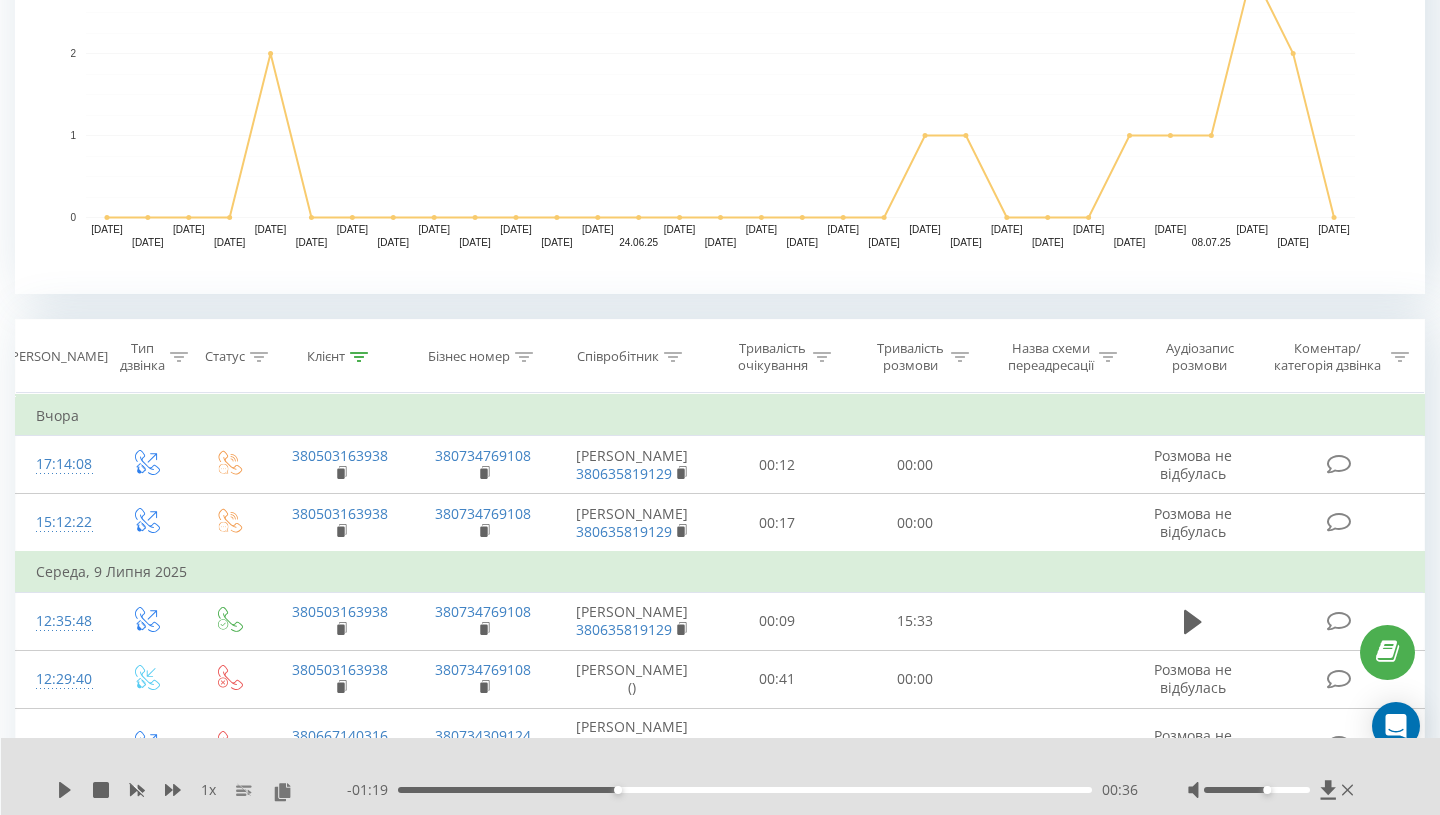 click on "Клієнт" at bounding box center (337, 357) 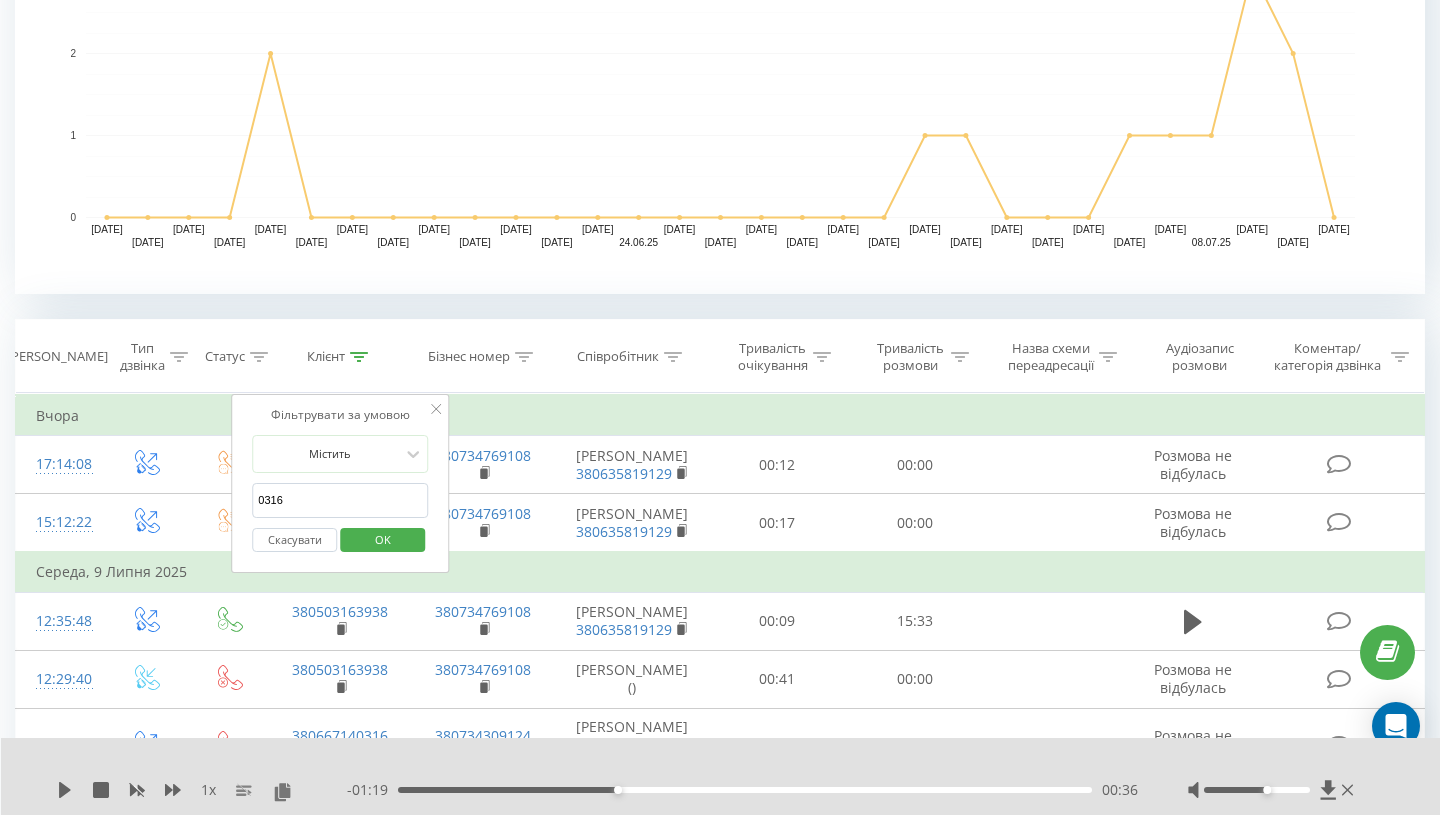 click on "0316" at bounding box center (340, 500) 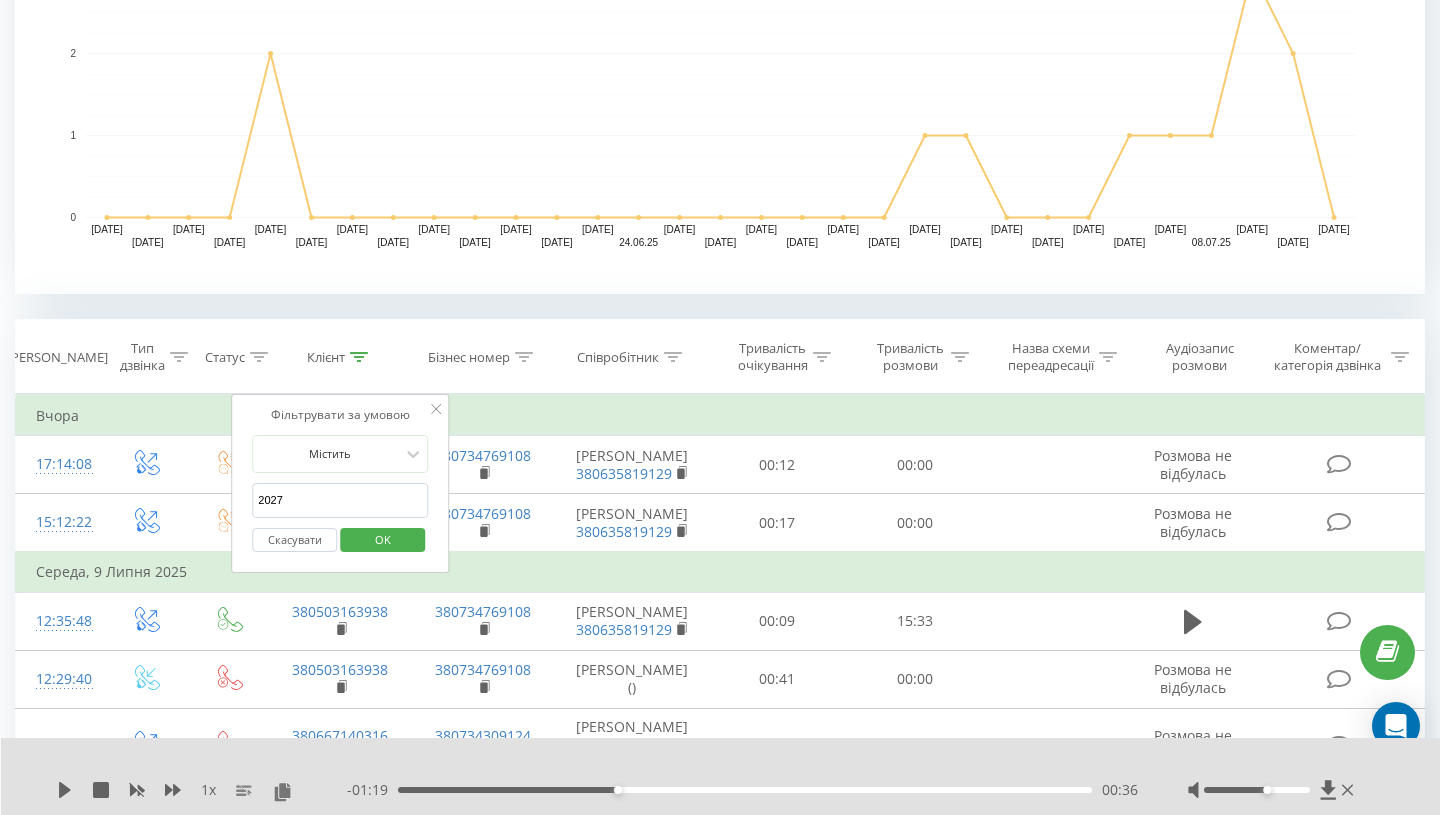 click on "OK" at bounding box center (383, 539) 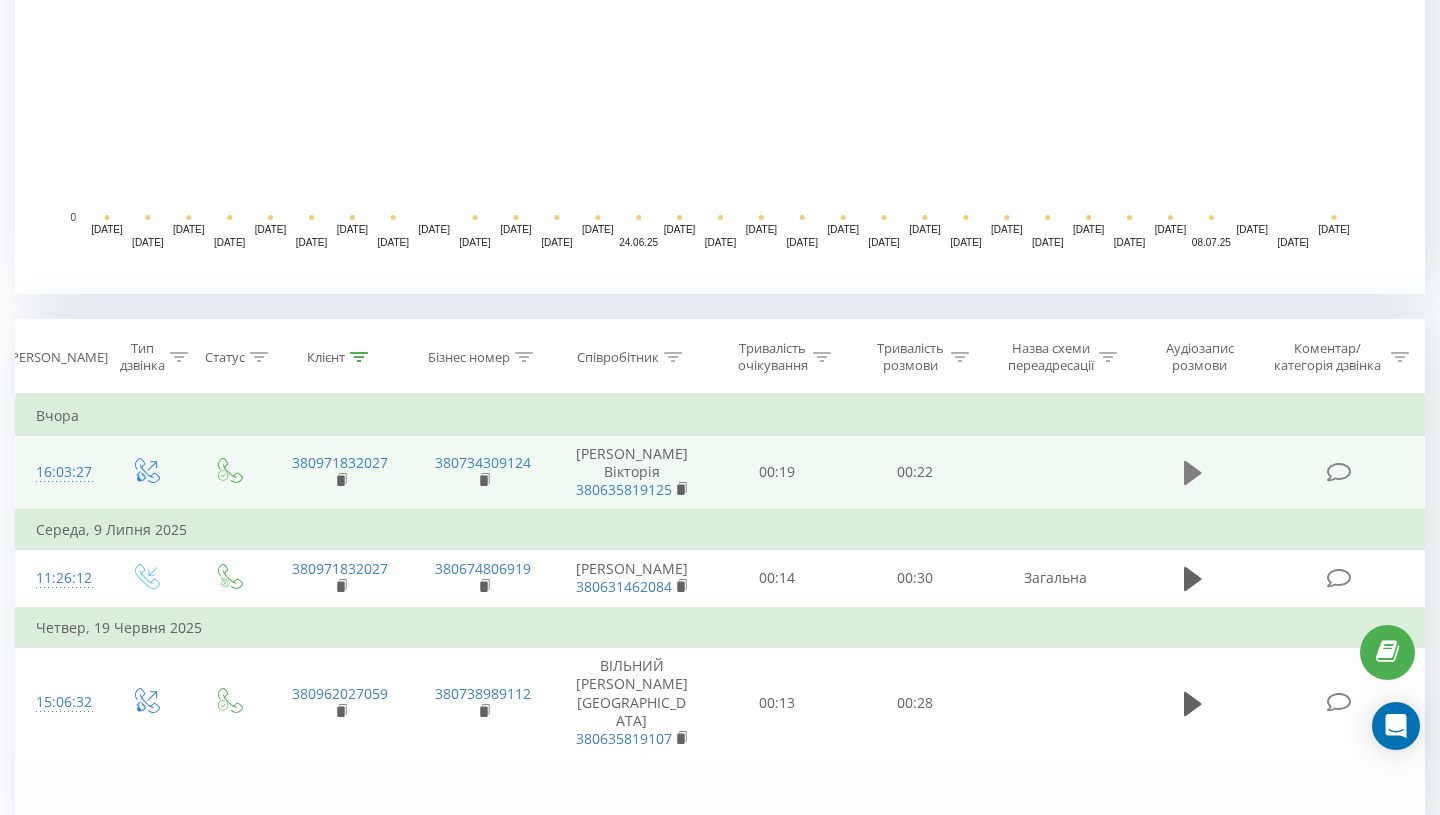 scroll, scrollTop: 725, scrollLeft: 0, axis: vertical 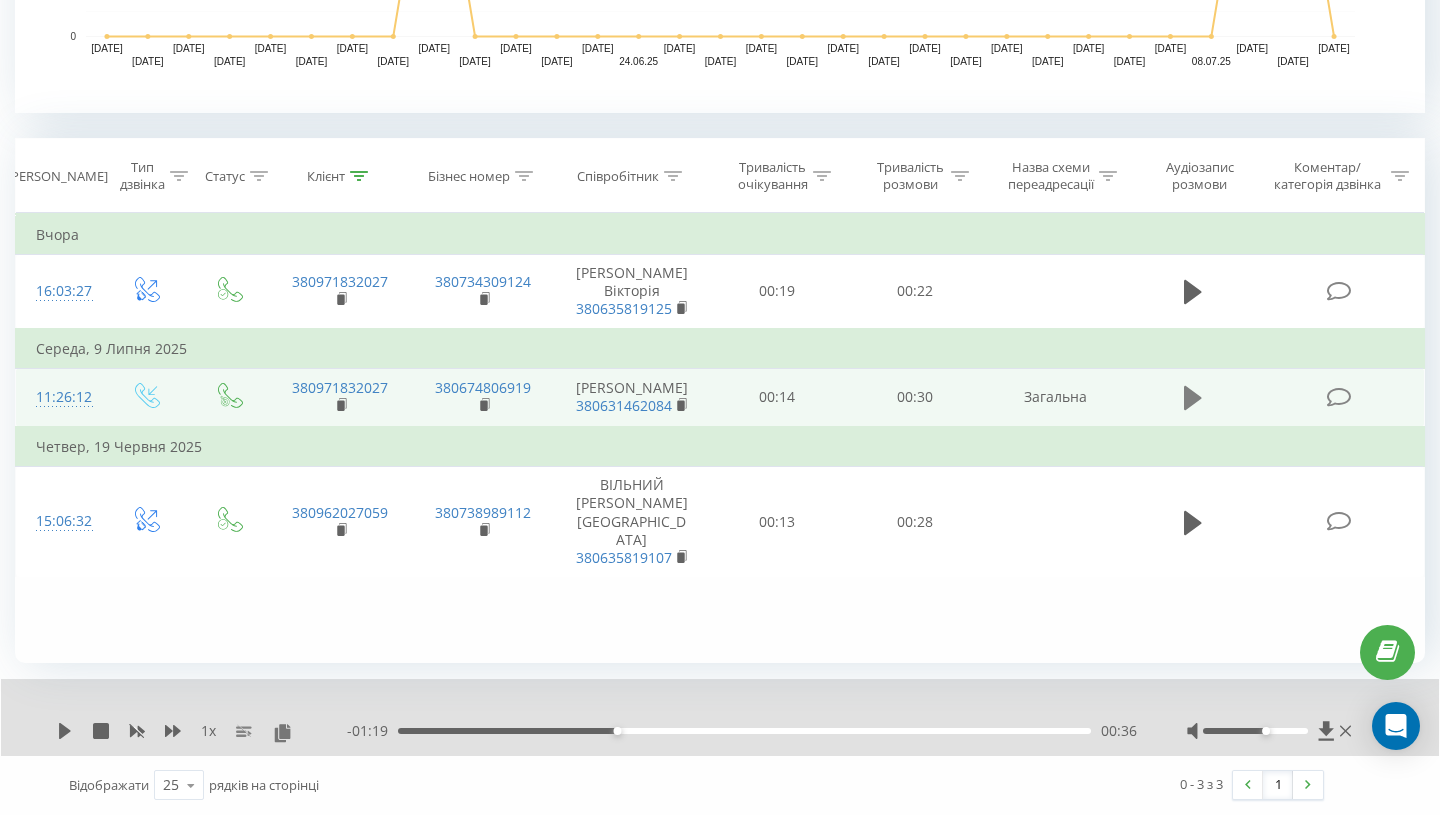 click 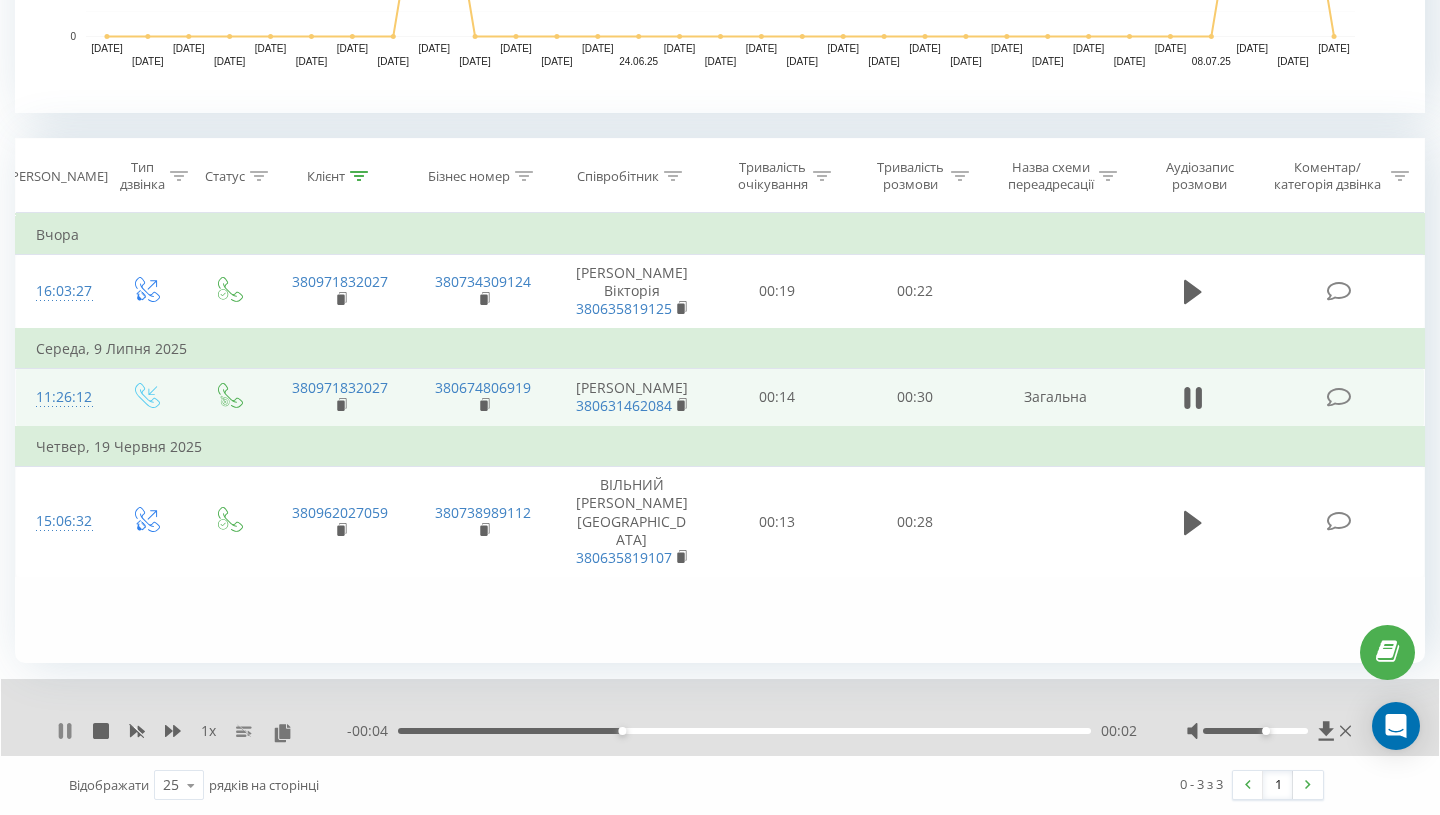 click 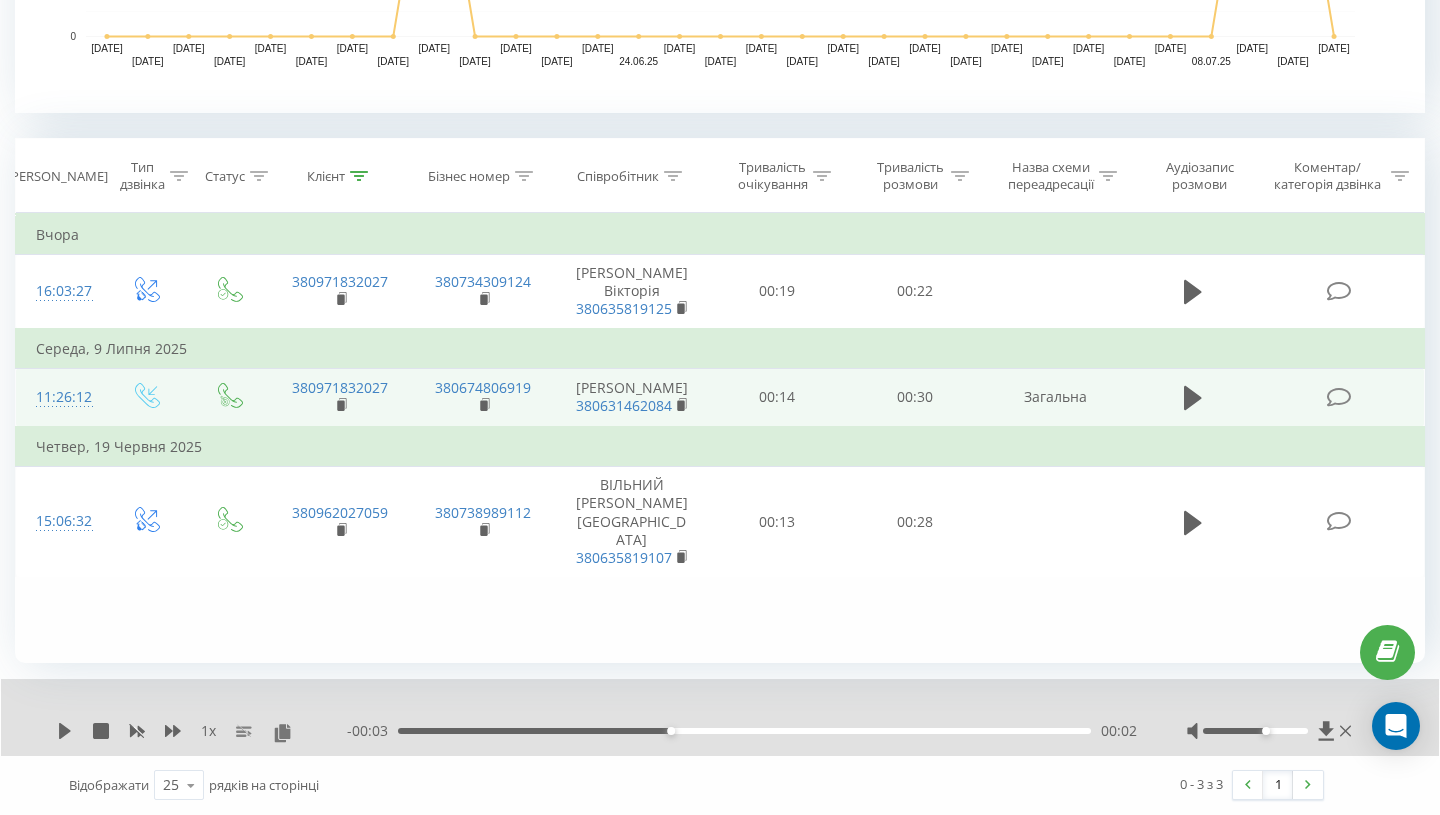 click on "Клієнт" at bounding box center [340, 176] 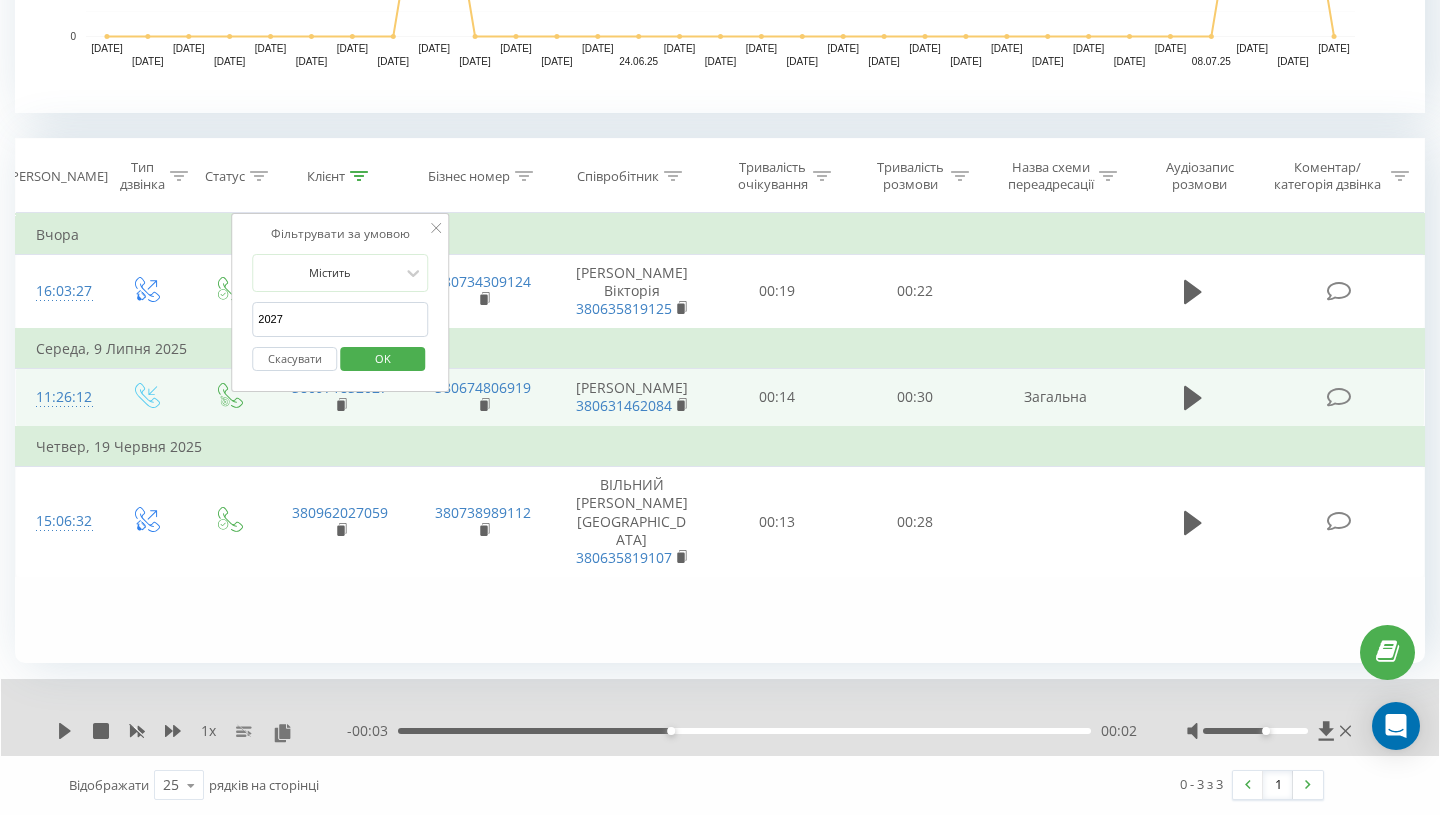 click on "2027" at bounding box center [340, 319] 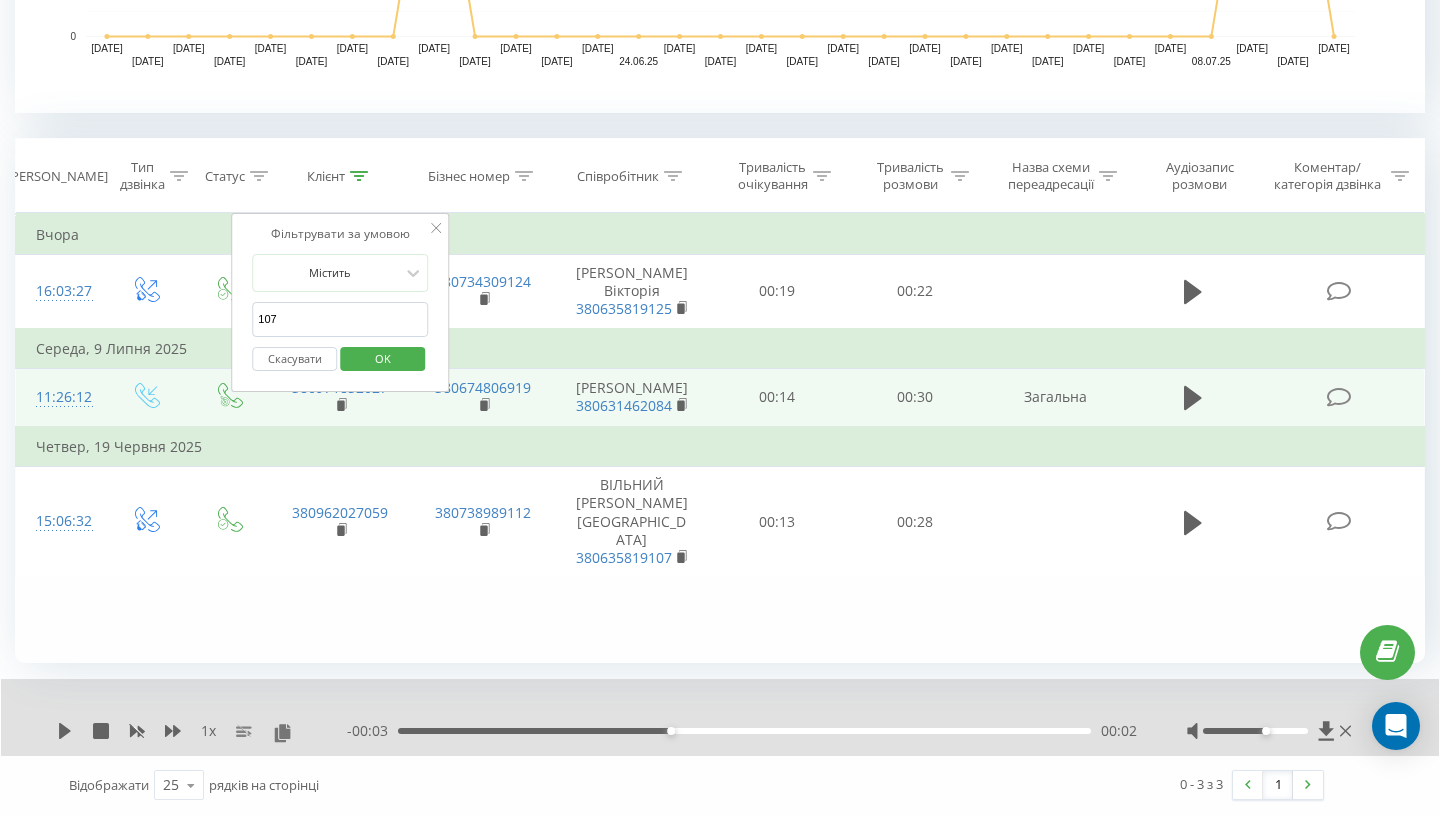 type on "1070" 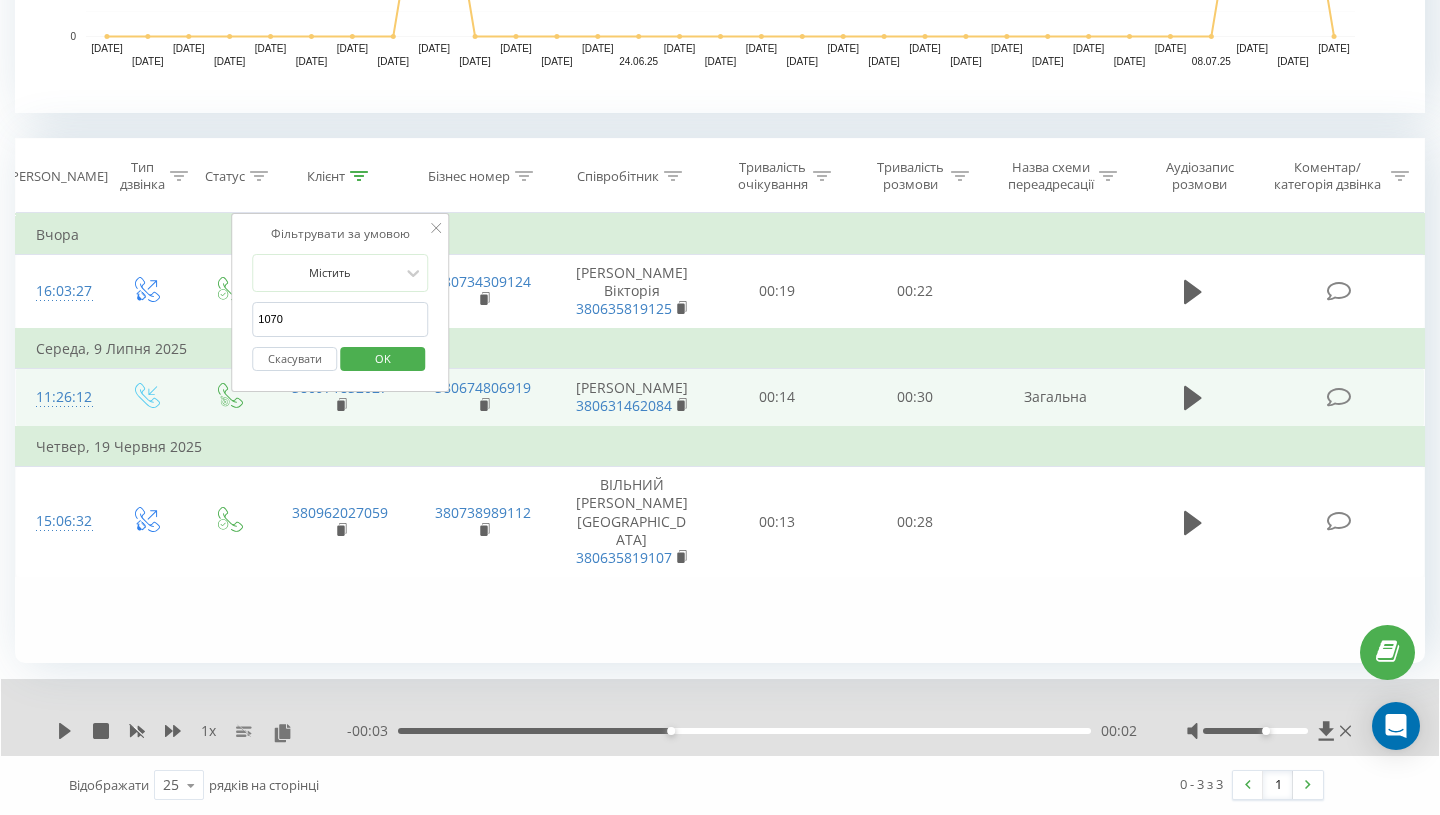 click on "OK" at bounding box center [383, 358] 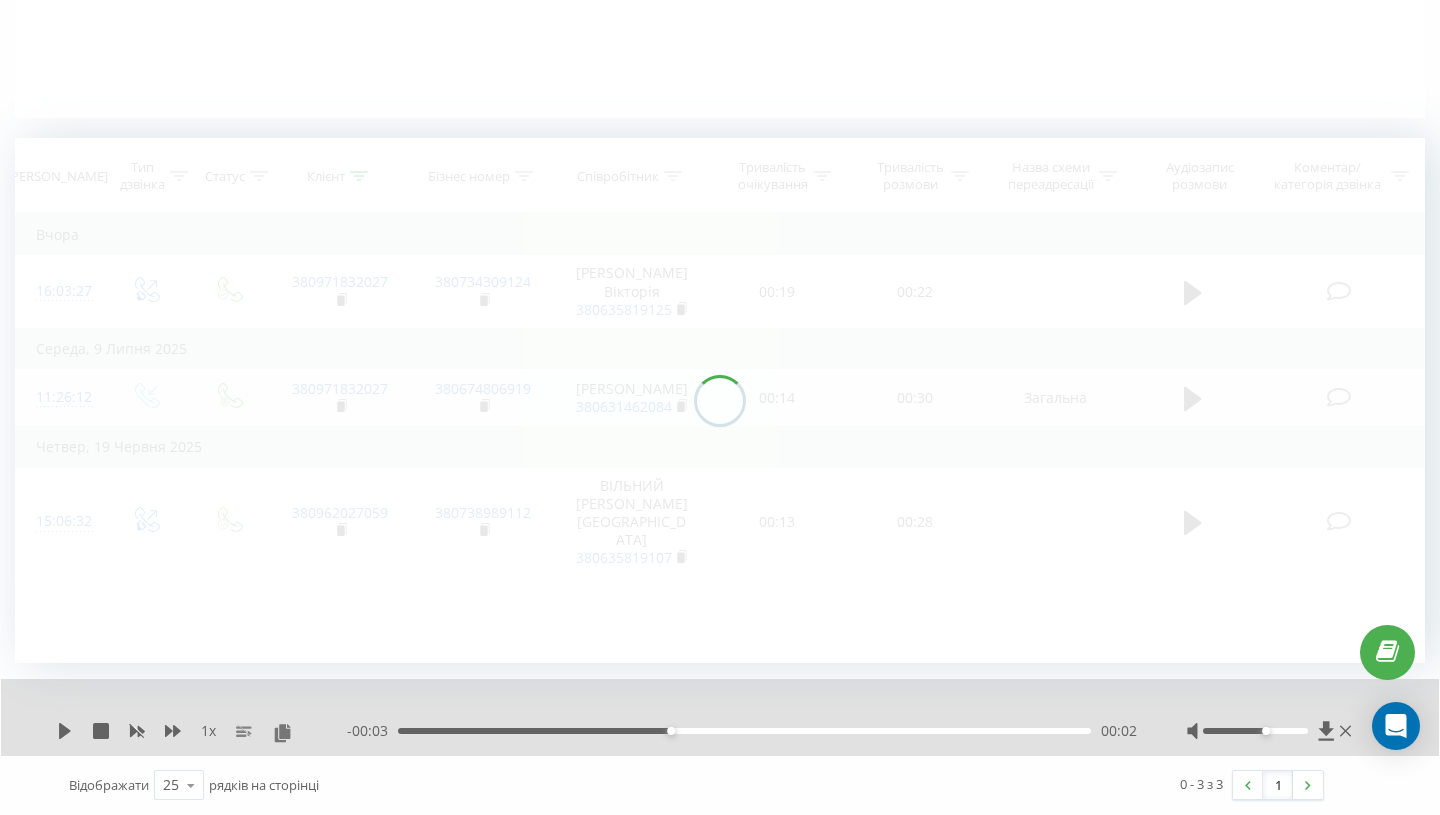 scroll, scrollTop: 444, scrollLeft: 0, axis: vertical 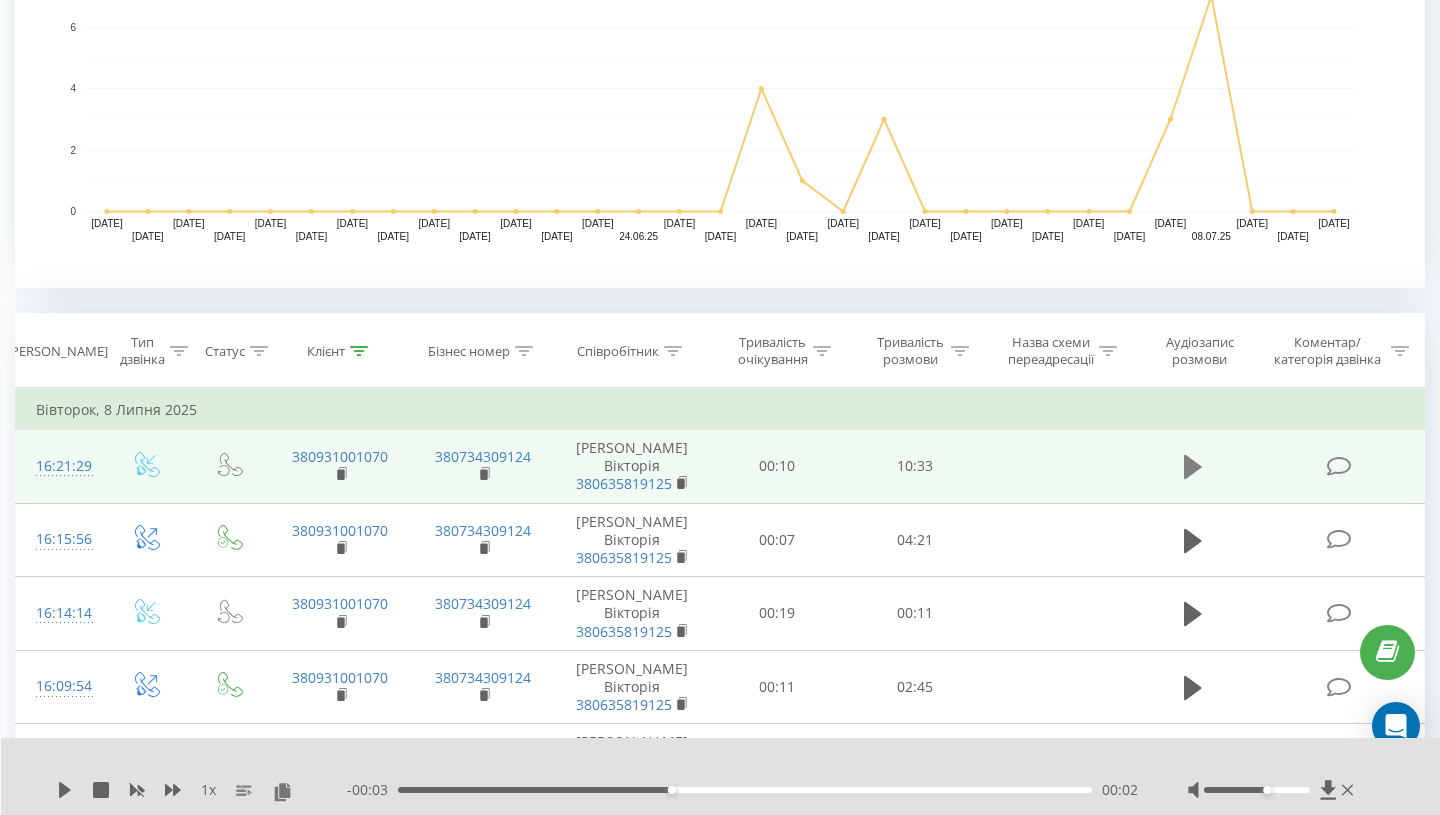 click 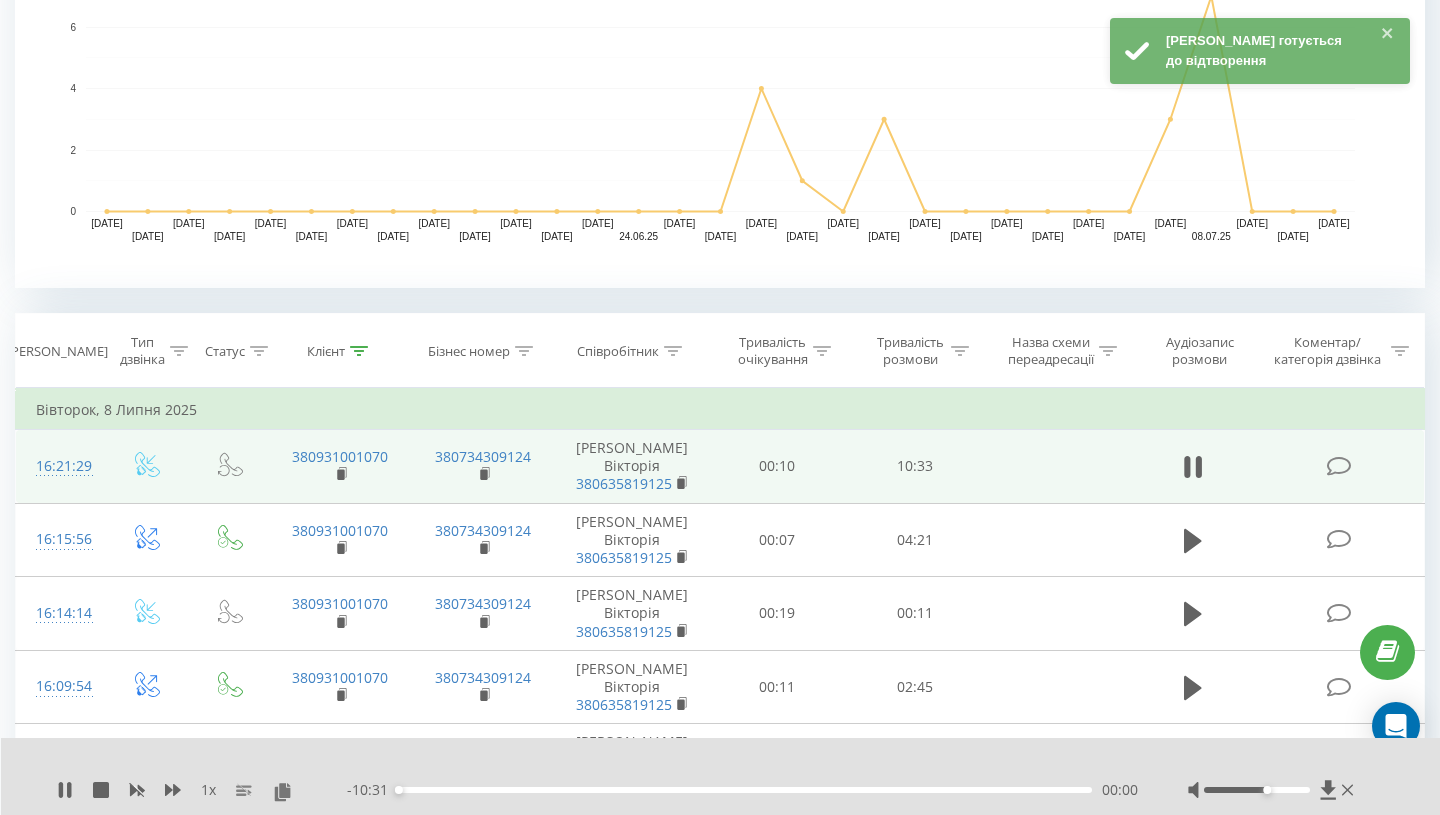 click on "00:00" at bounding box center (745, 790) 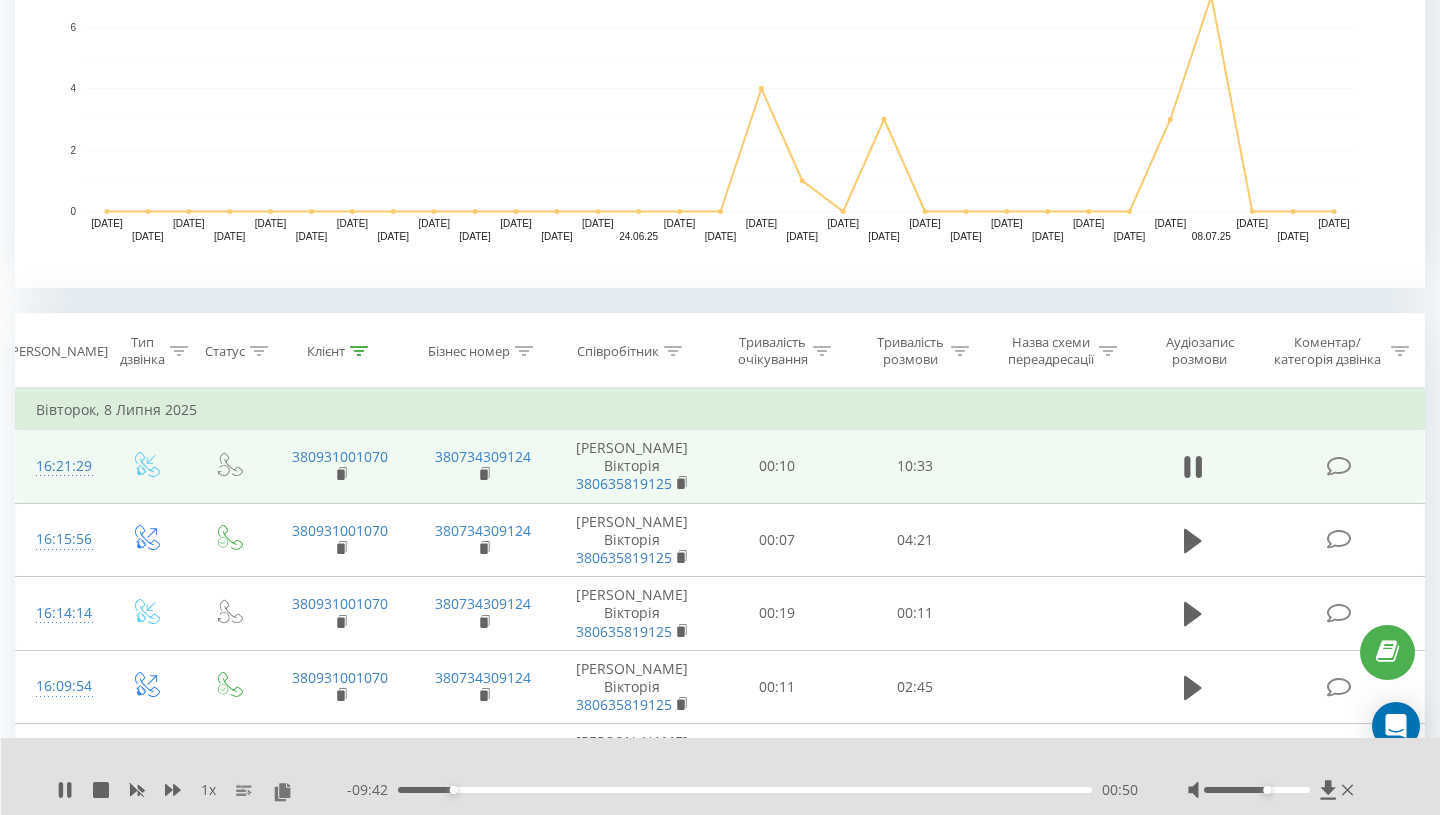 click on "00:50" at bounding box center [745, 790] 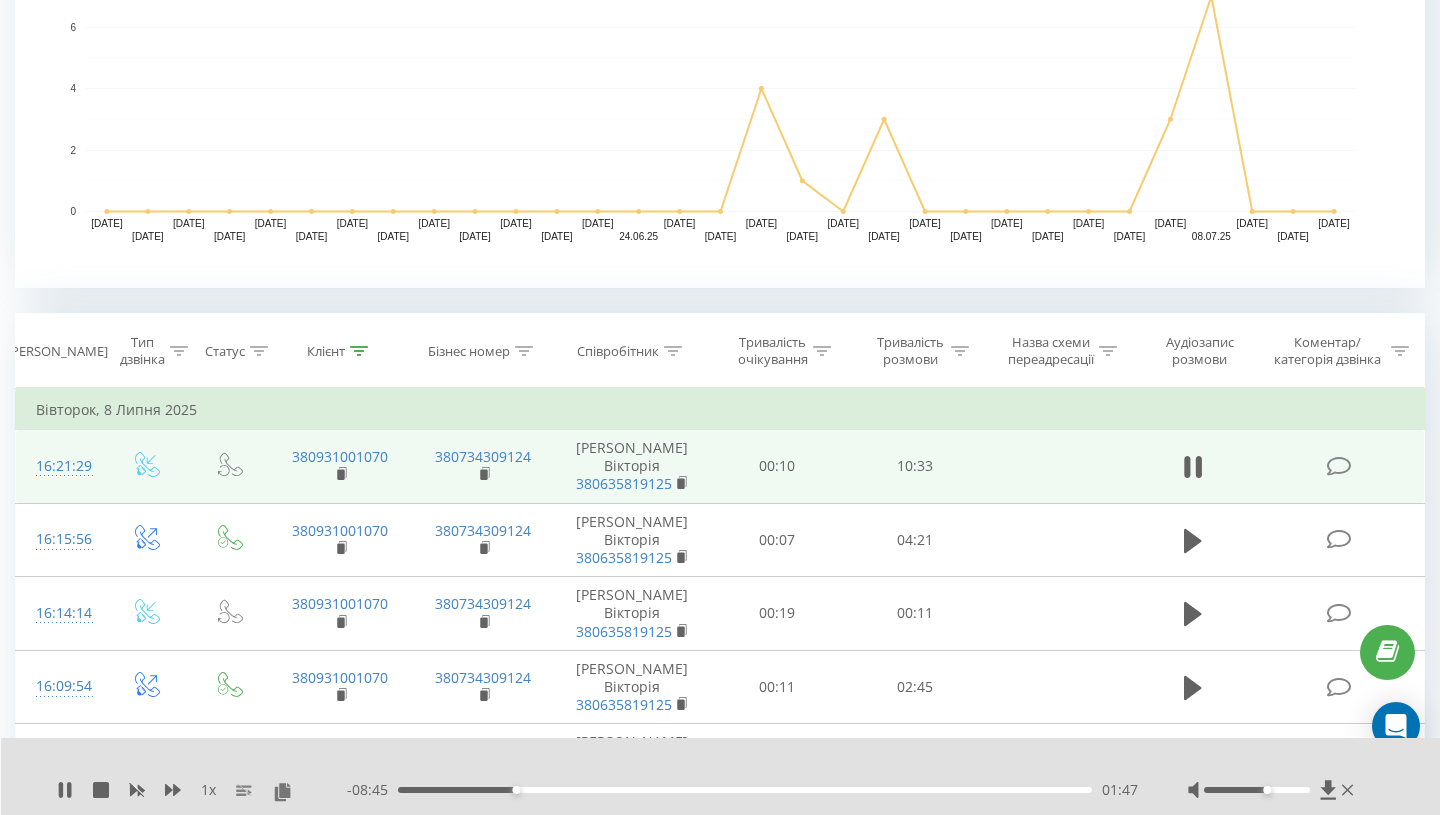 click on "01:47" at bounding box center [745, 790] 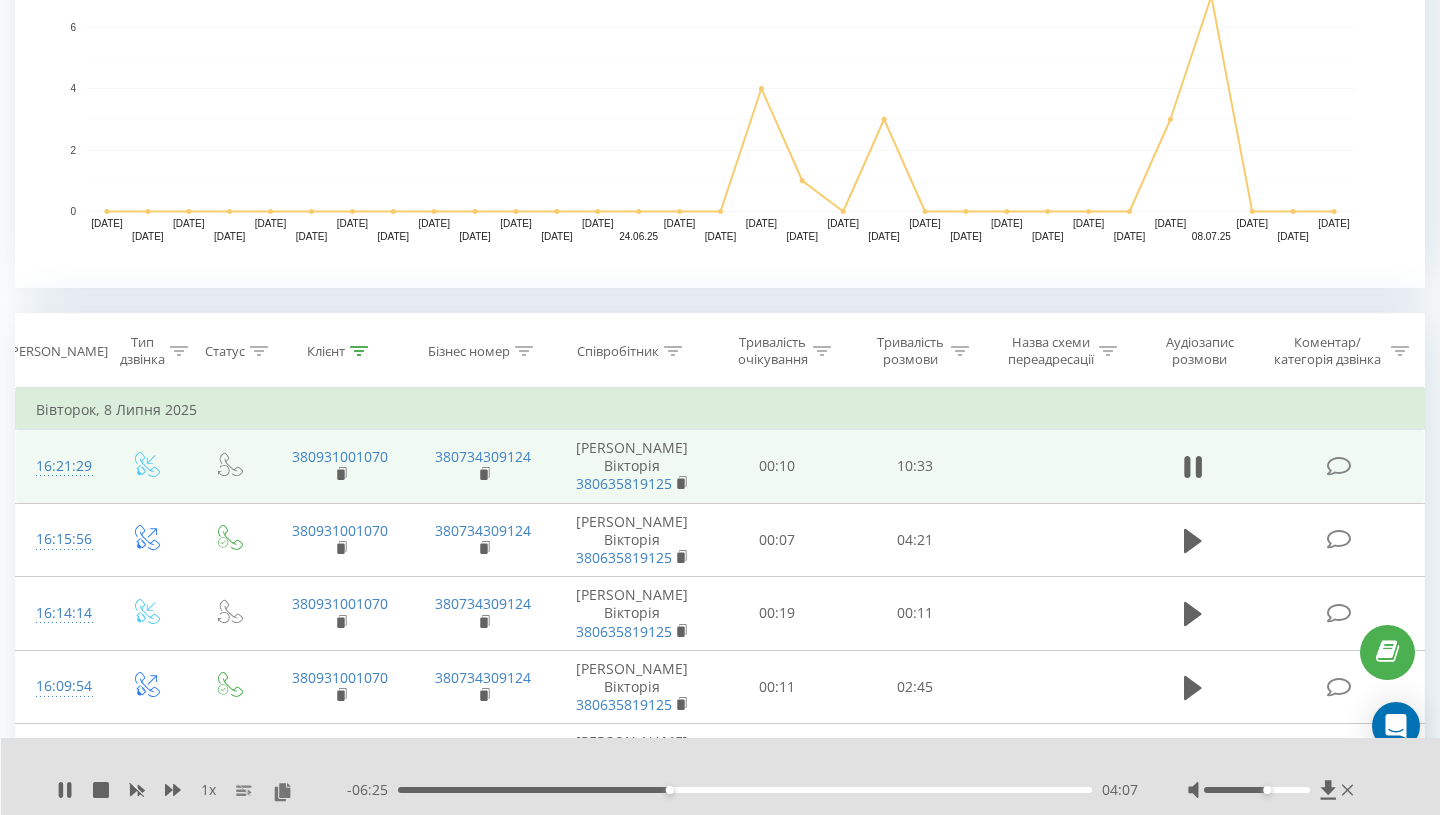 click on "04:07" at bounding box center [745, 790] 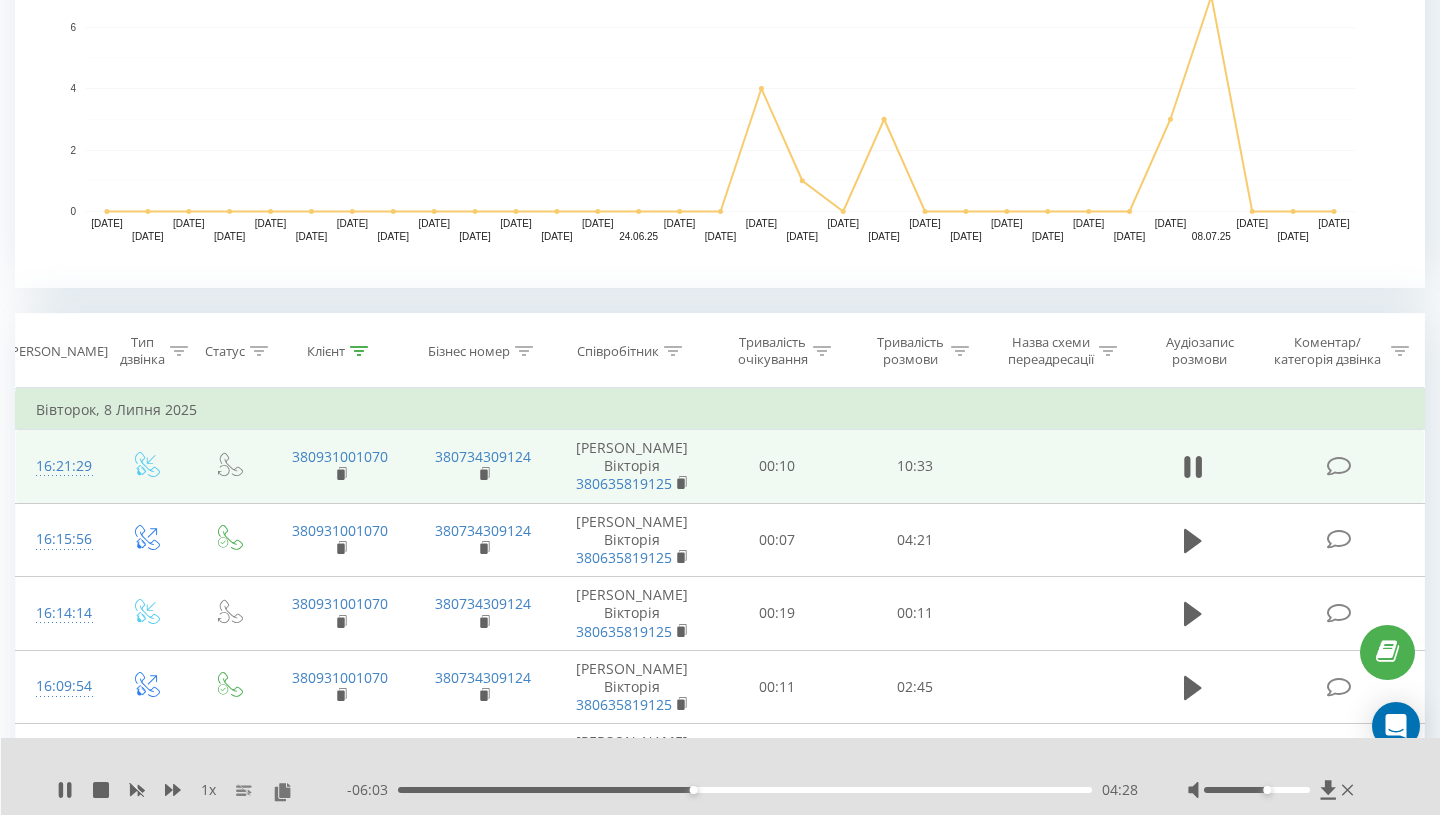 click on "04:28" at bounding box center [745, 790] 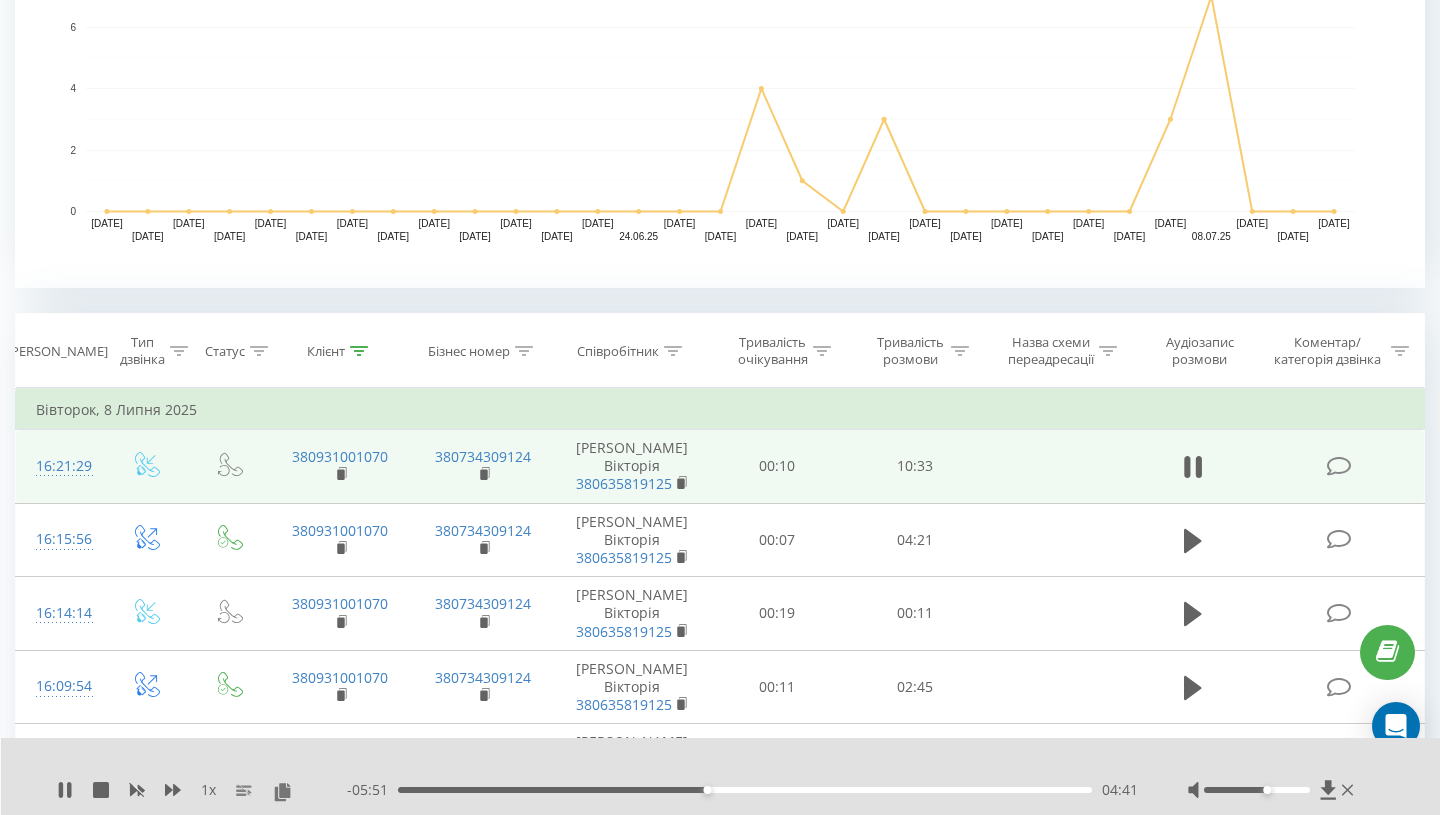 click on "04:41" at bounding box center (745, 790) 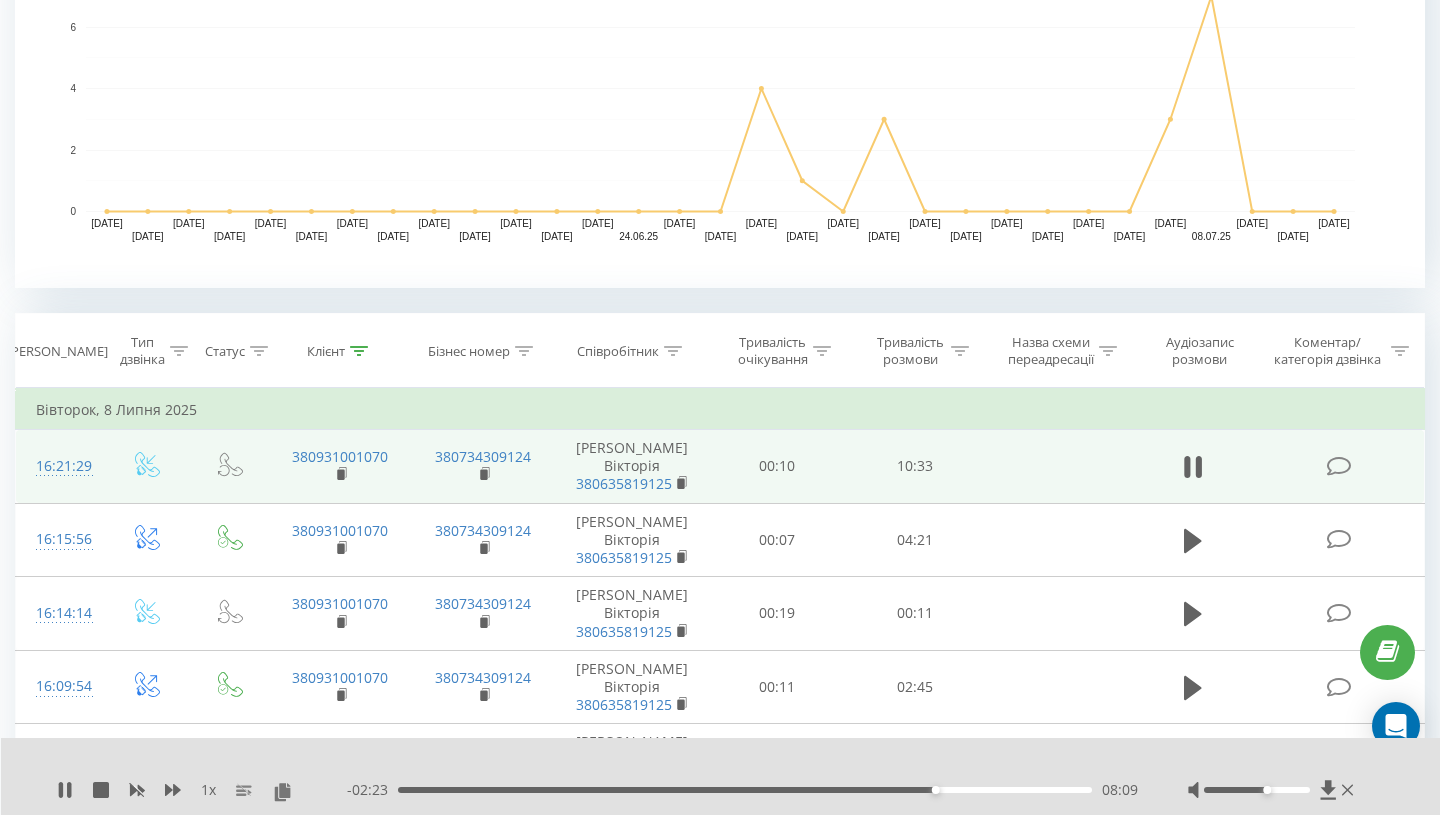 click on "08:09" at bounding box center (745, 790) 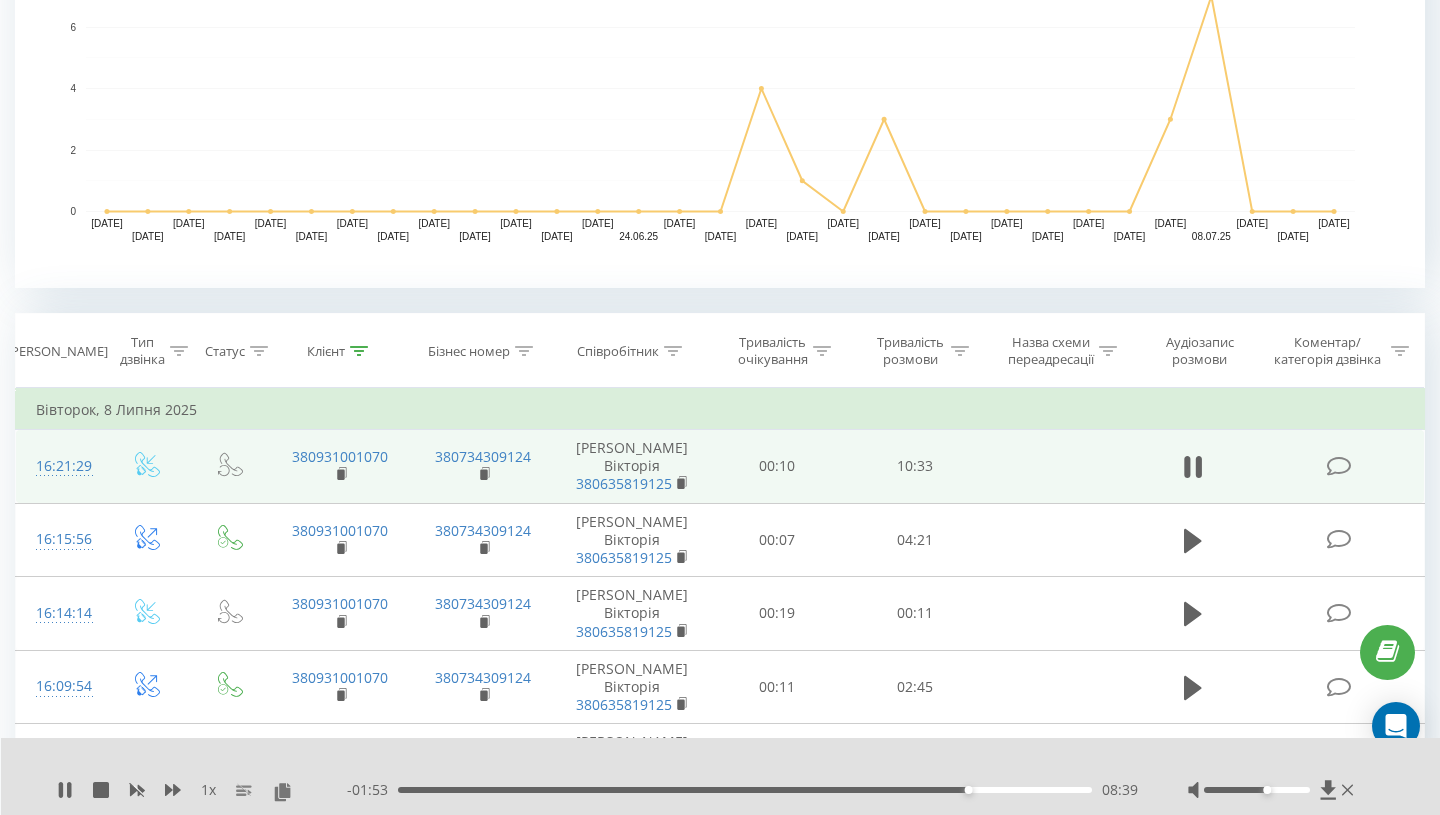click on "08:39" at bounding box center [745, 790] 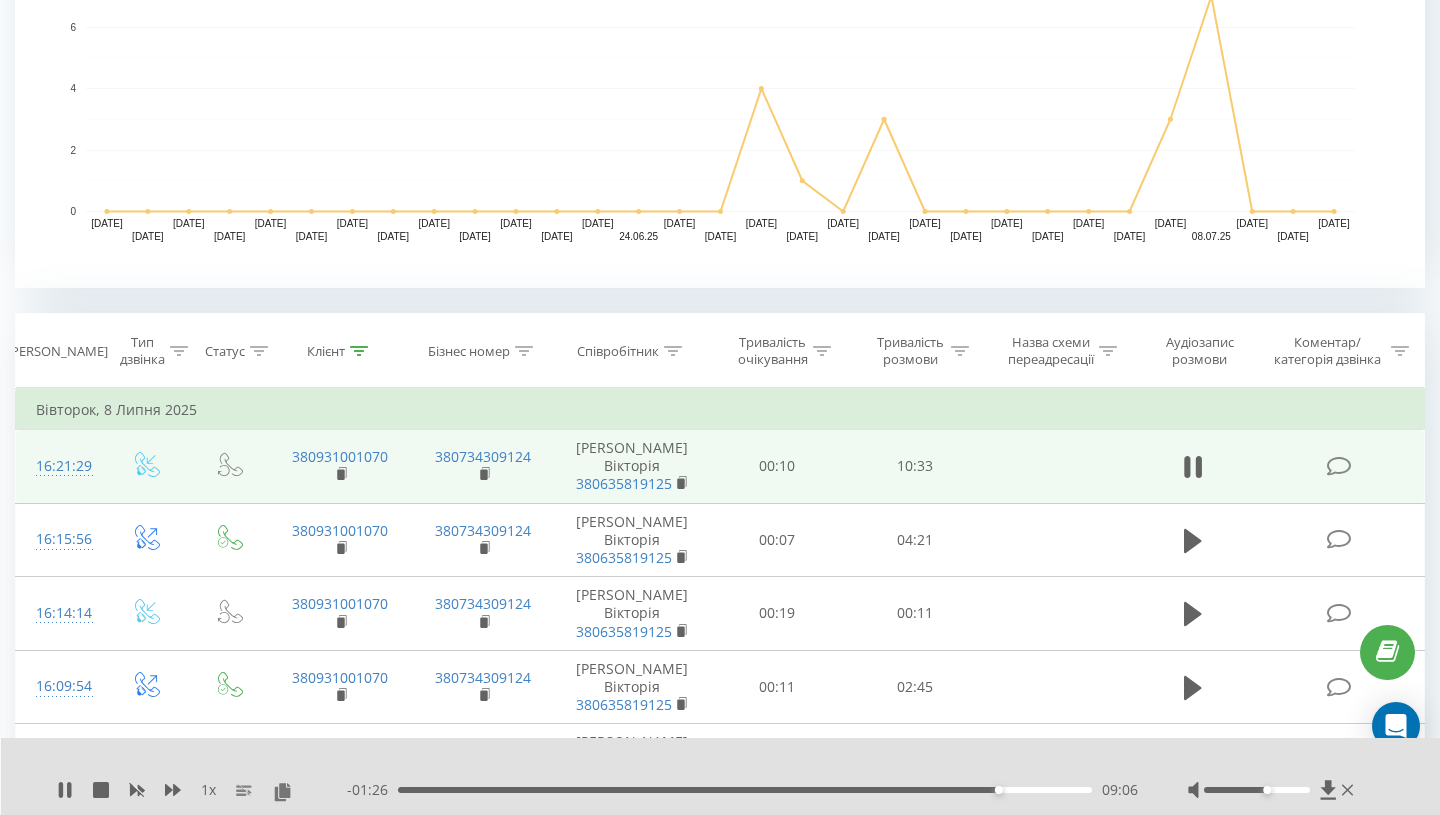click on "09:06" at bounding box center (745, 790) 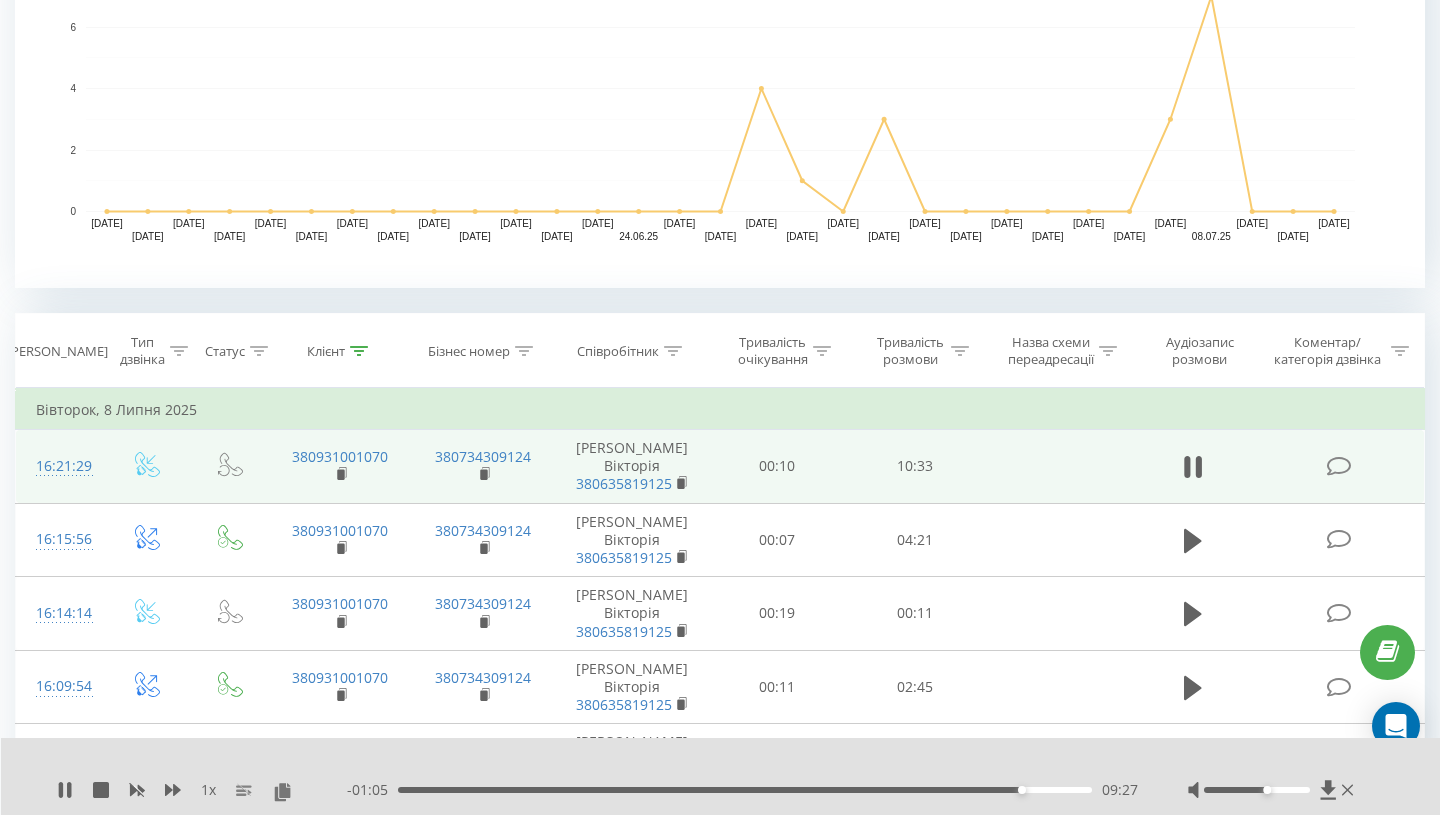 click on "09:27" at bounding box center (745, 790) 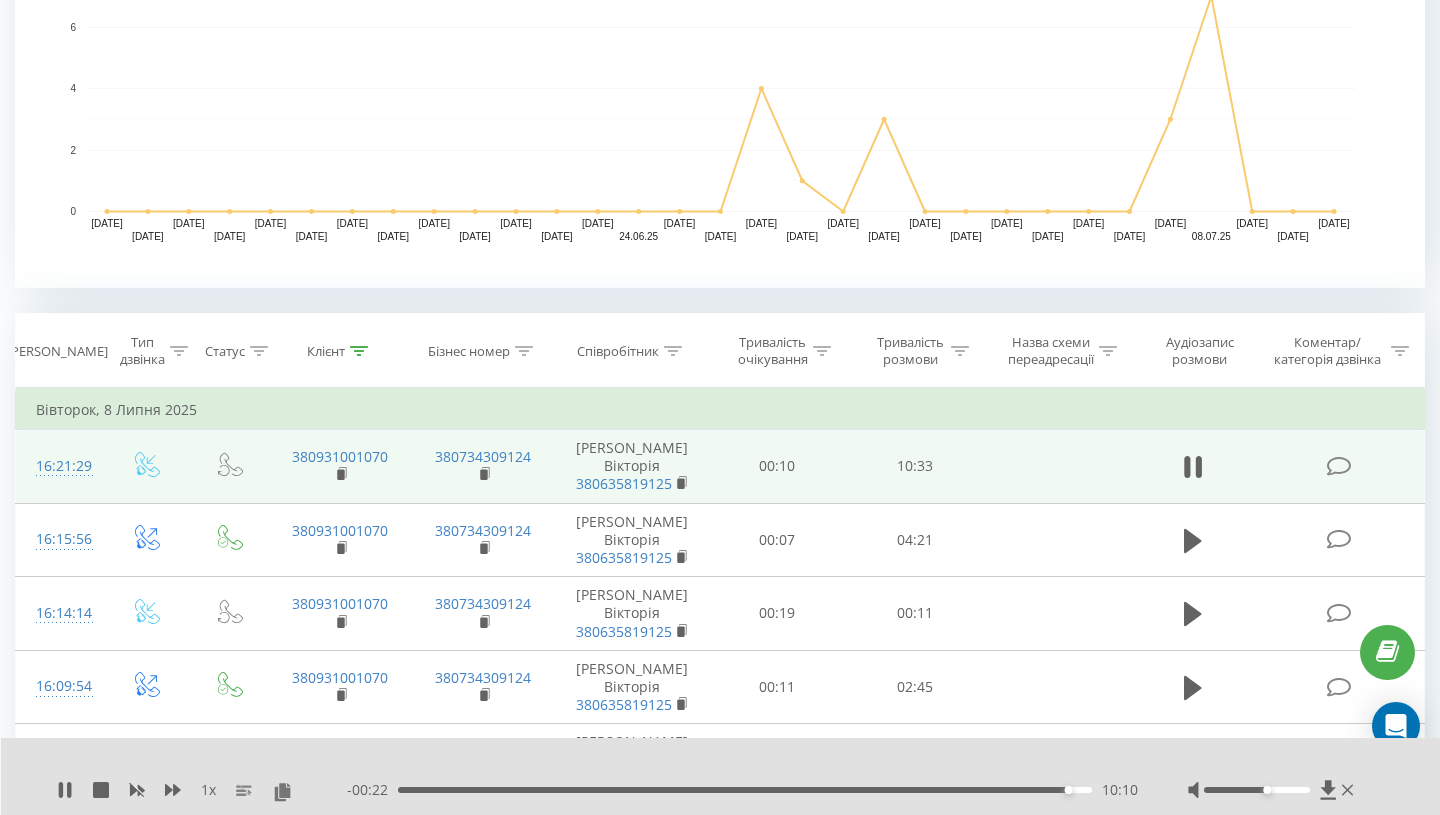 click on "10:10" at bounding box center (745, 790) 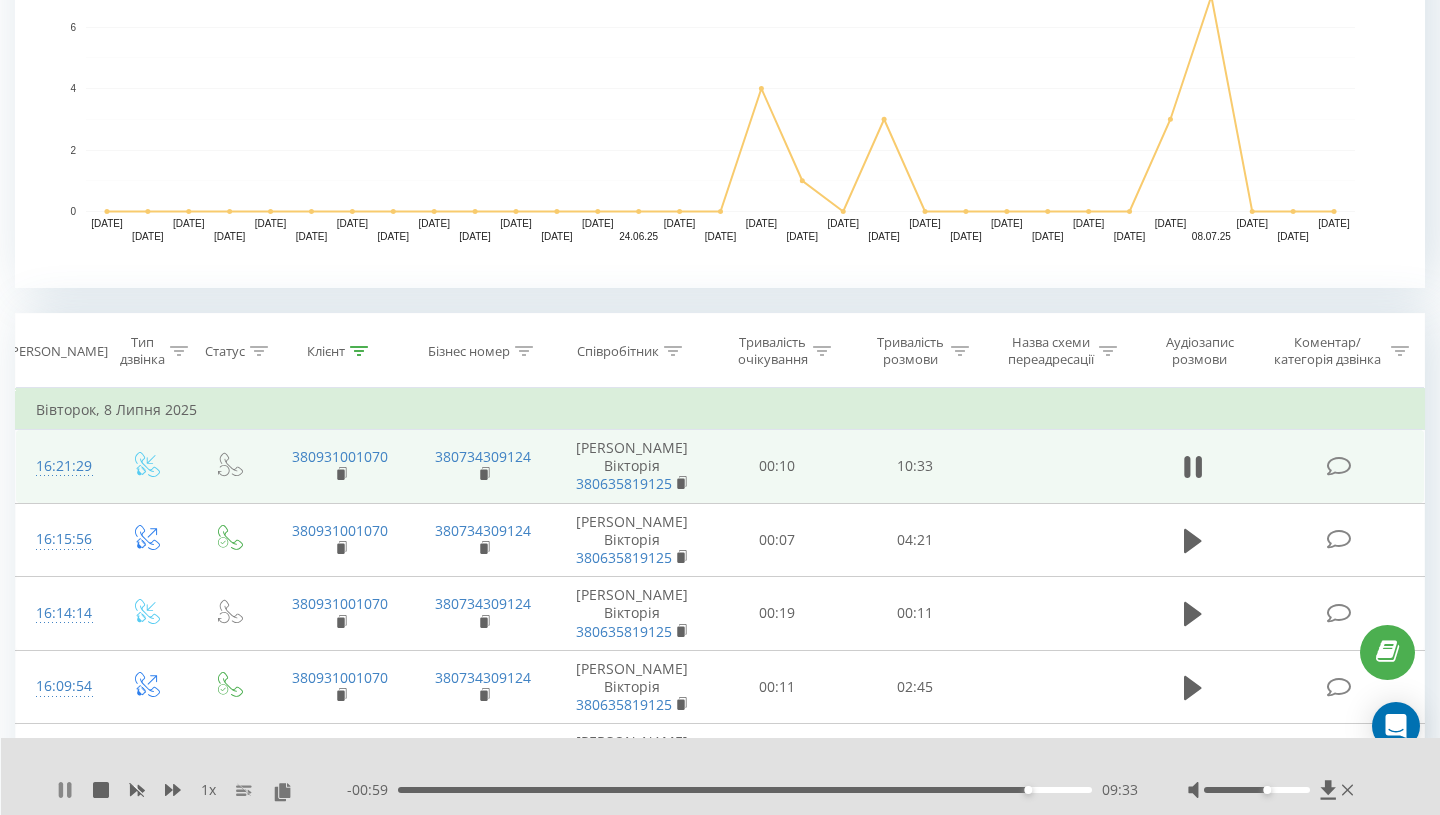 click 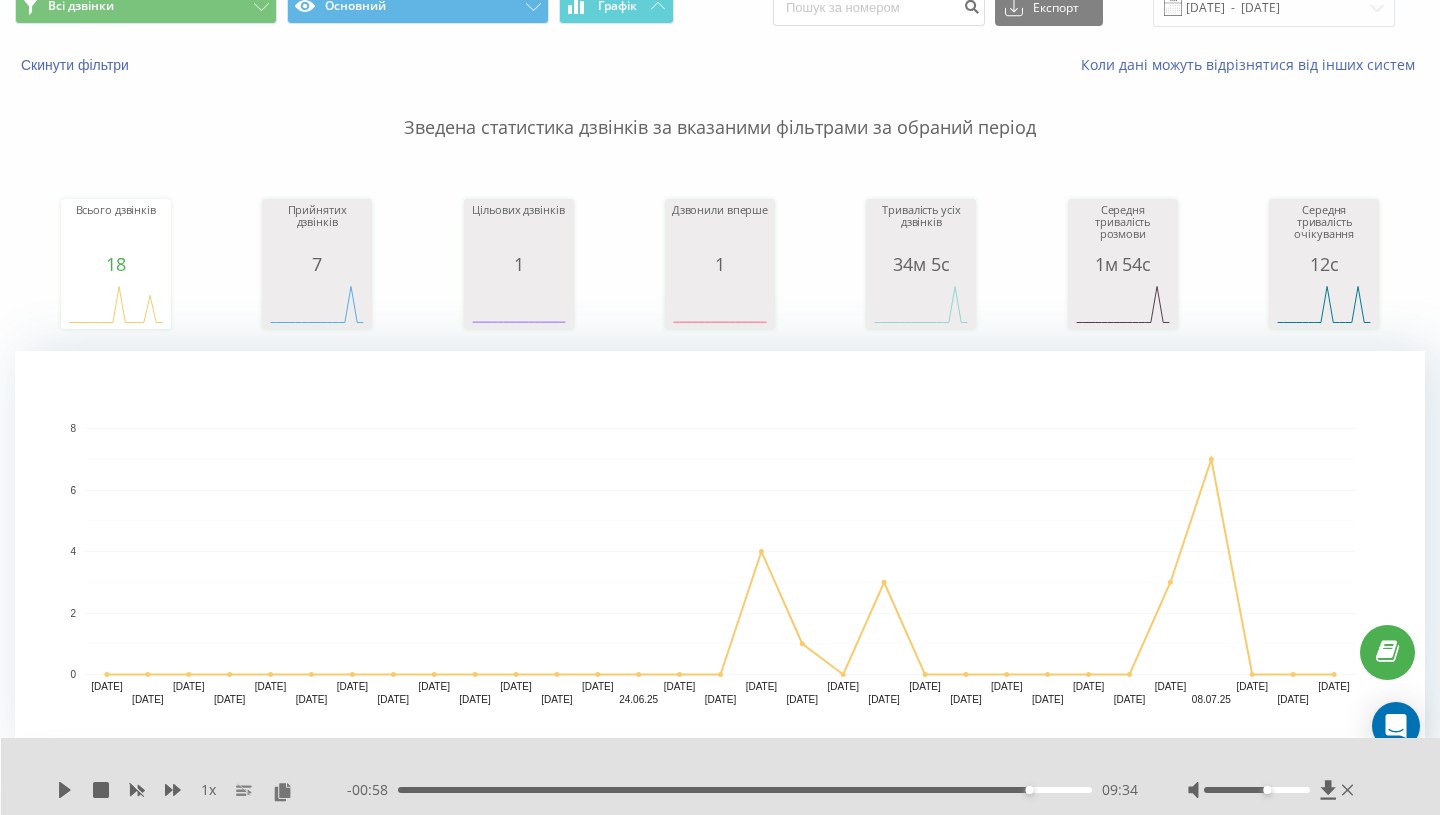 scroll, scrollTop: 0, scrollLeft: 0, axis: both 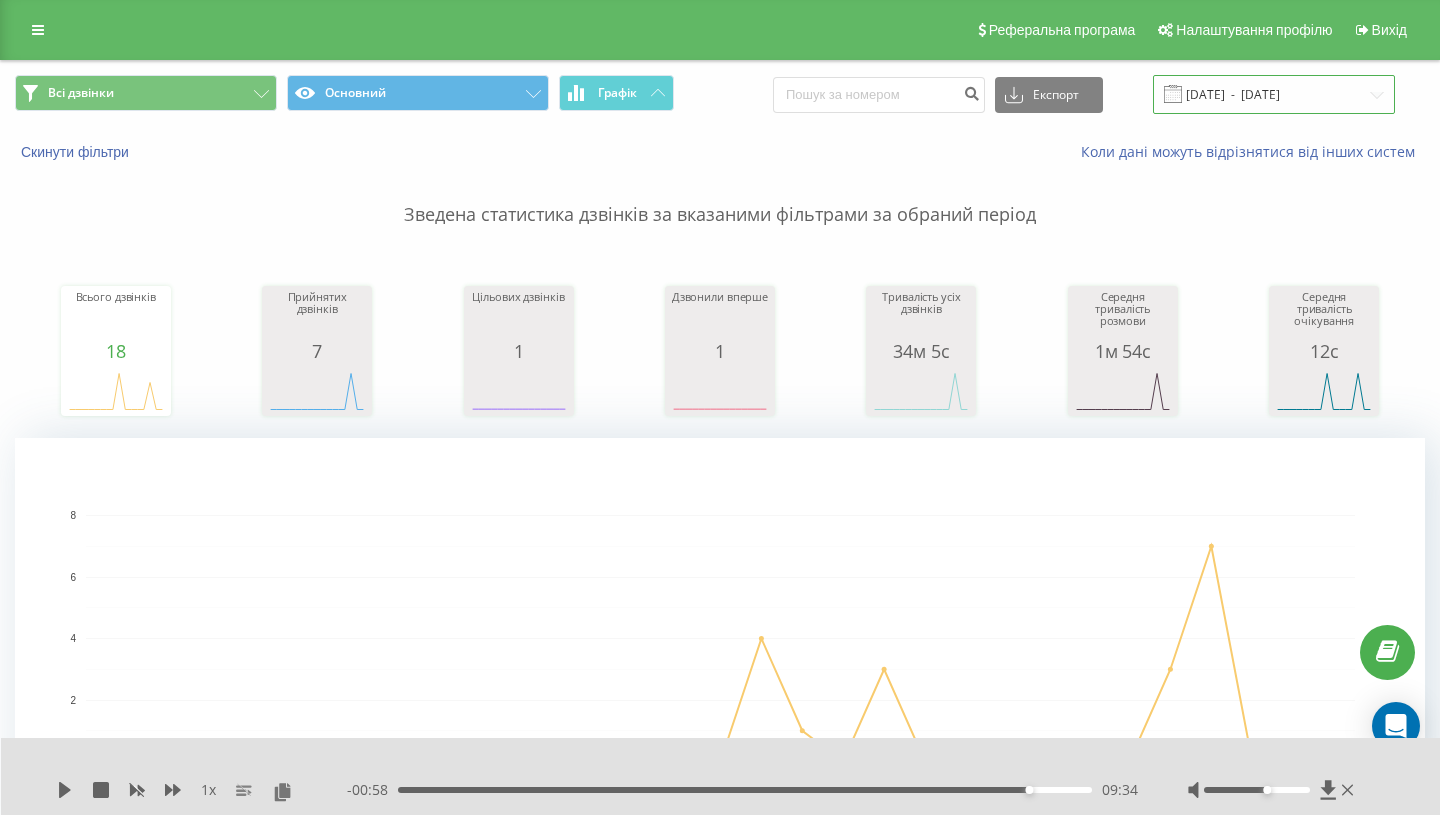 click on "[DATE]  -  [DATE]" at bounding box center [1274, 94] 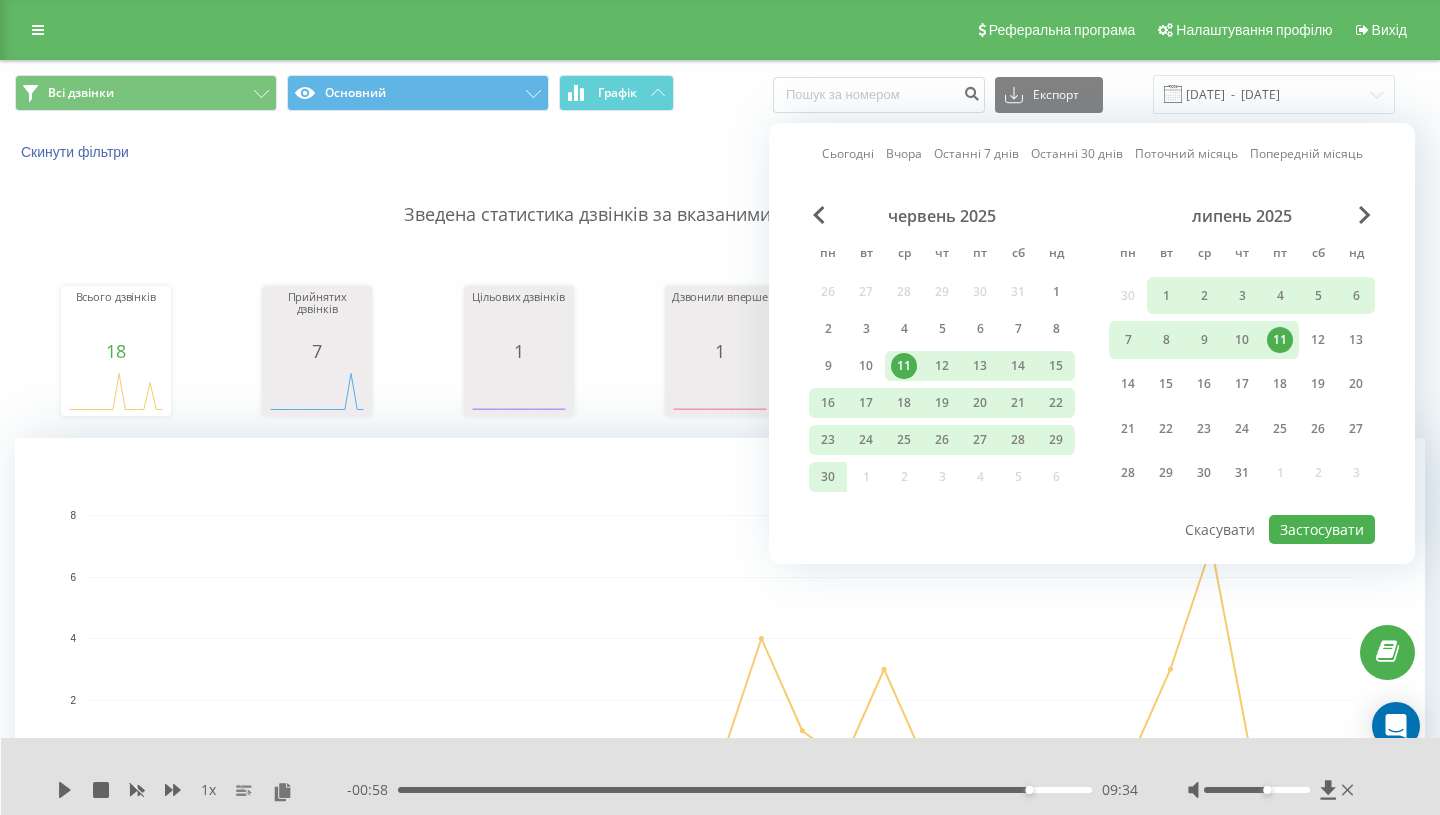 click on "11" at bounding box center [1280, 340] 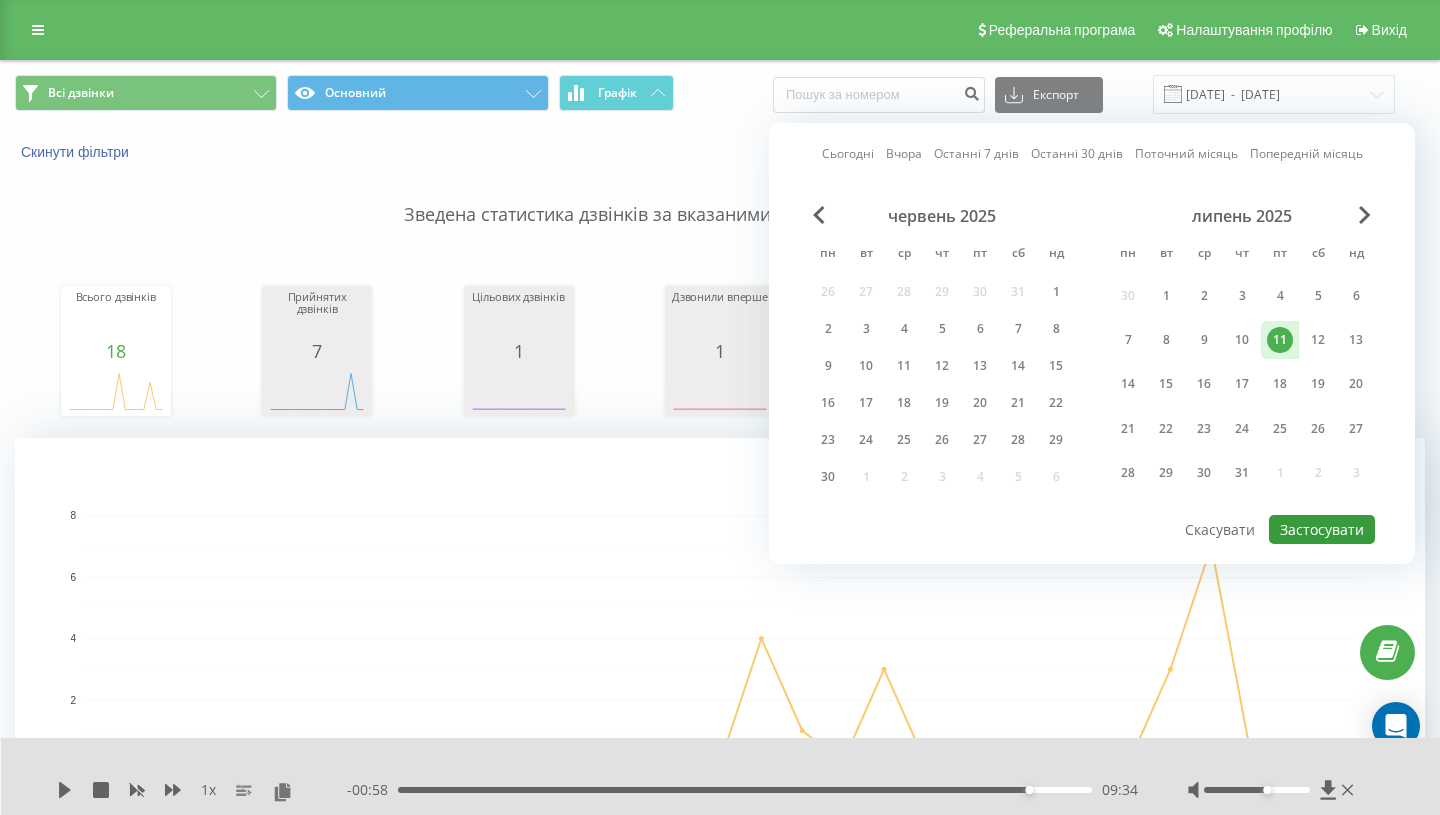 click on "Застосувати" at bounding box center (1322, 529) 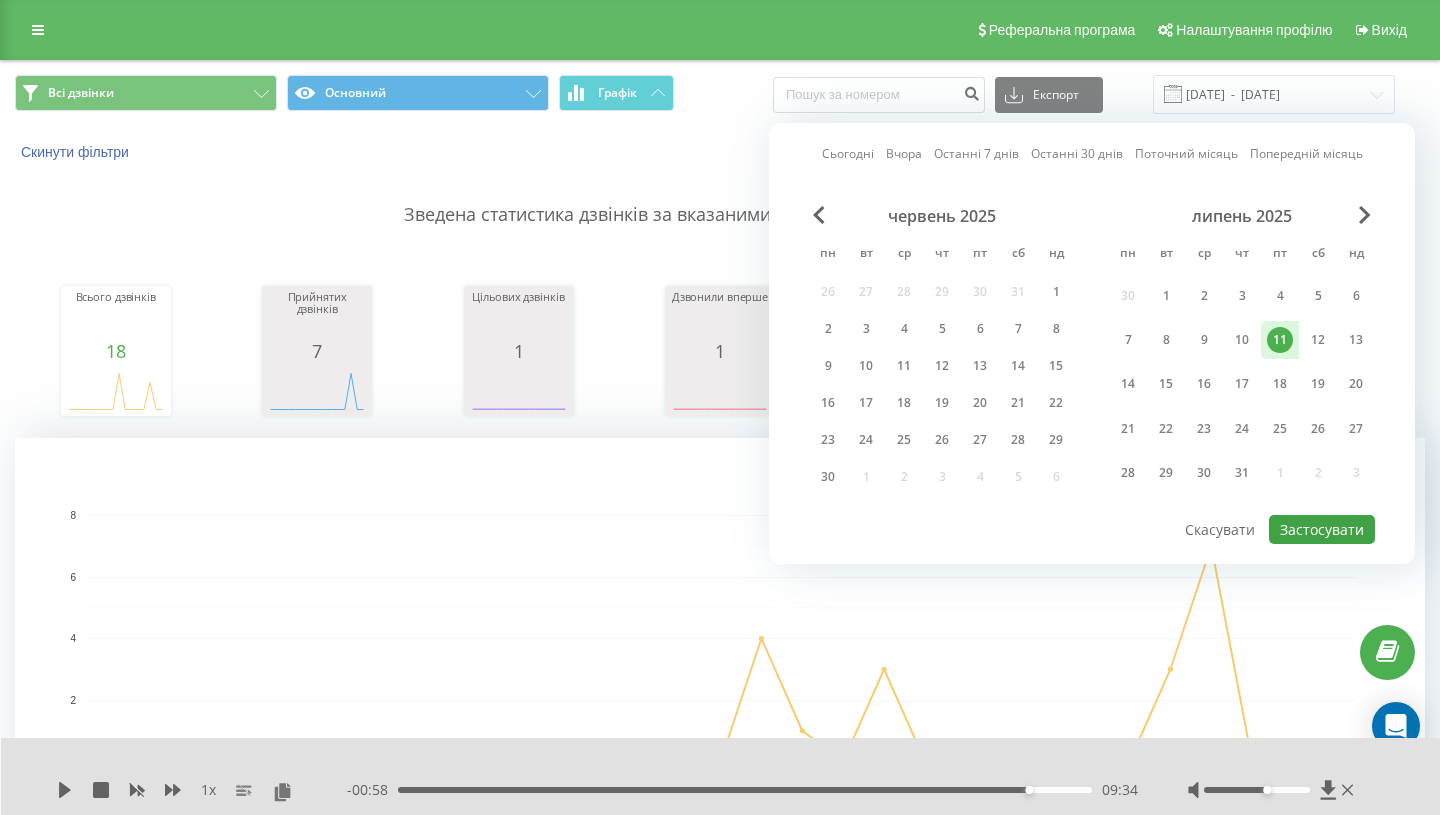 type on "[DATE]  -  [DATE]" 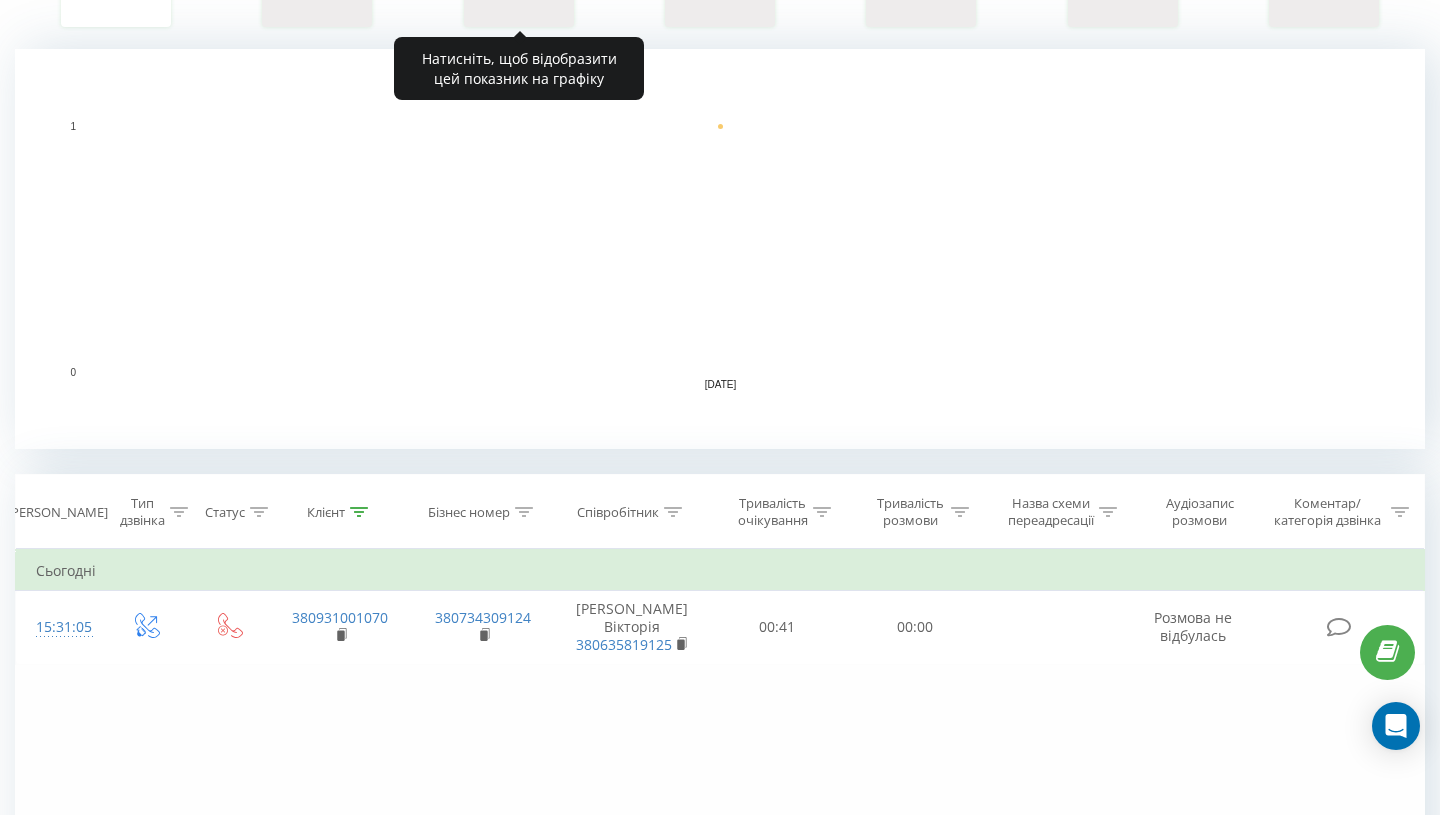 scroll, scrollTop: 648, scrollLeft: 0, axis: vertical 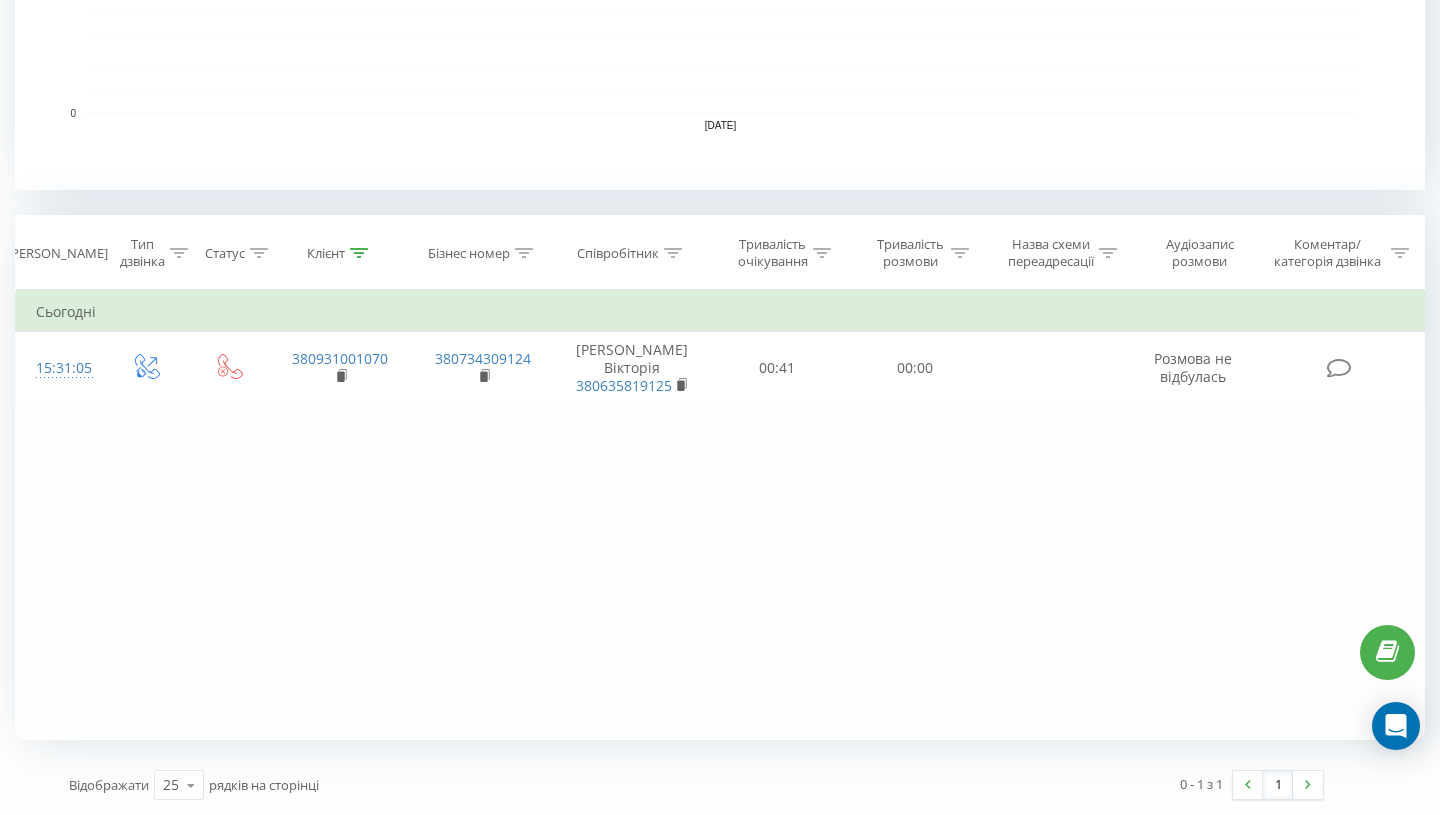 click at bounding box center [359, 253] 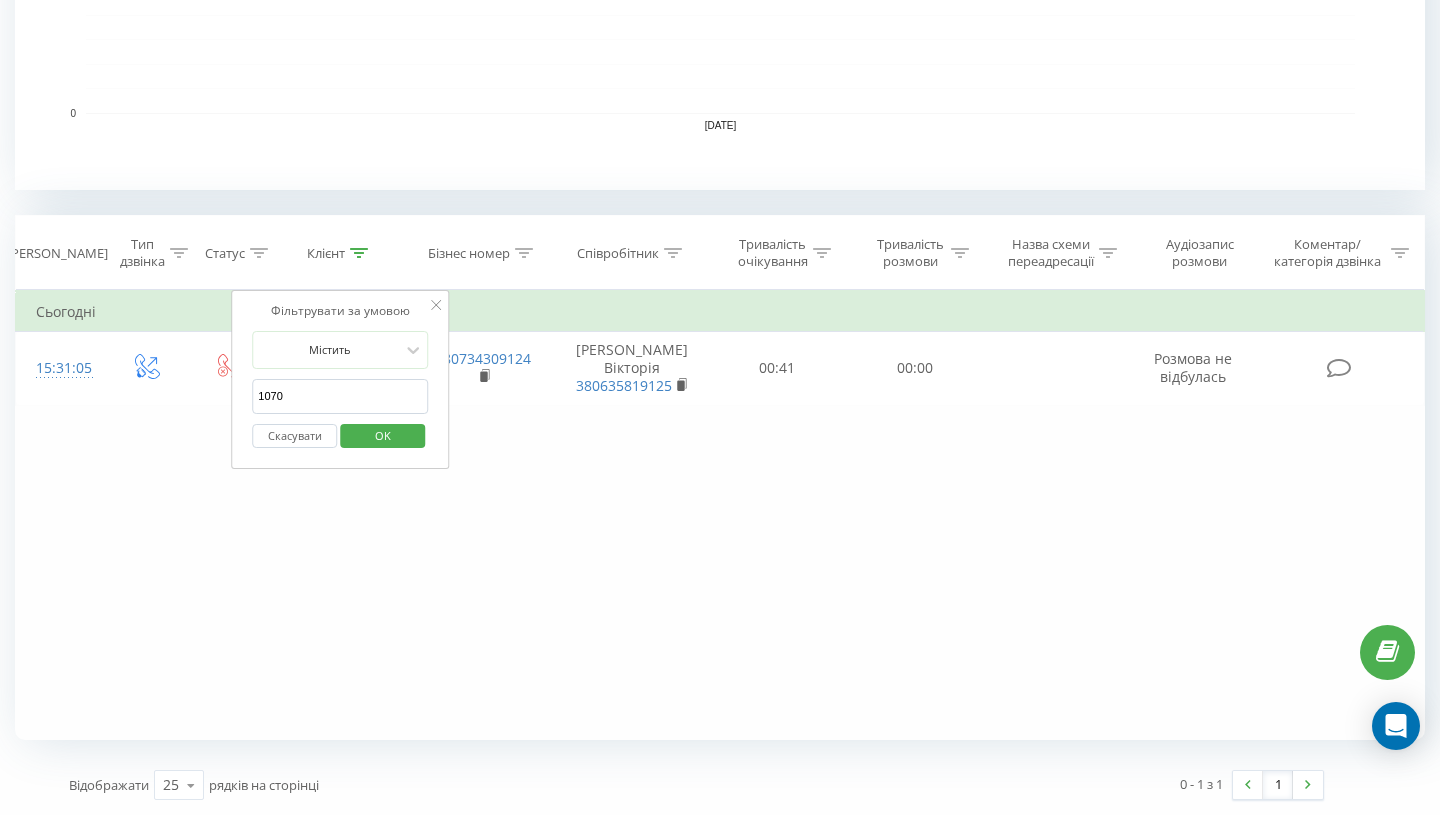 click on "1070" at bounding box center [340, 396] 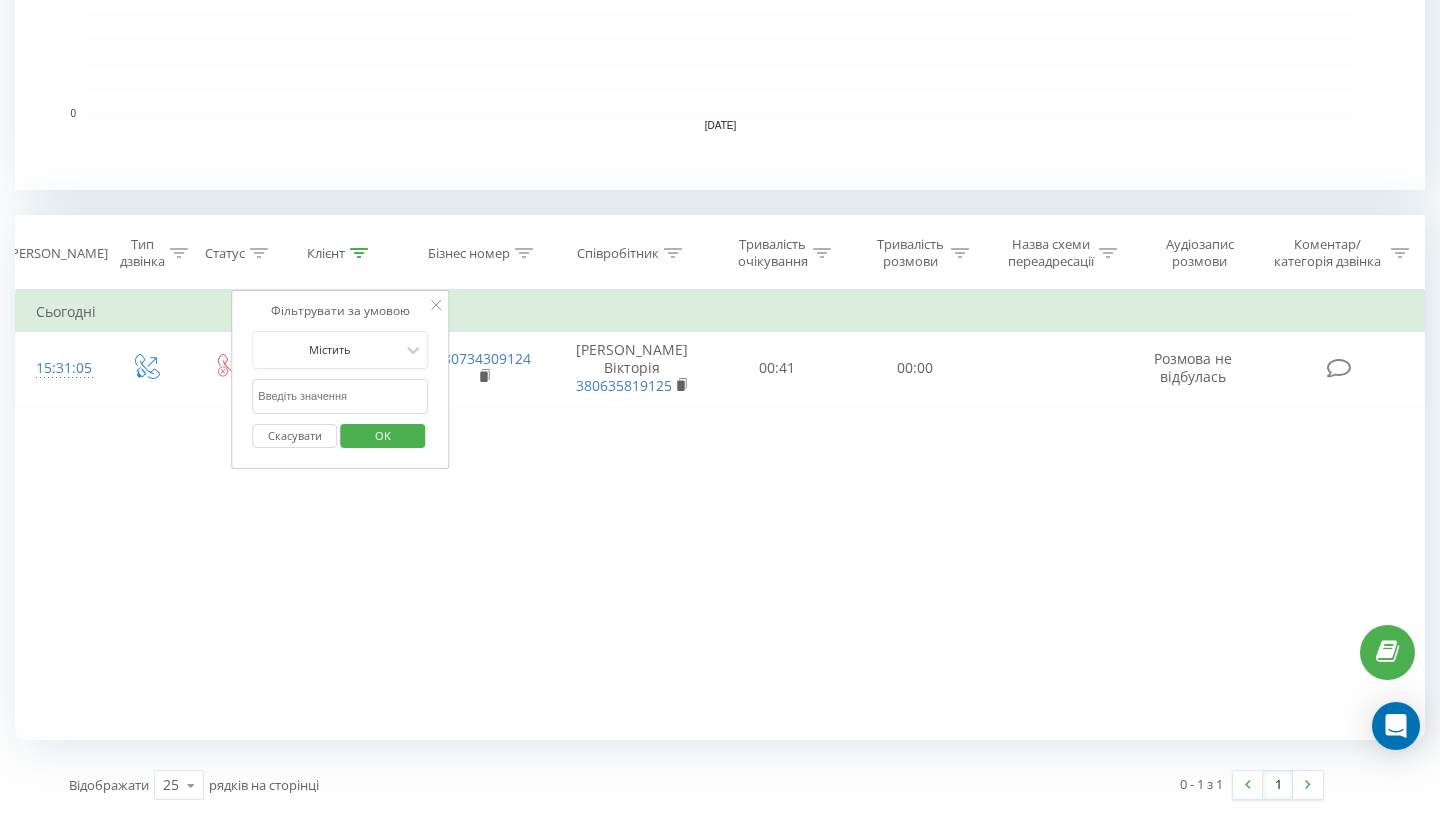click on "OK" at bounding box center [383, 435] 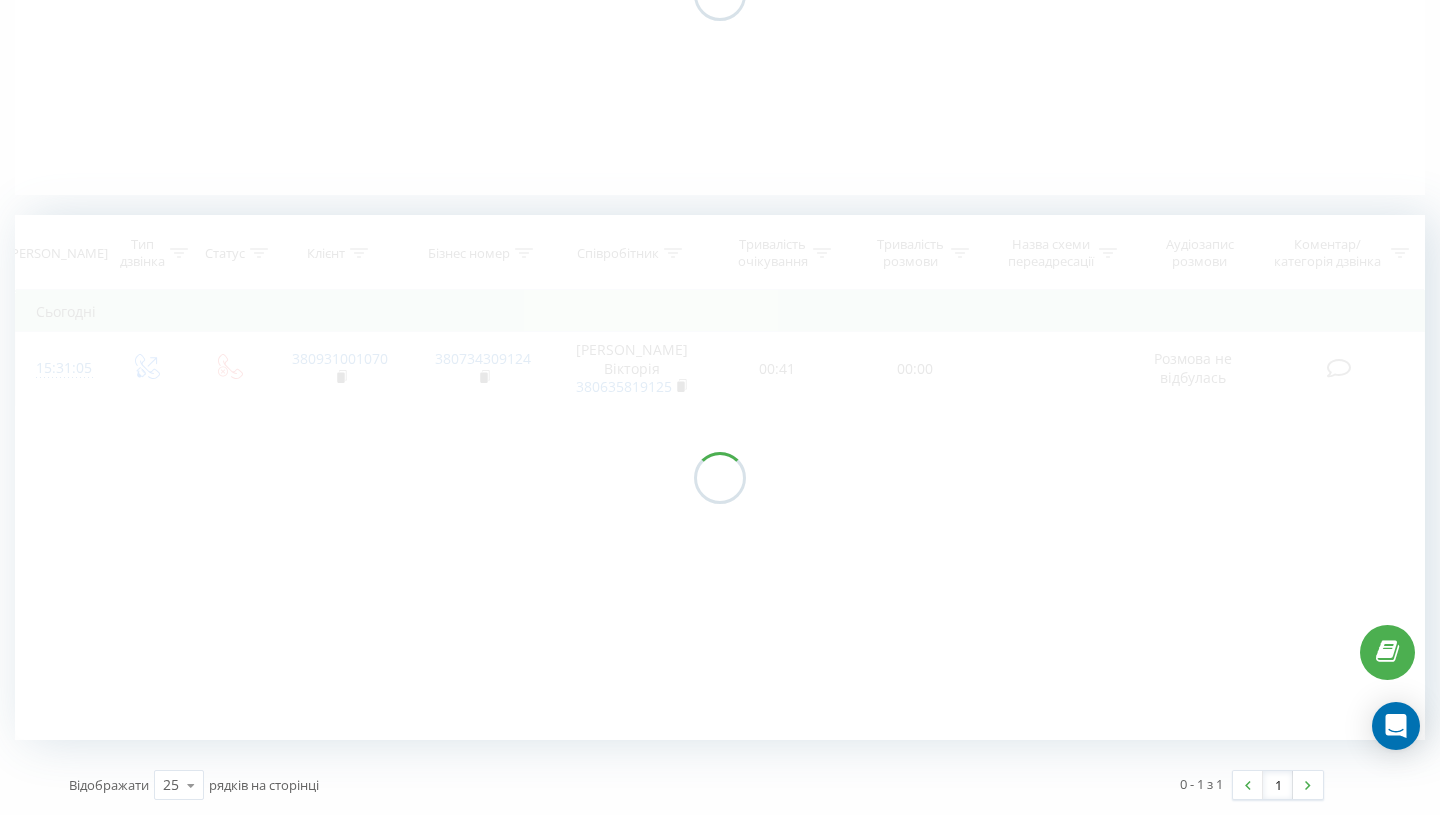 scroll, scrollTop: 367, scrollLeft: 0, axis: vertical 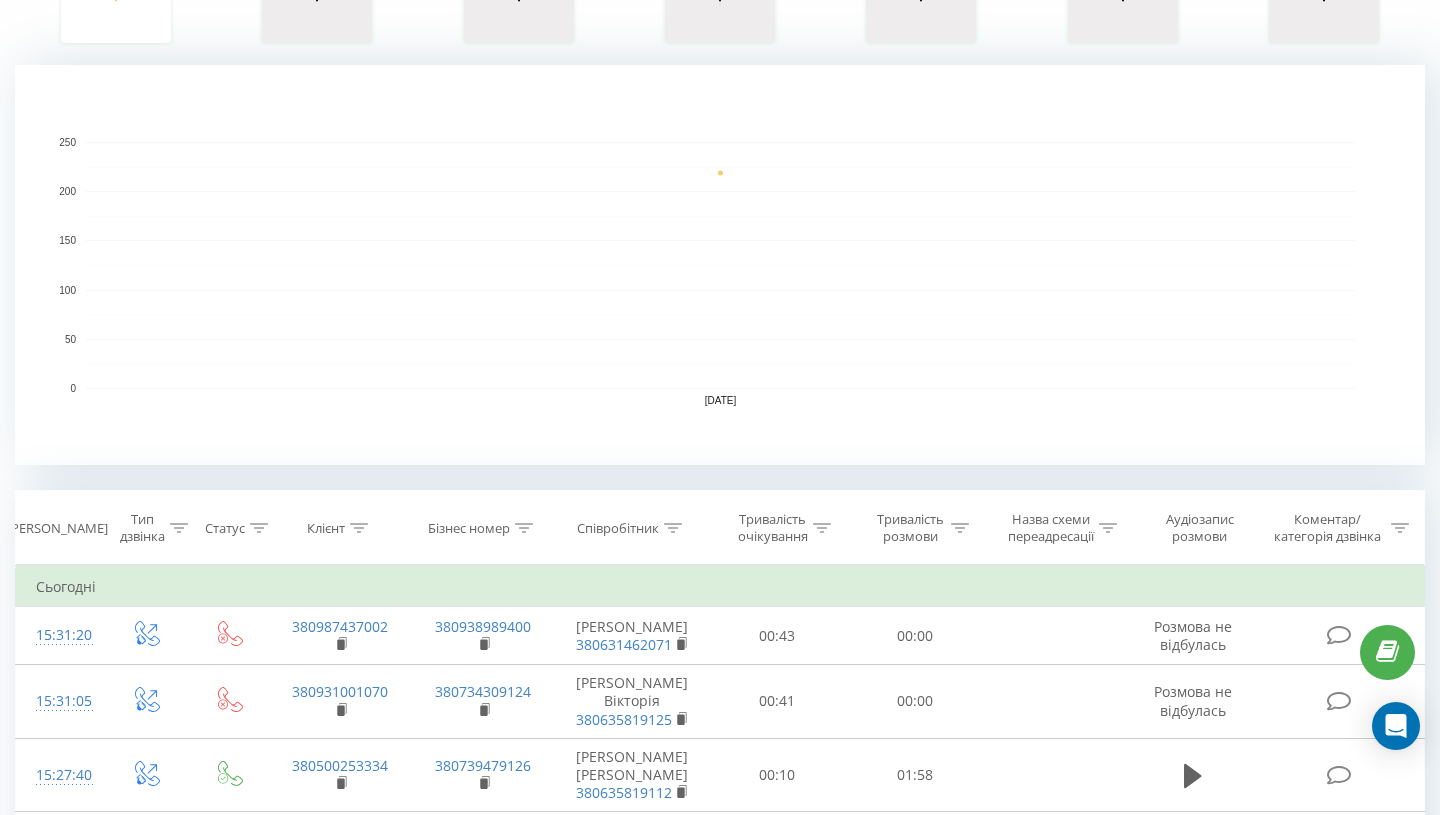 click on "Співробітник" at bounding box center (629, 528) 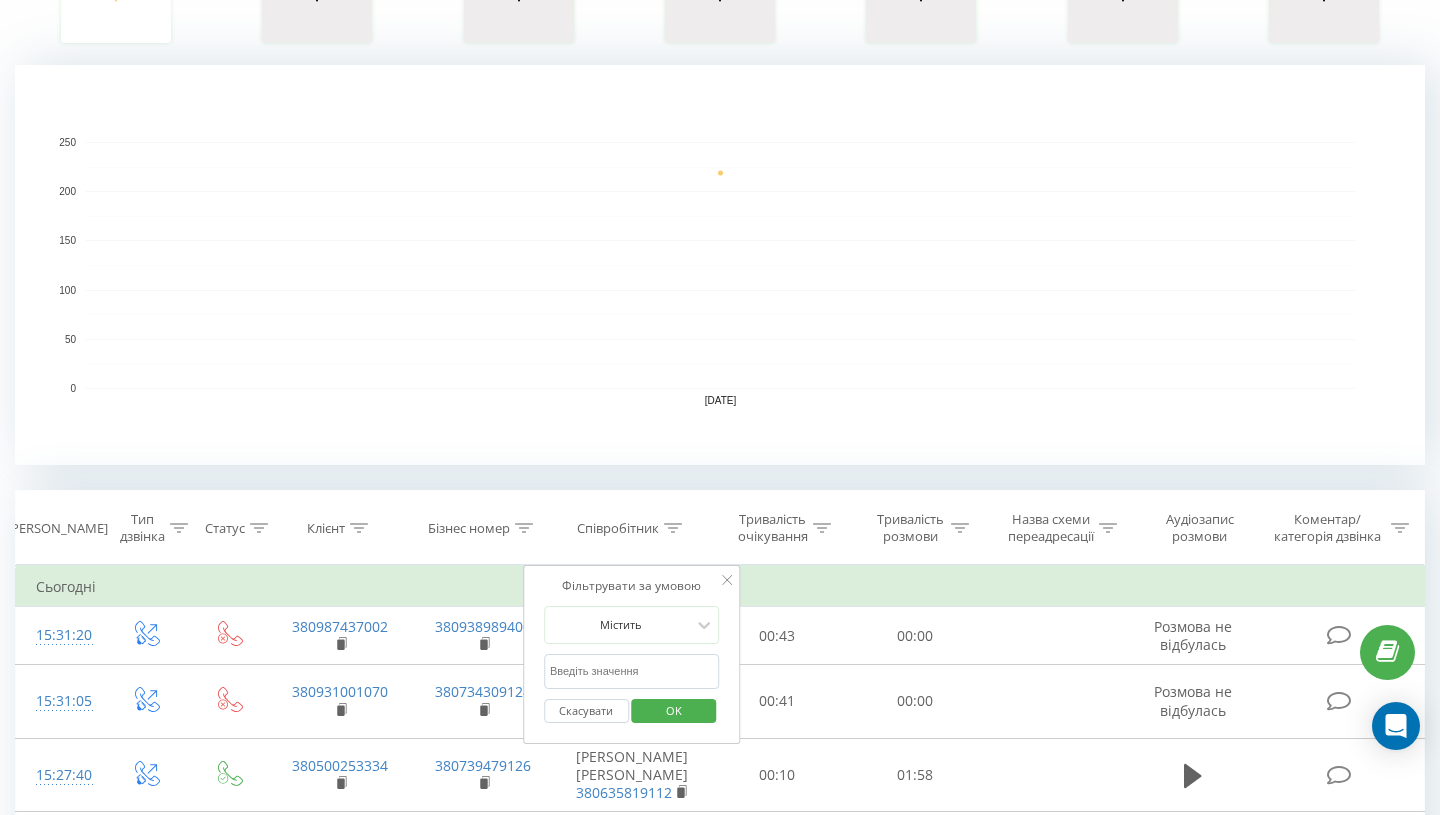 click at bounding box center (632, 671) 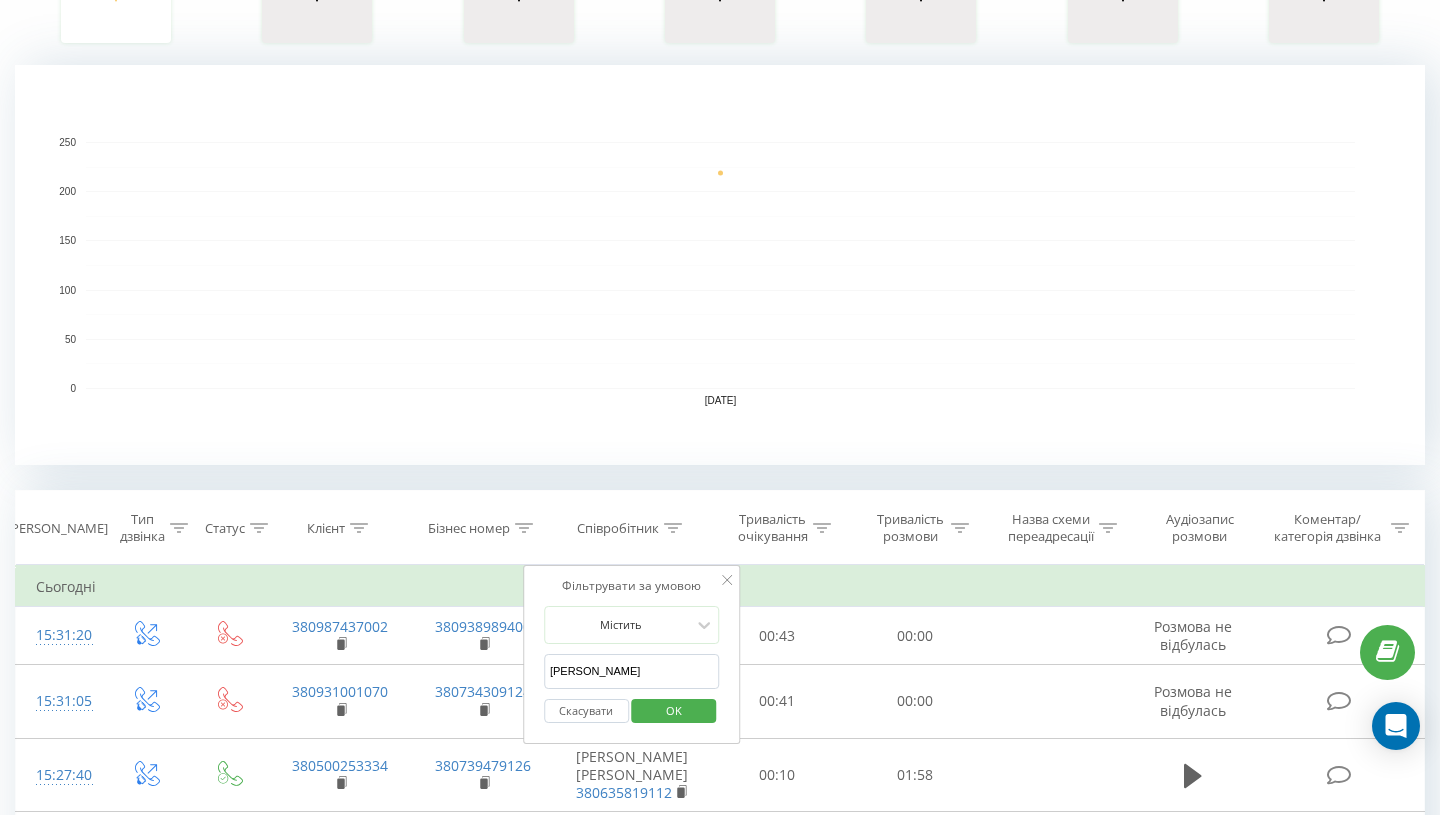 click on "OK" at bounding box center (674, 710) 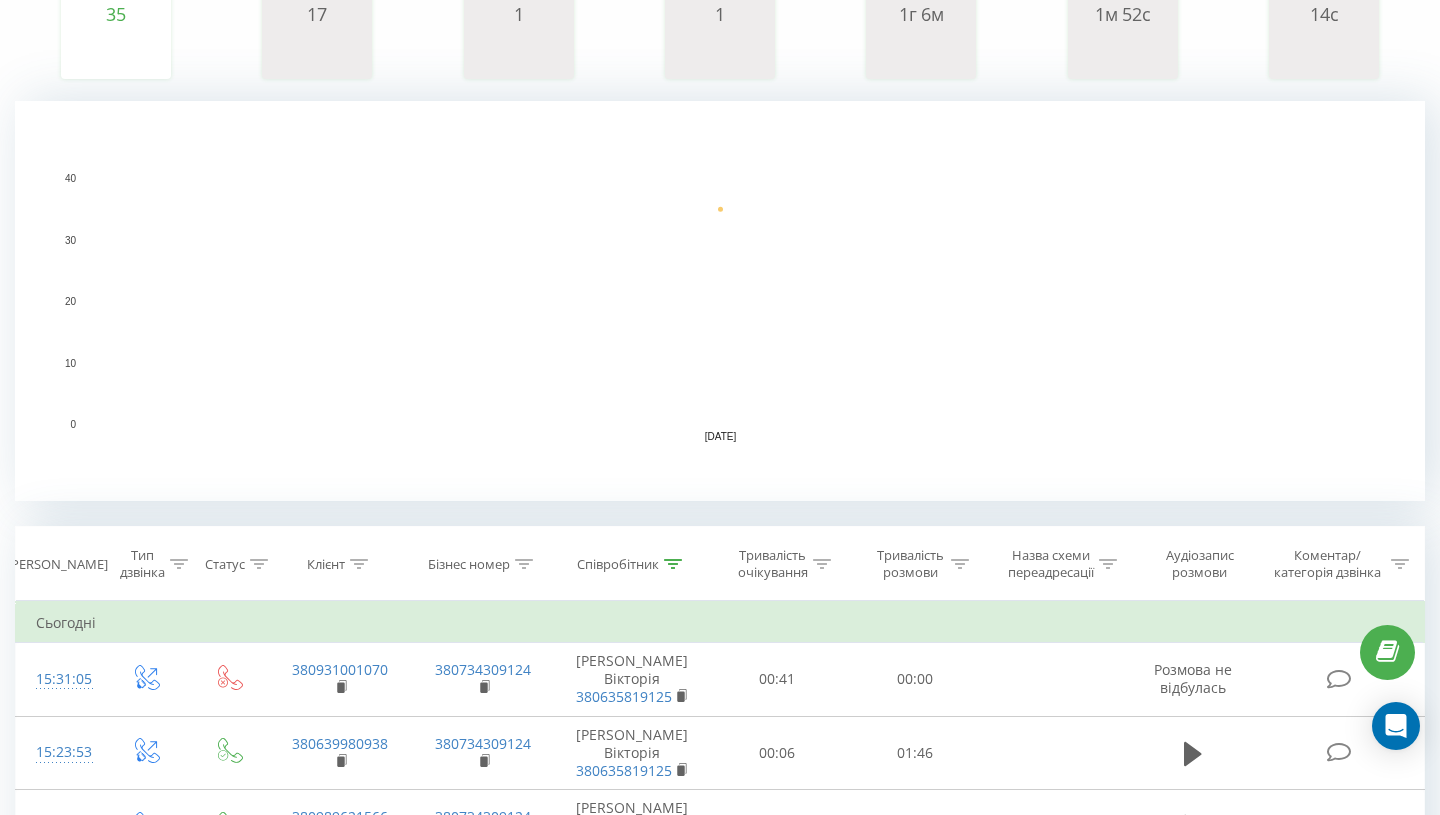 scroll, scrollTop: 357, scrollLeft: 0, axis: vertical 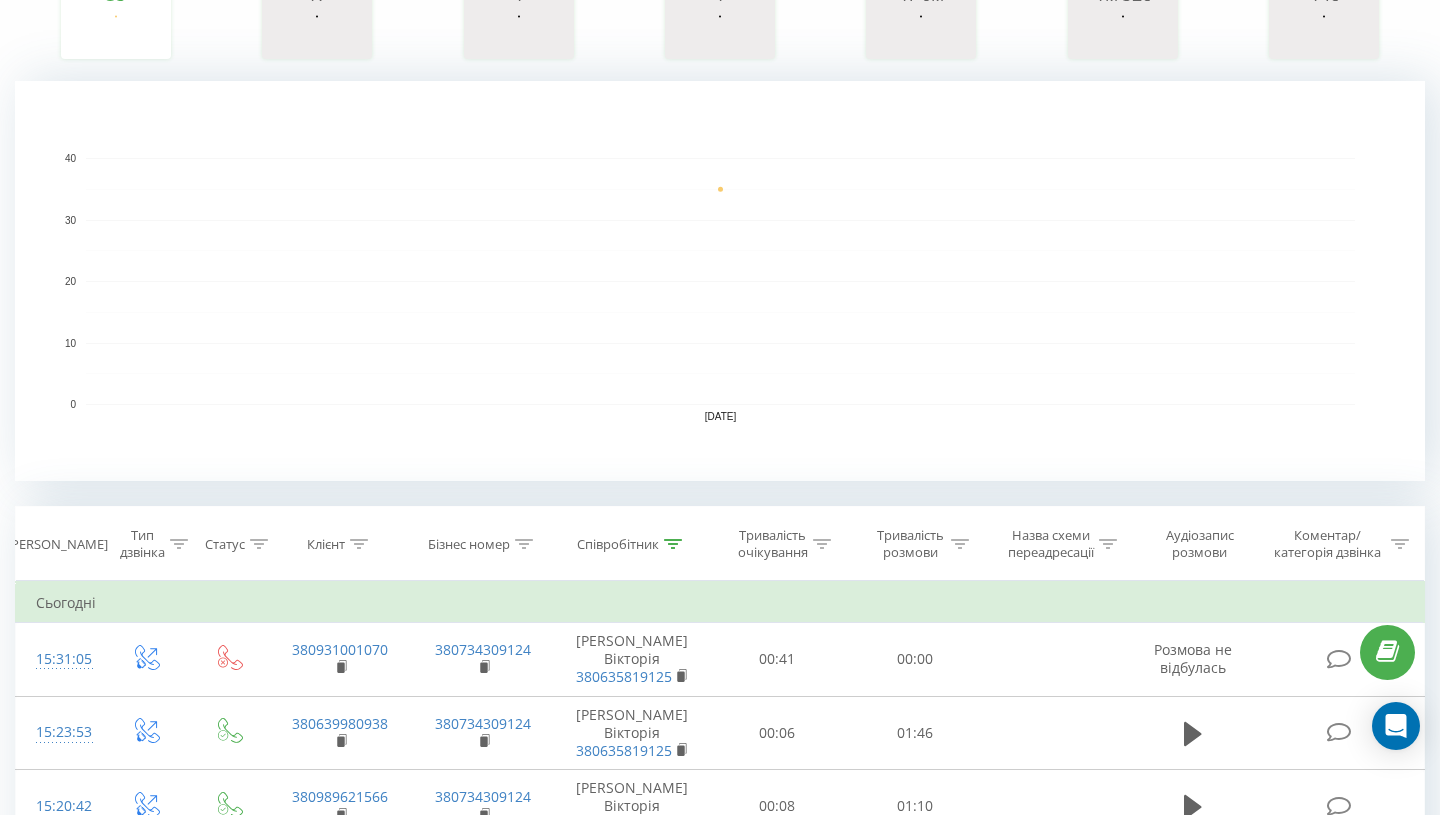 click at bounding box center (259, 544) 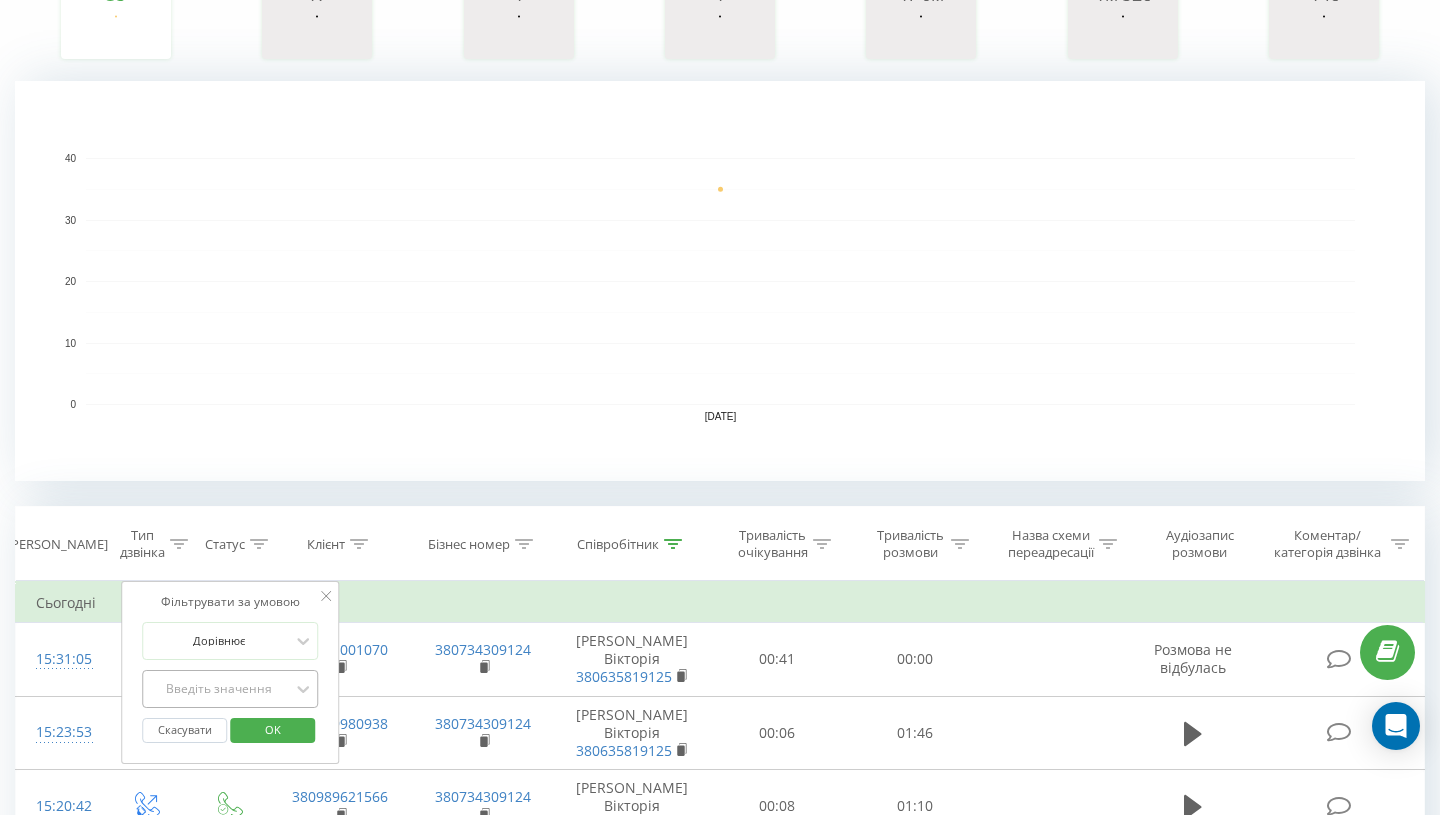 click on "Введіть значення" at bounding box center [219, 689] 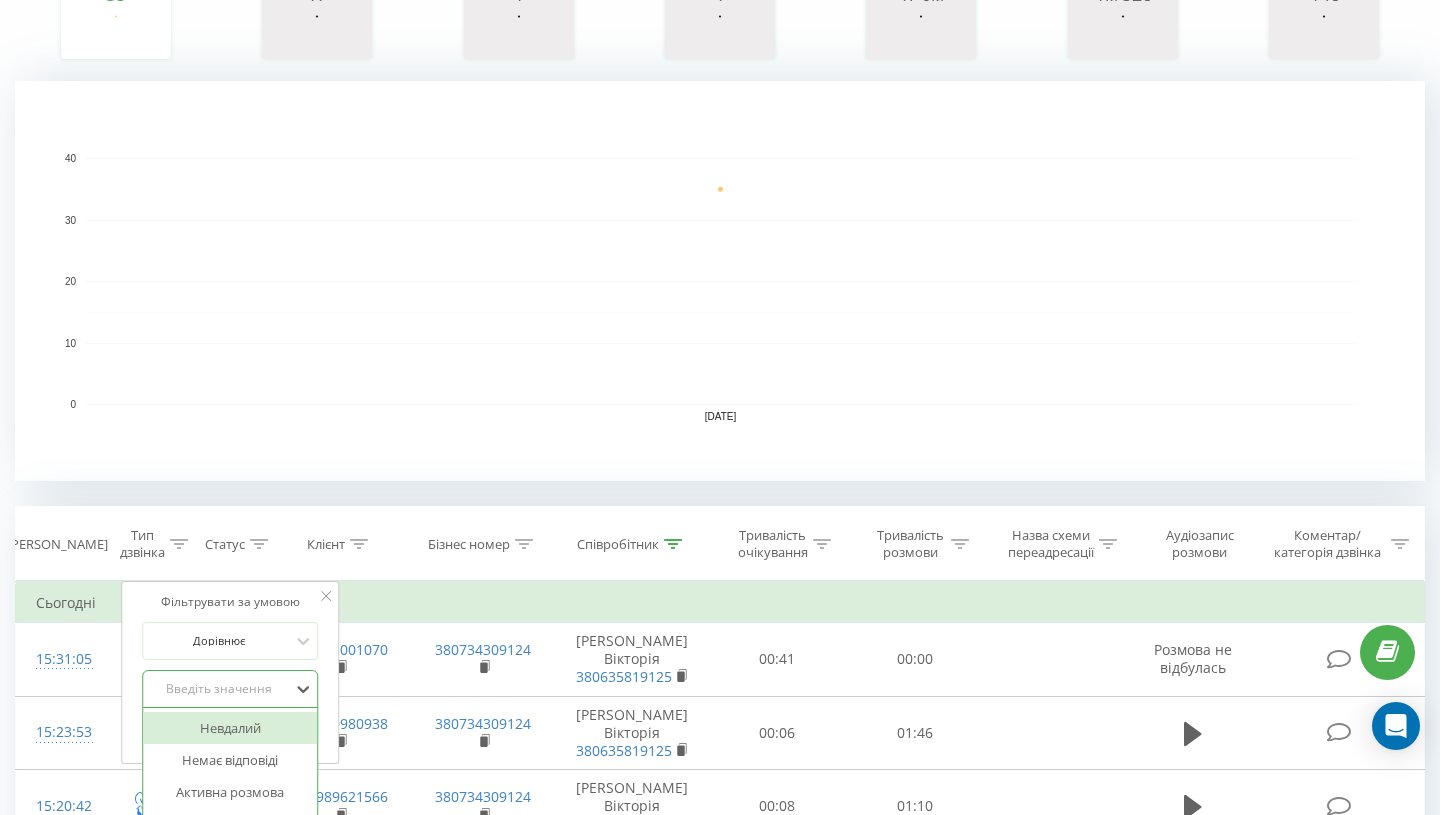 scroll, scrollTop: 370, scrollLeft: 0, axis: vertical 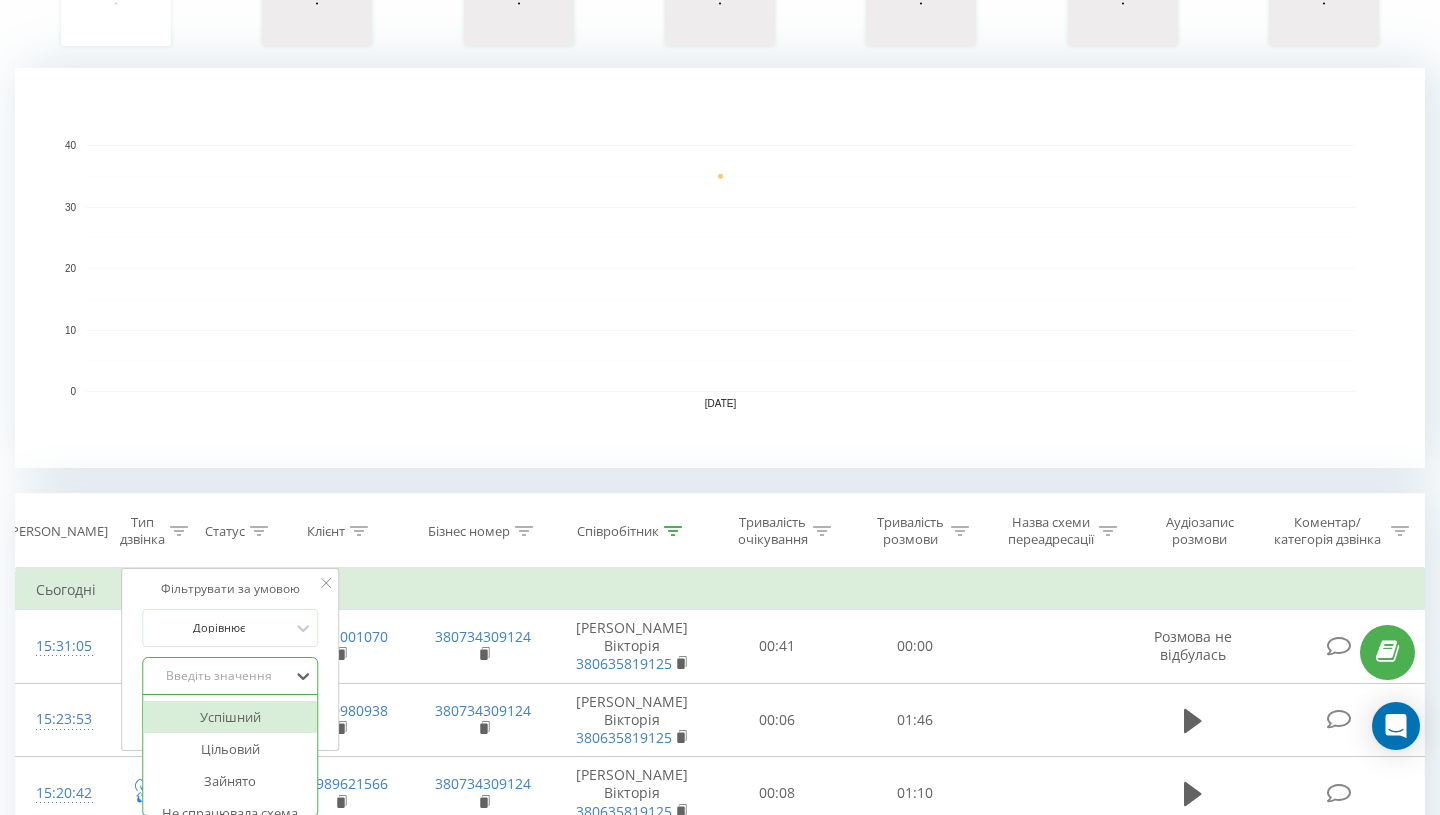 click on "Успішний" at bounding box center (230, 717) 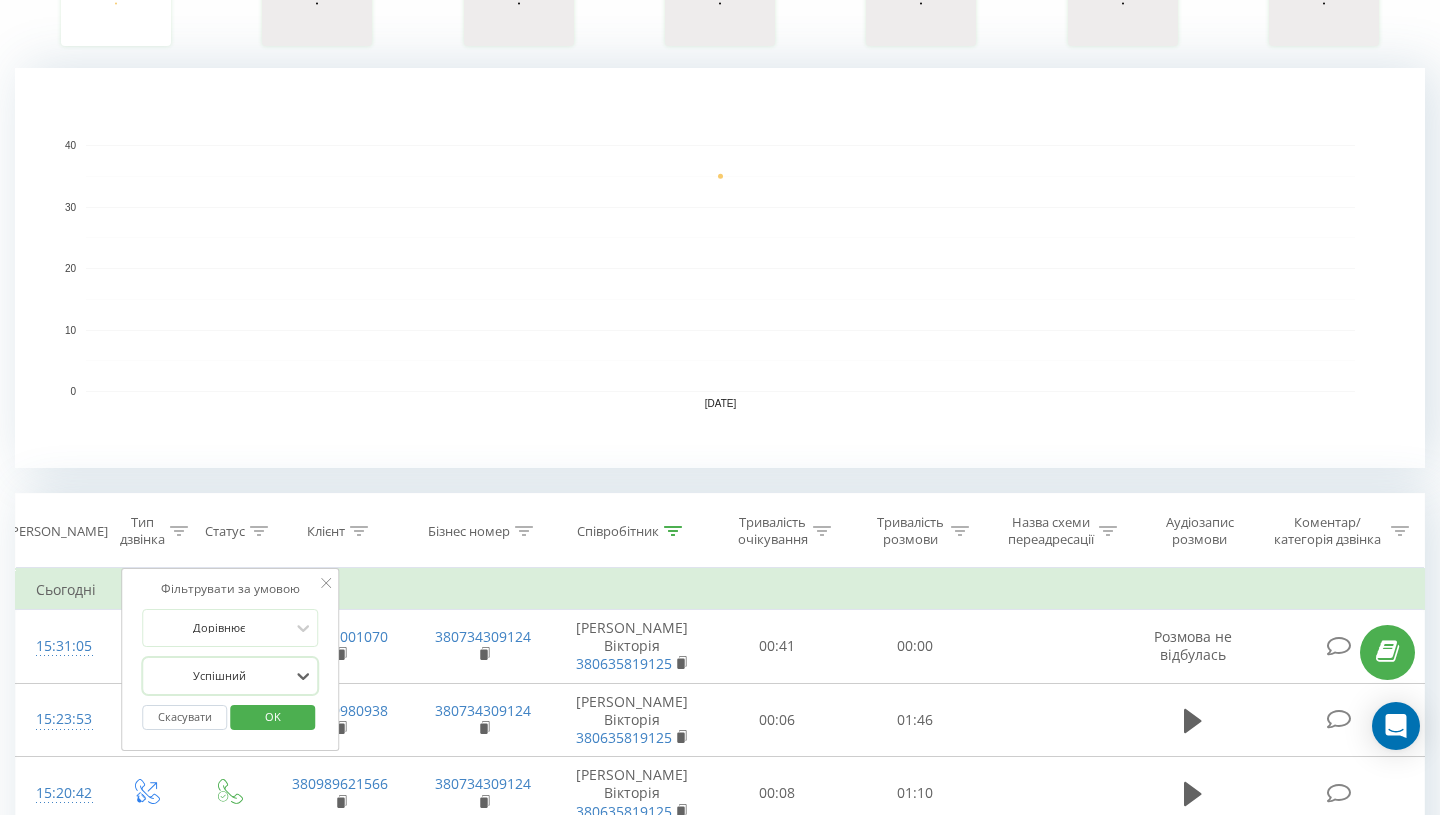 click on "OK" at bounding box center (273, 716) 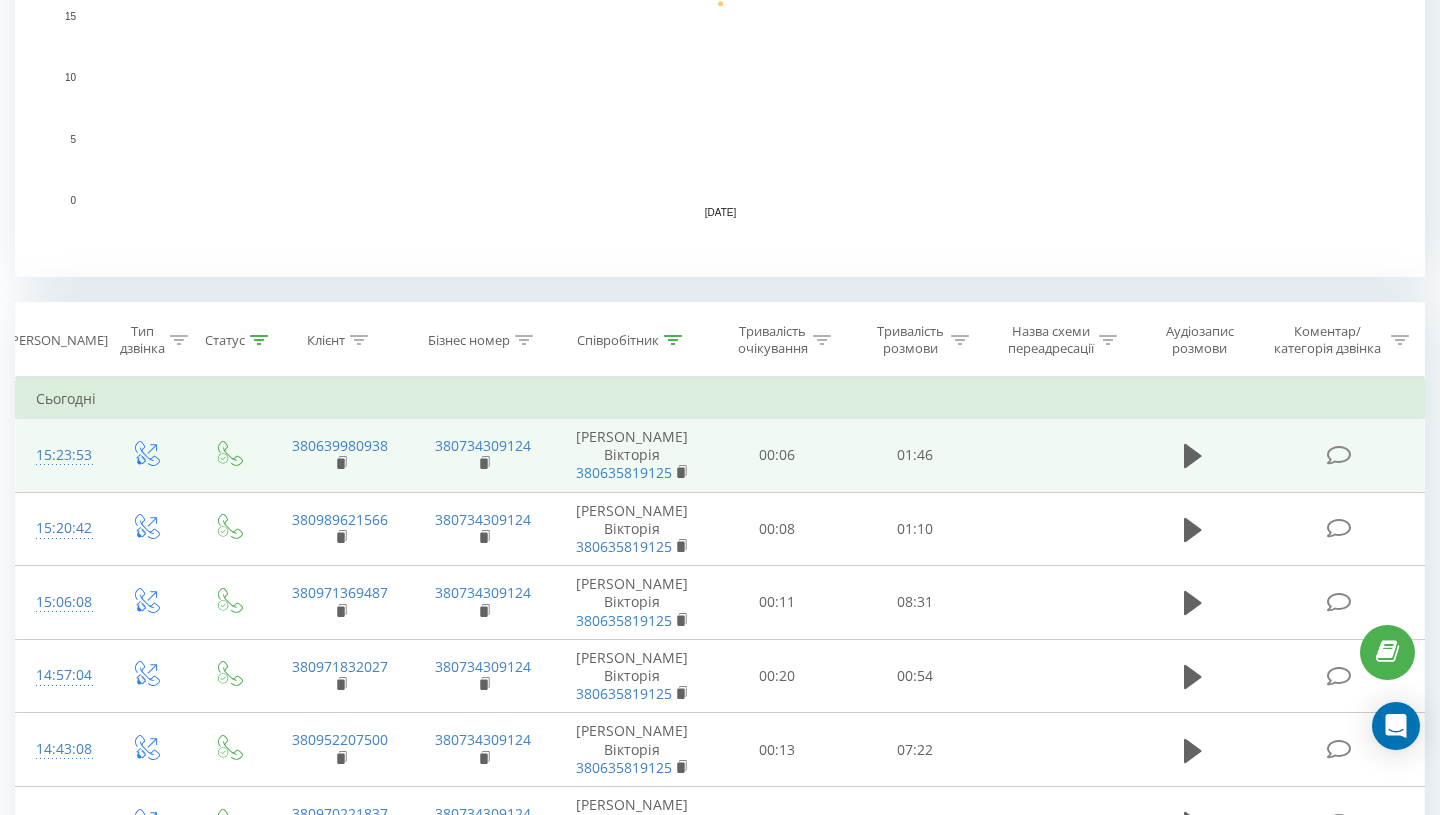 scroll, scrollTop: 576, scrollLeft: 0, axis: vertical 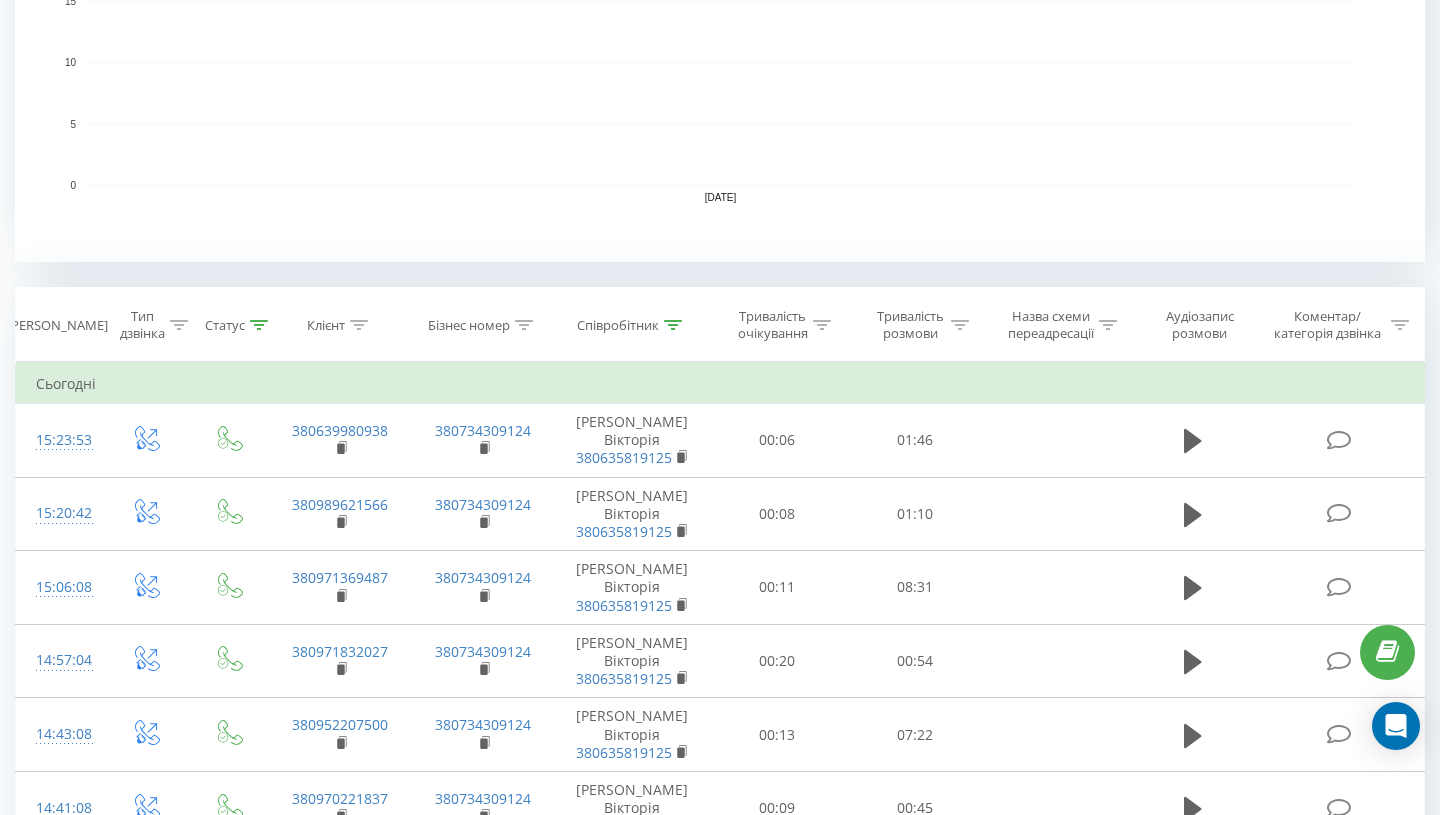 click on "Статус" at bounding box center (230, 325) 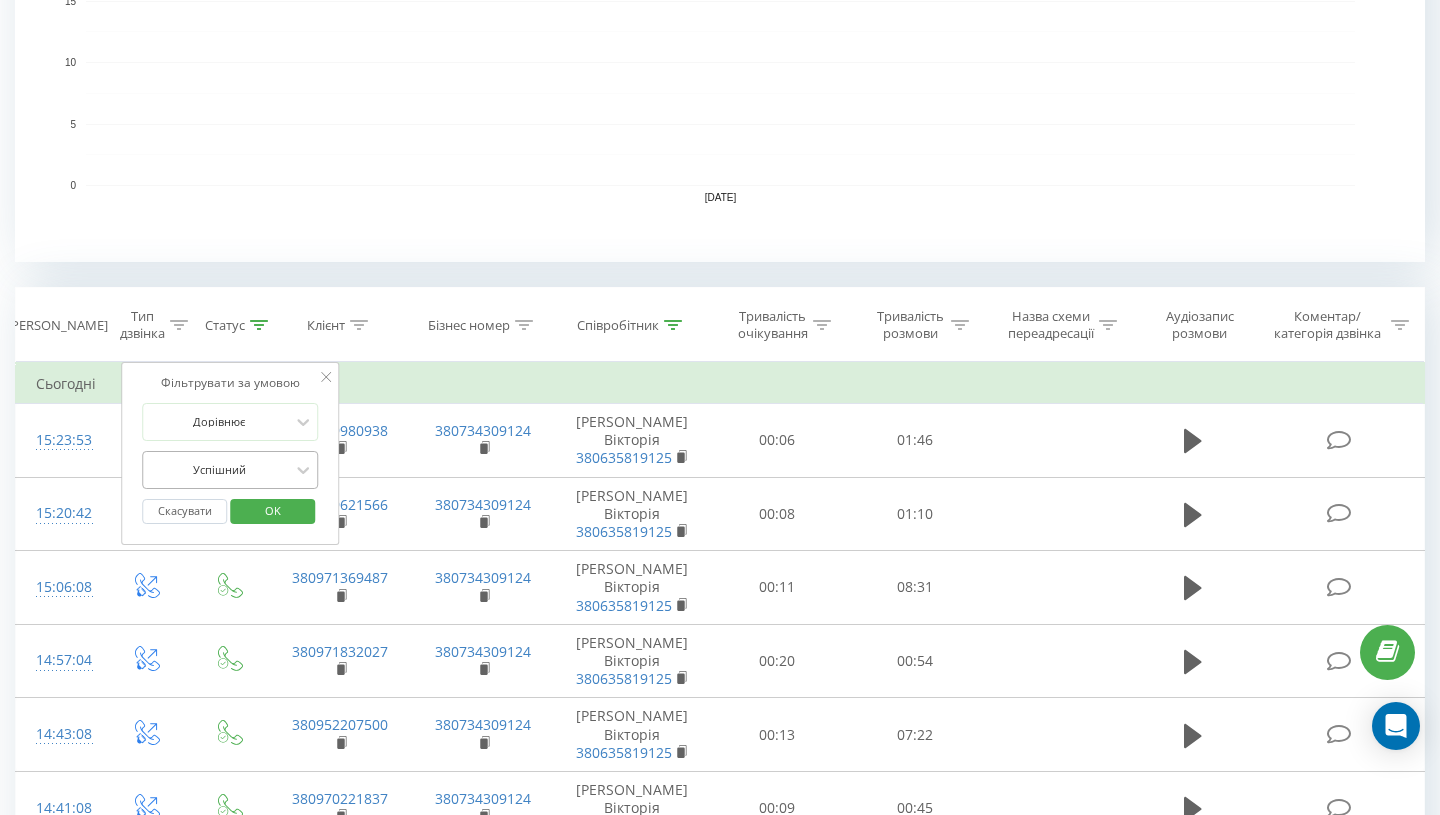 click at bounding box center [219, 469] 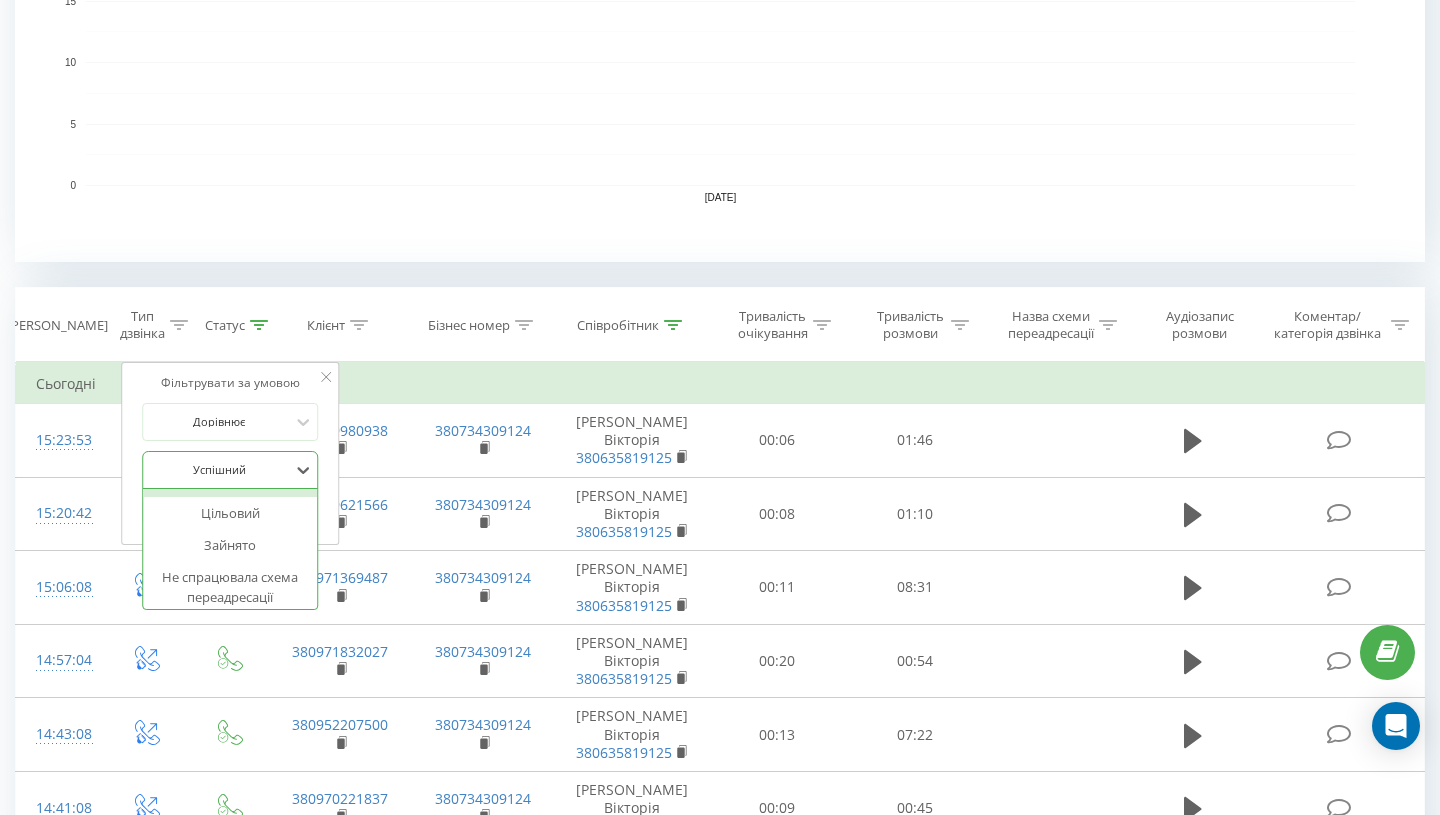 scroll, scrollTop: 160, scrollLeft: 0, axis: vertical 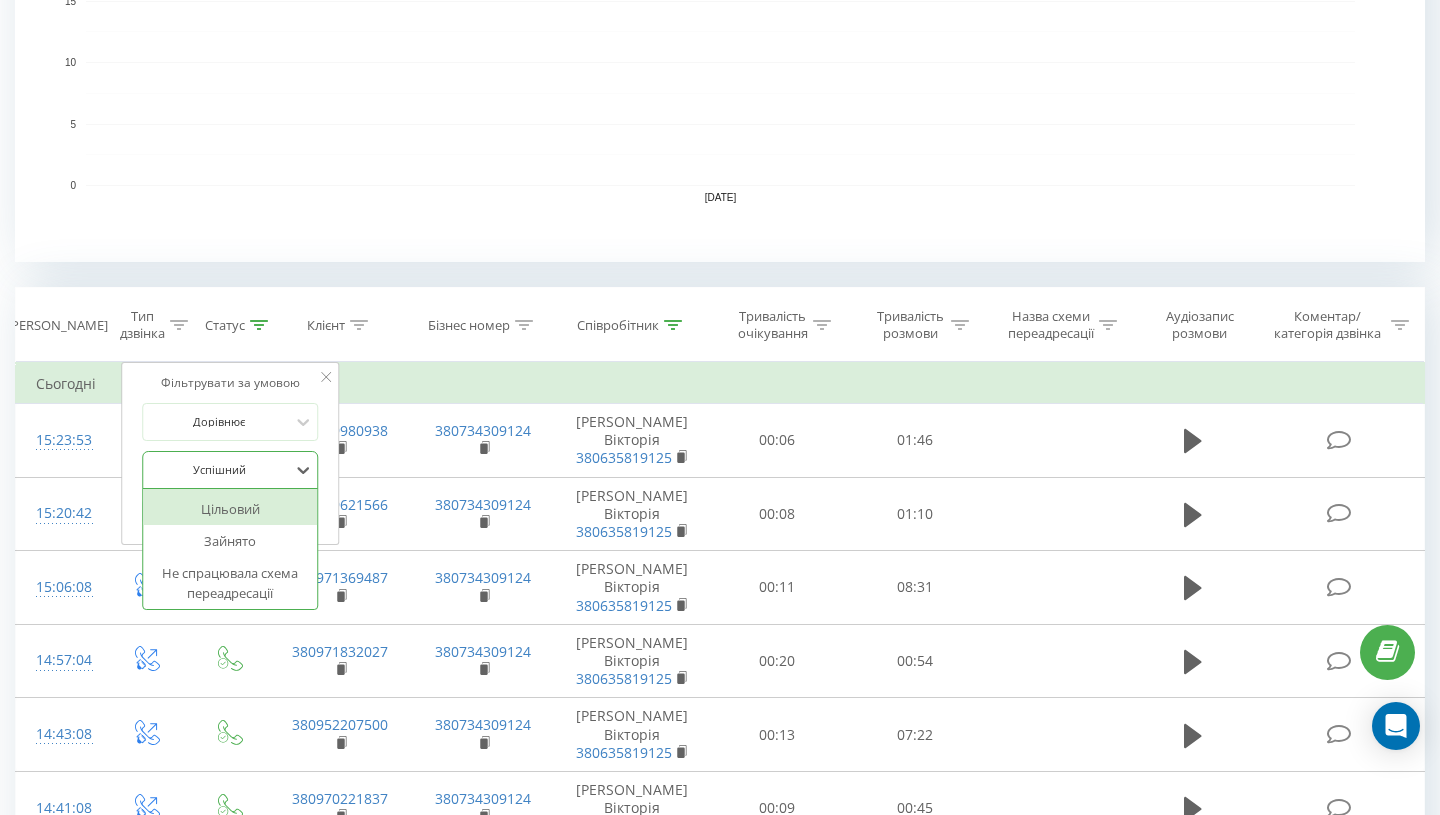 click on "Цільовий" at bounding box center [230, 509] 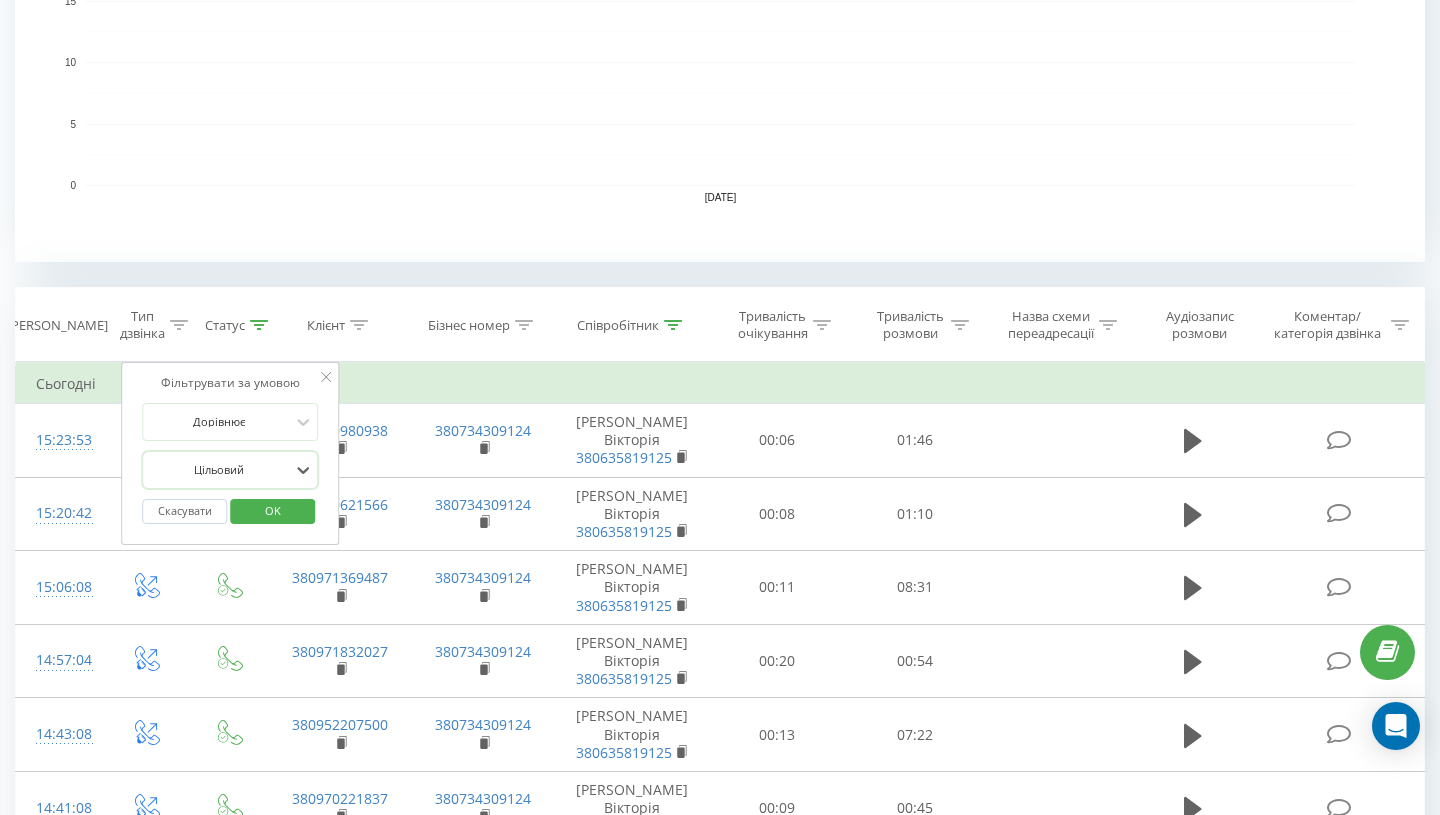 click on "OK" at bounding box center (273, 510) 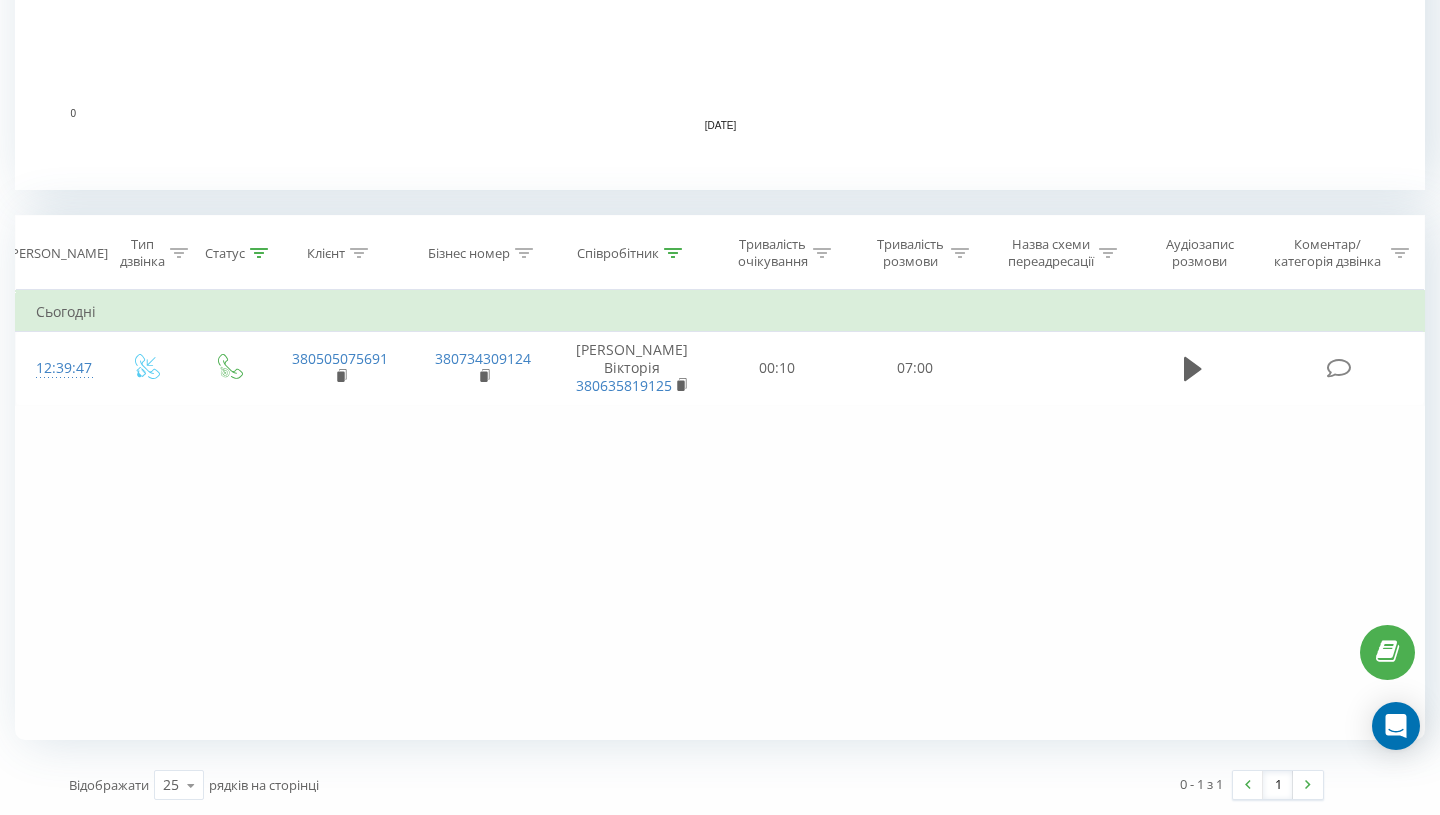 scroll, scrollTop: 543, scrollLeft: 0, axis: vertical 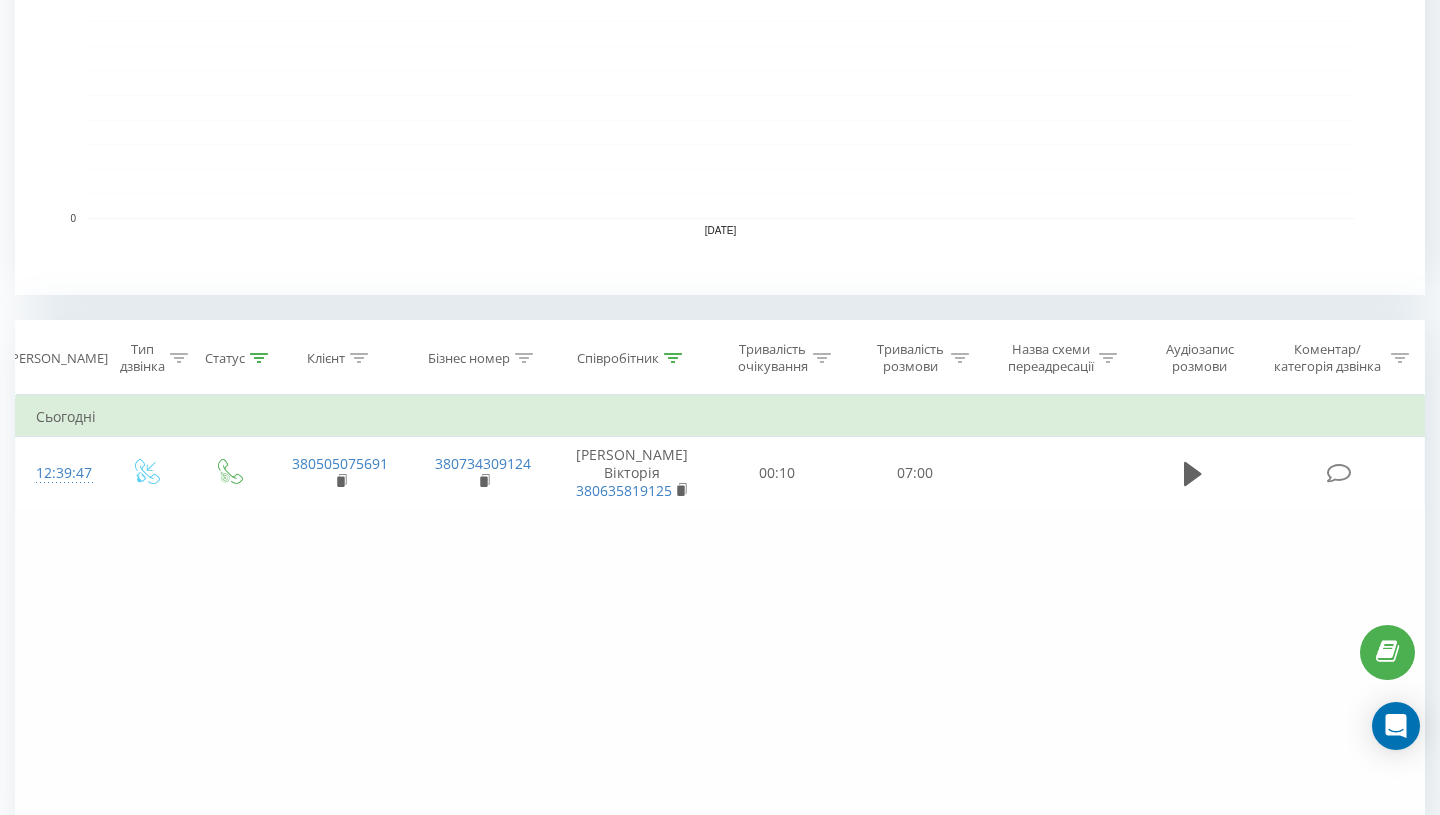 click 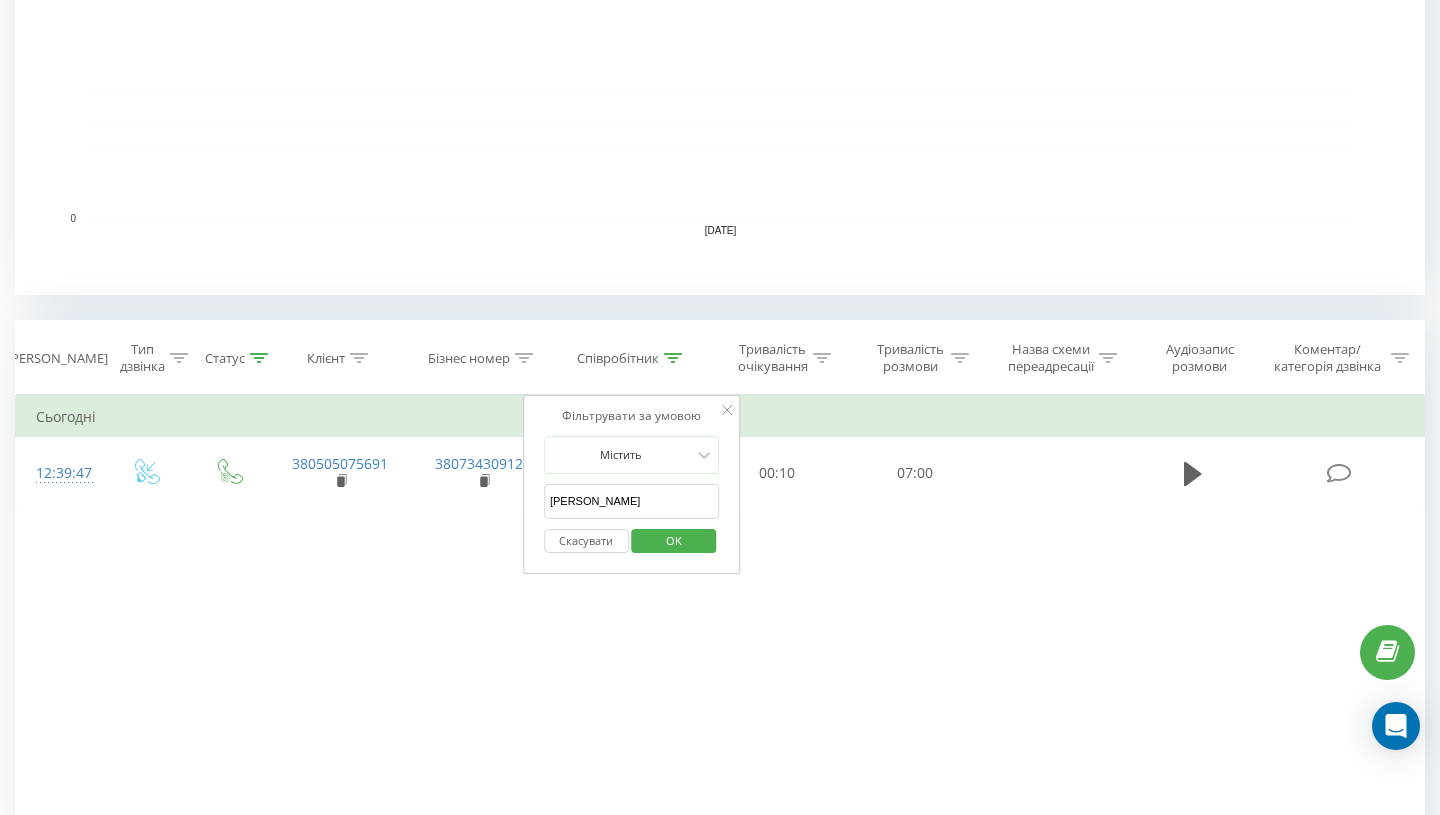 click on "Клієнт" at bounding box center (337, 358) 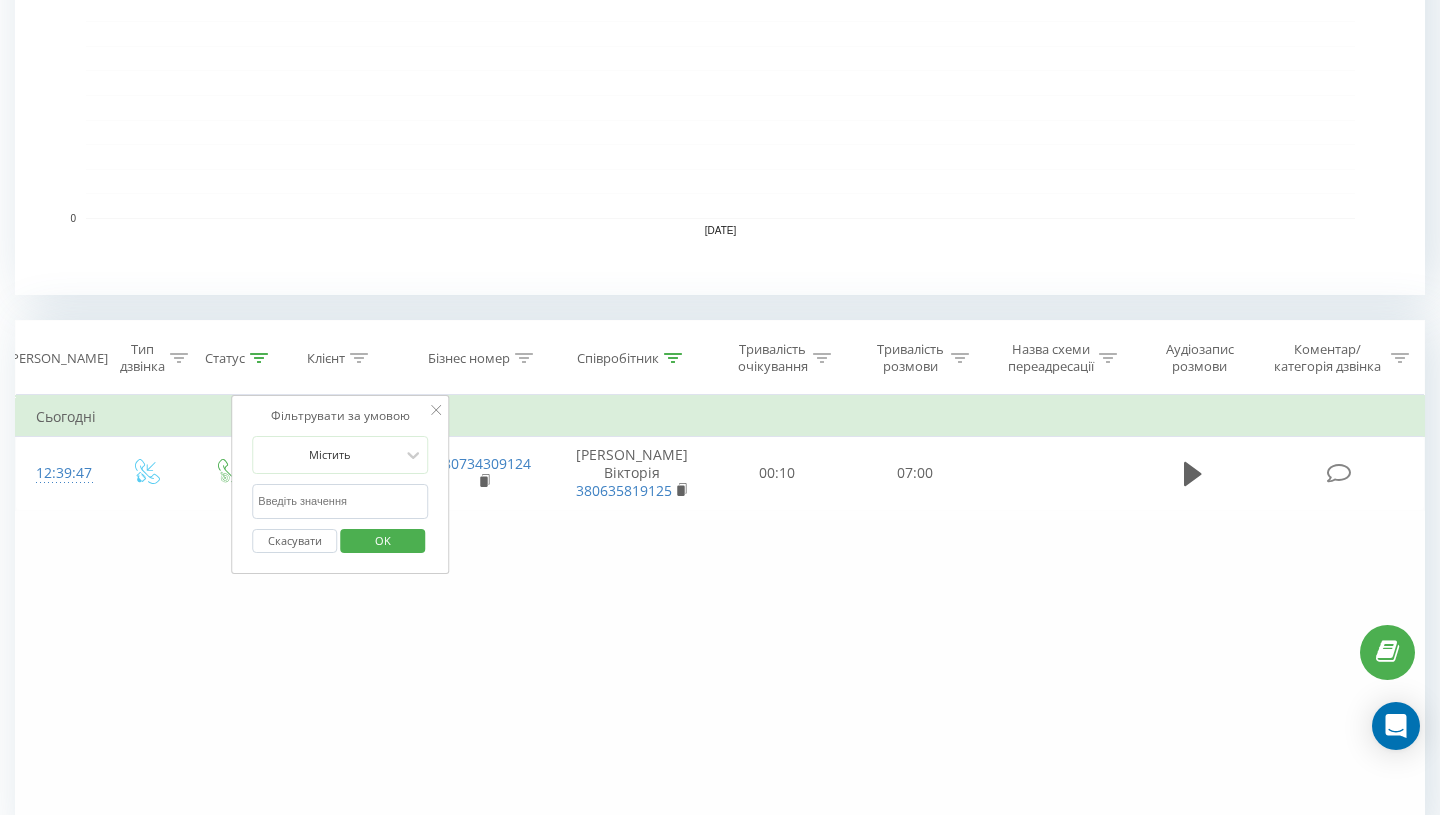 click at bounding box center [340, 501] 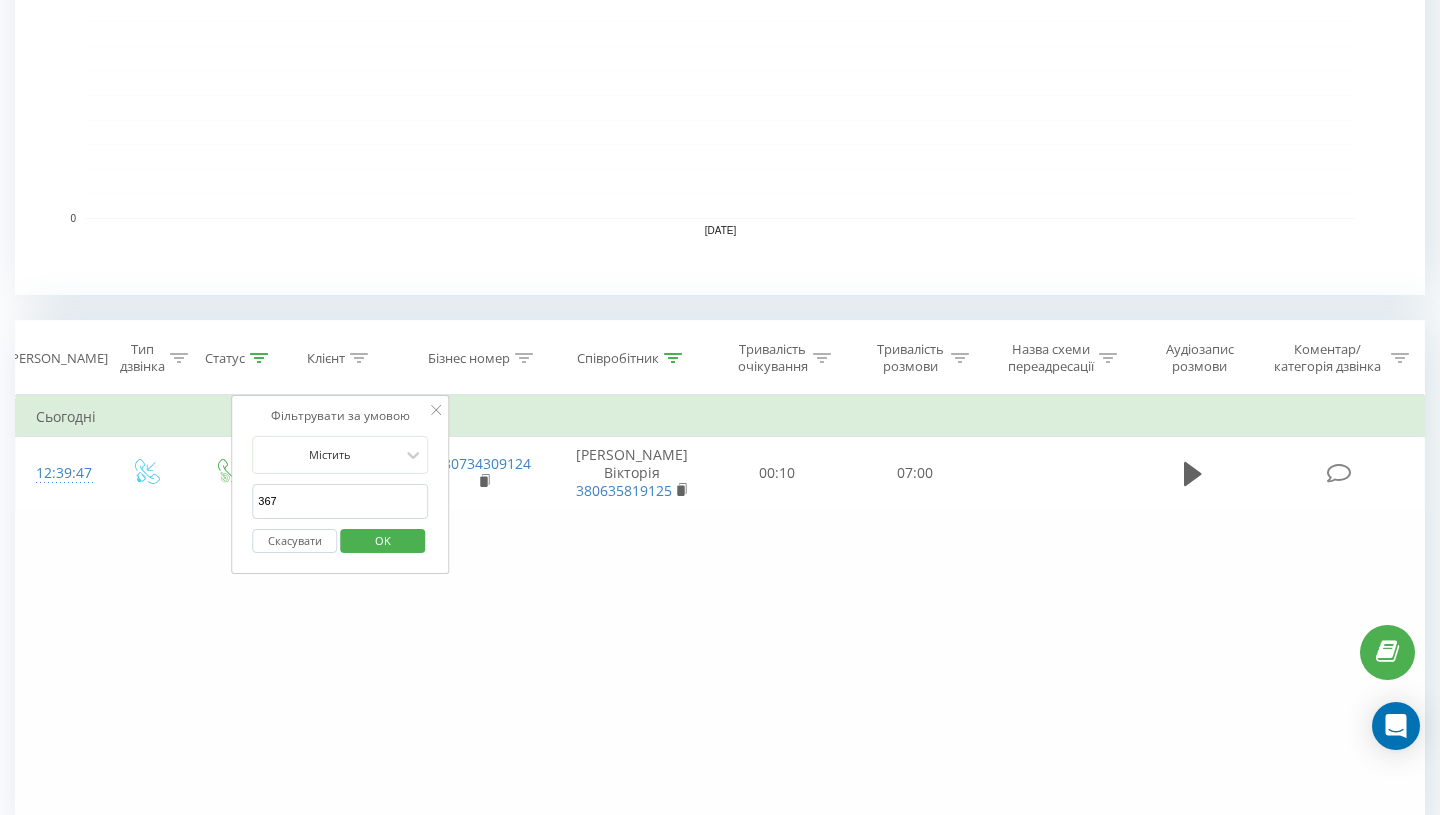 type on "3674" 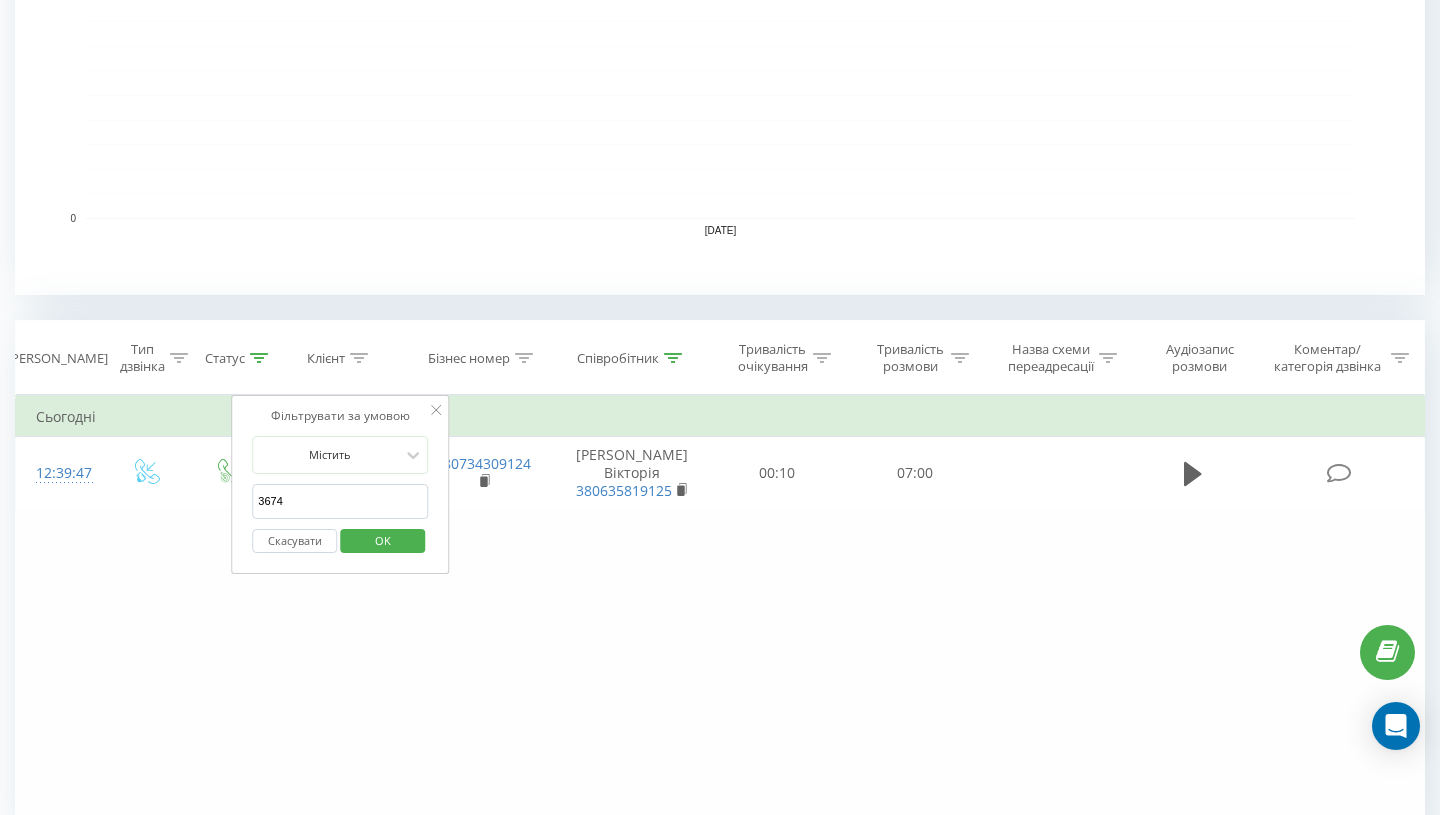 click on "OK" at bounding box center [383, 540] 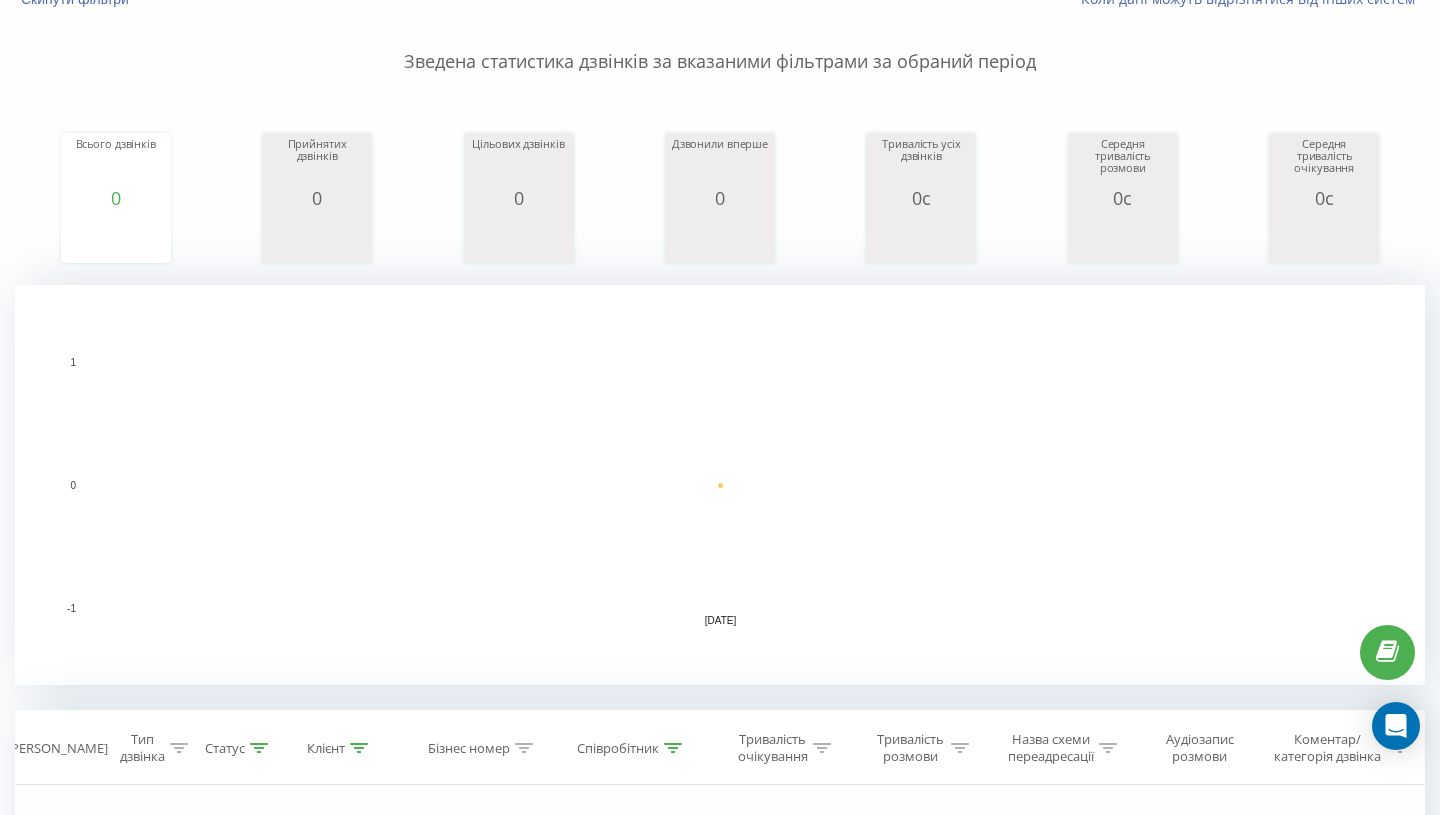 scroll, scrollTop: 0, scrollLeft: 0, axis: both 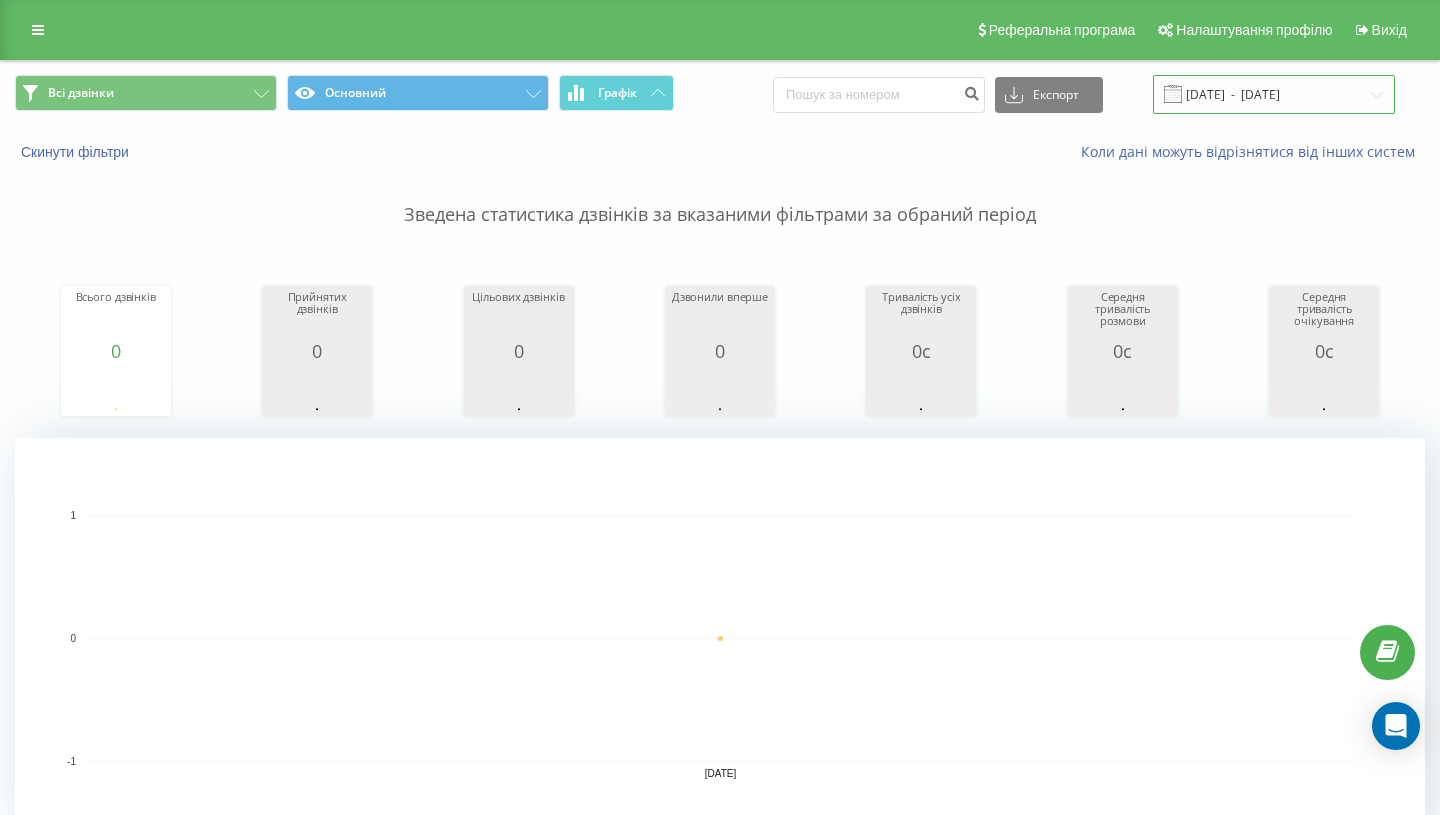 click on "[DATE]  -  [DATE]" at bounding box center [1274, 94] 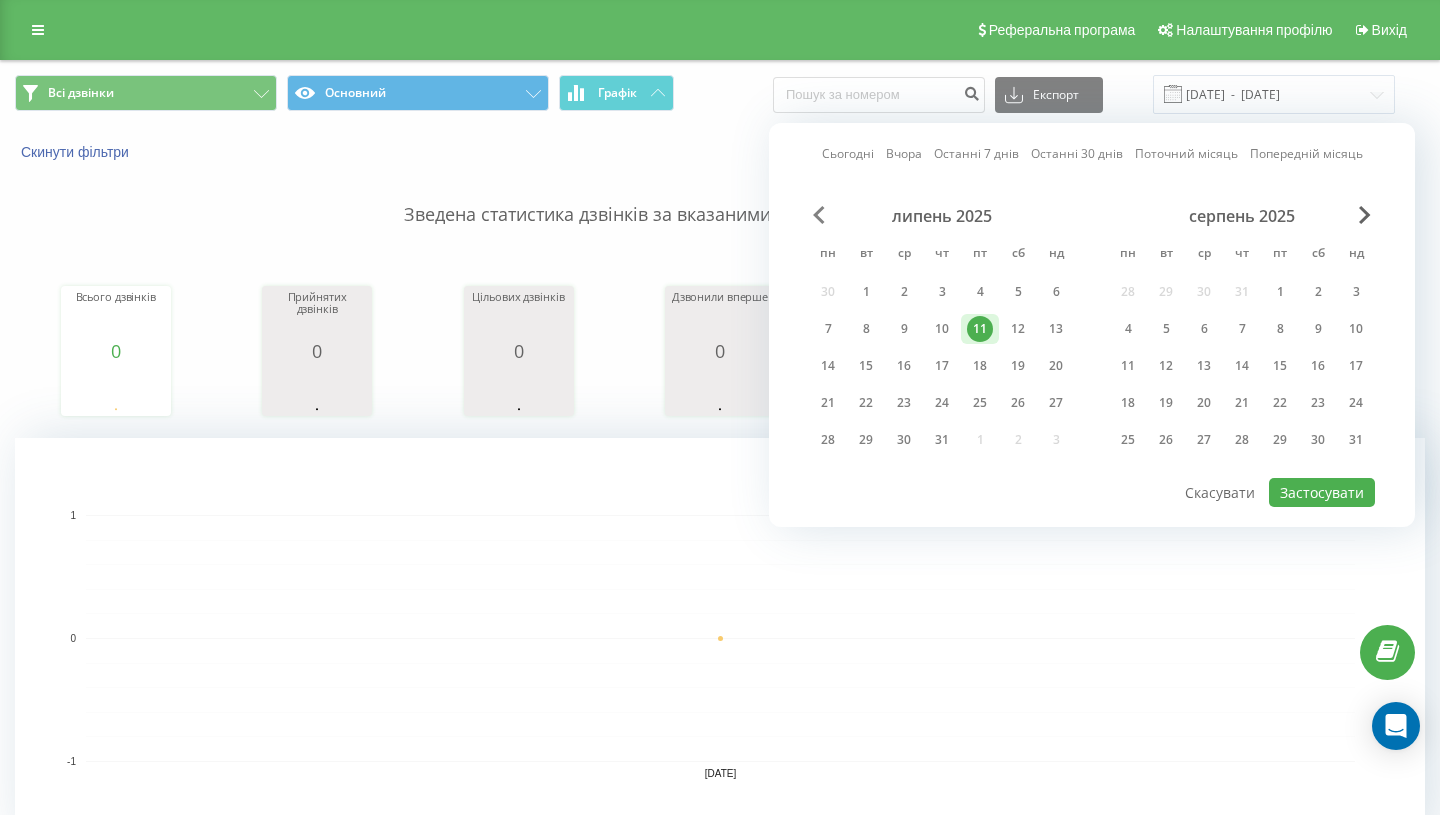 click at bounding box center (819, 215) 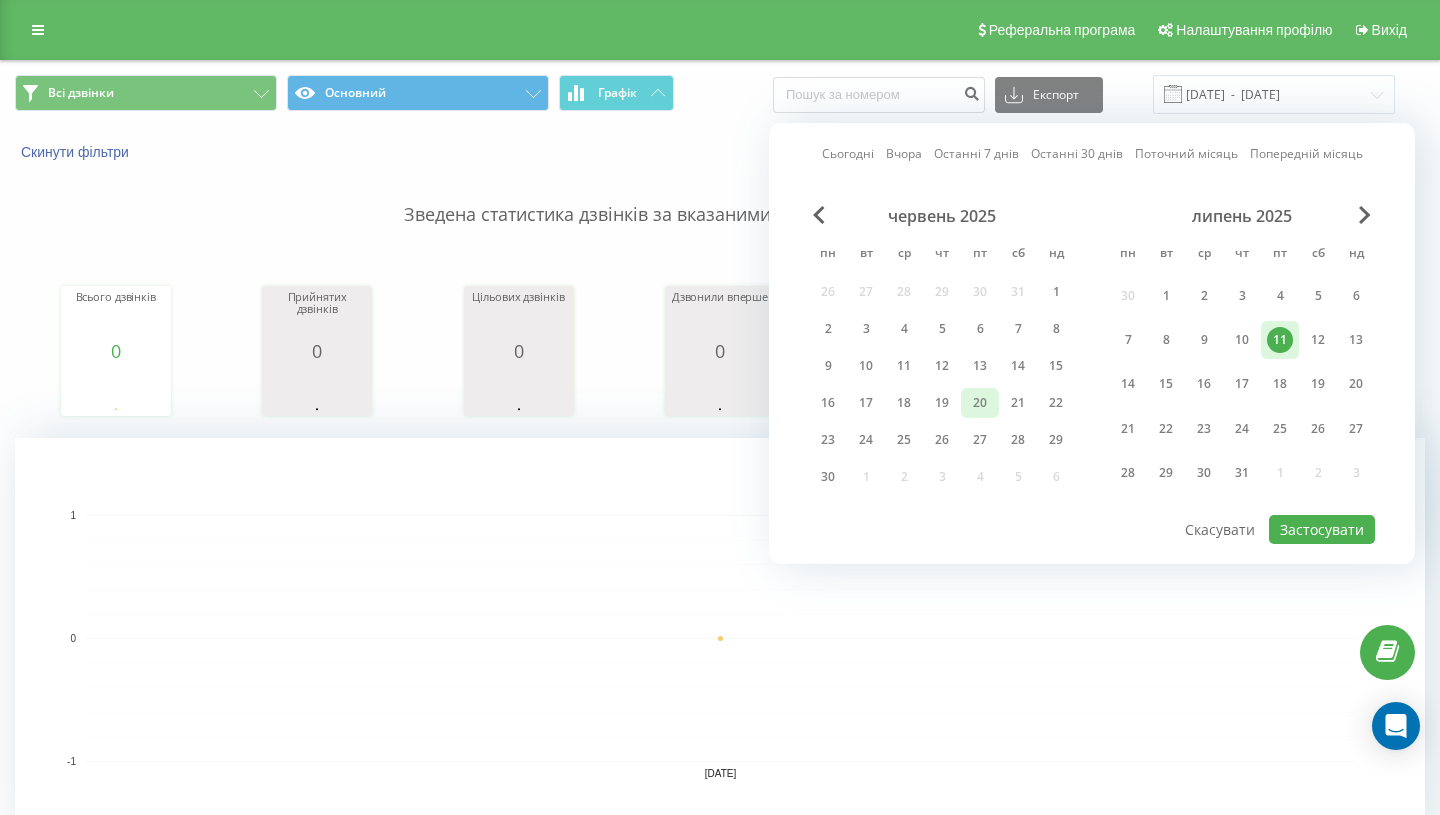 click on "20" at bounding box center [980, 403] 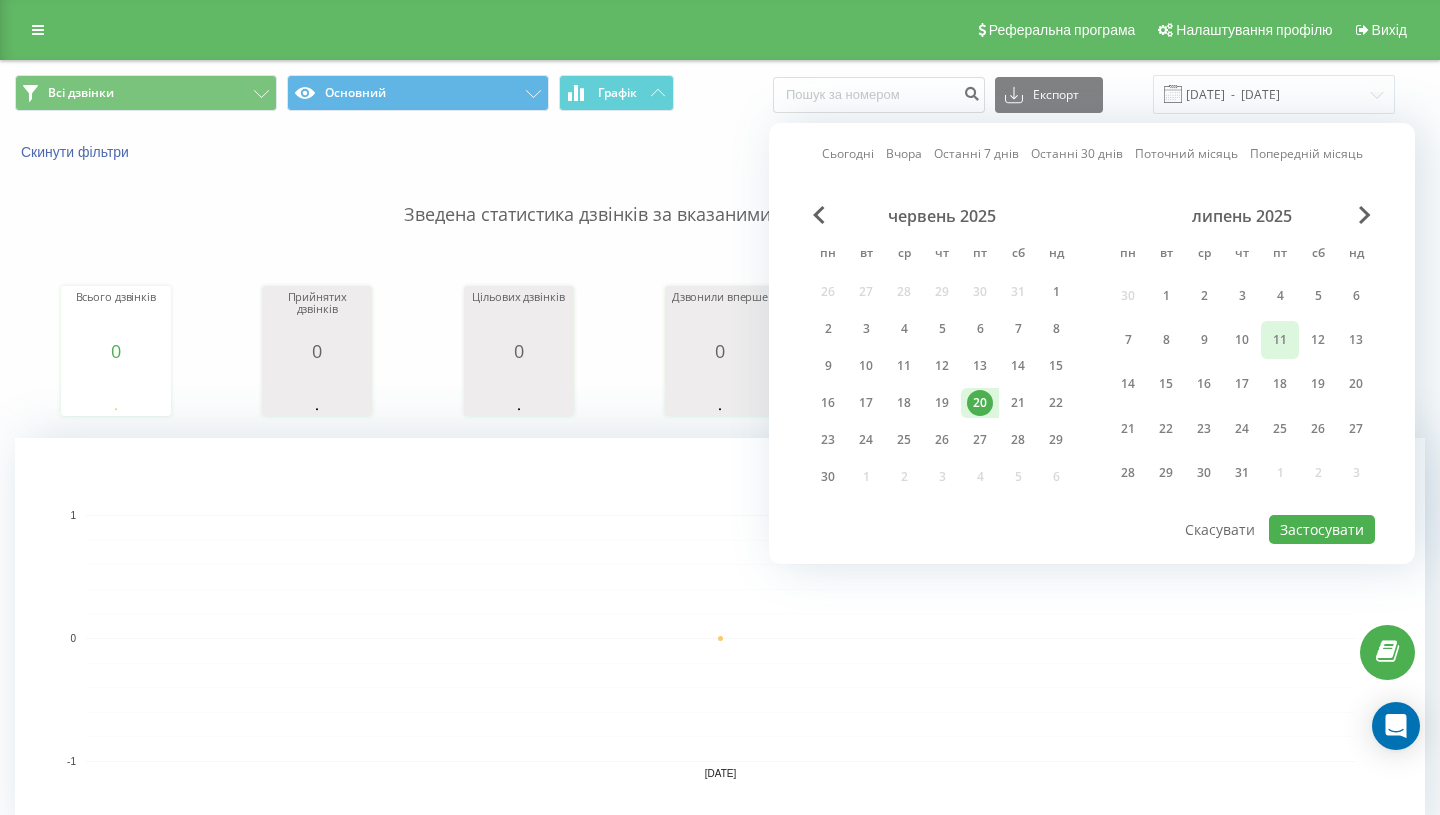 click on "11" at bounding box center (1280, 340) 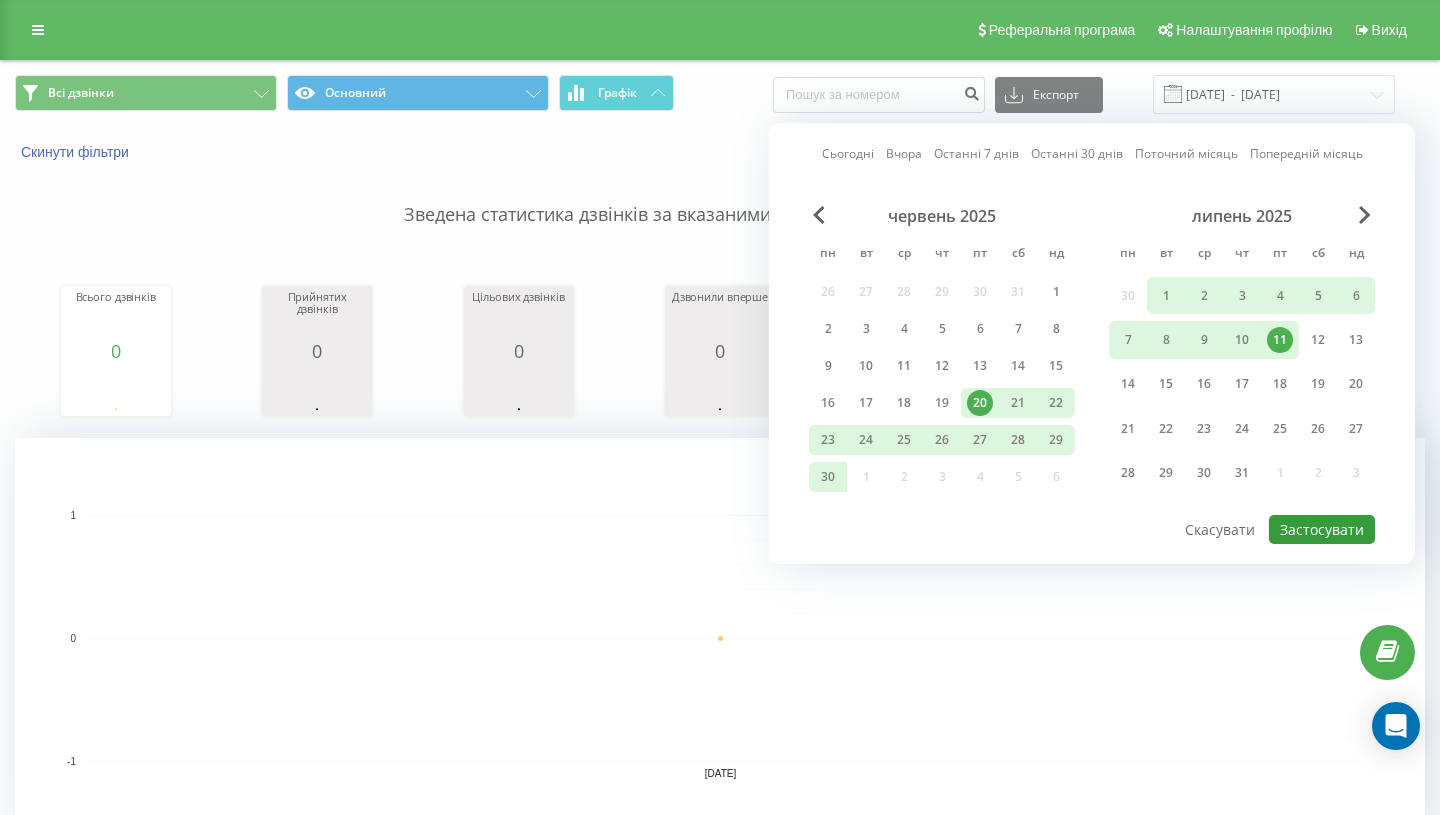 click on "Застосувати" at bounding box center [1322, 529] 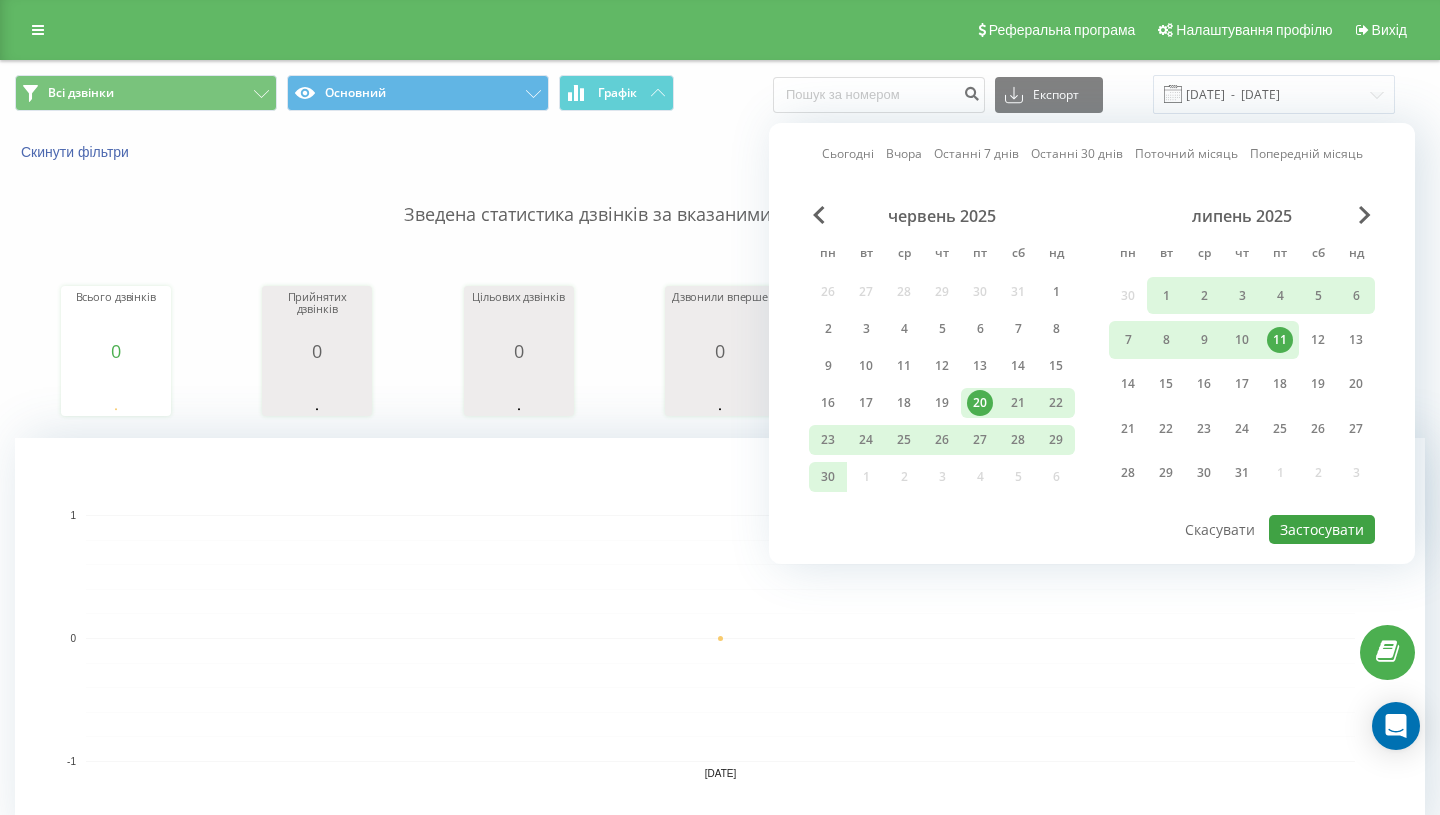 type on "[DATE]  -  [DATE]" 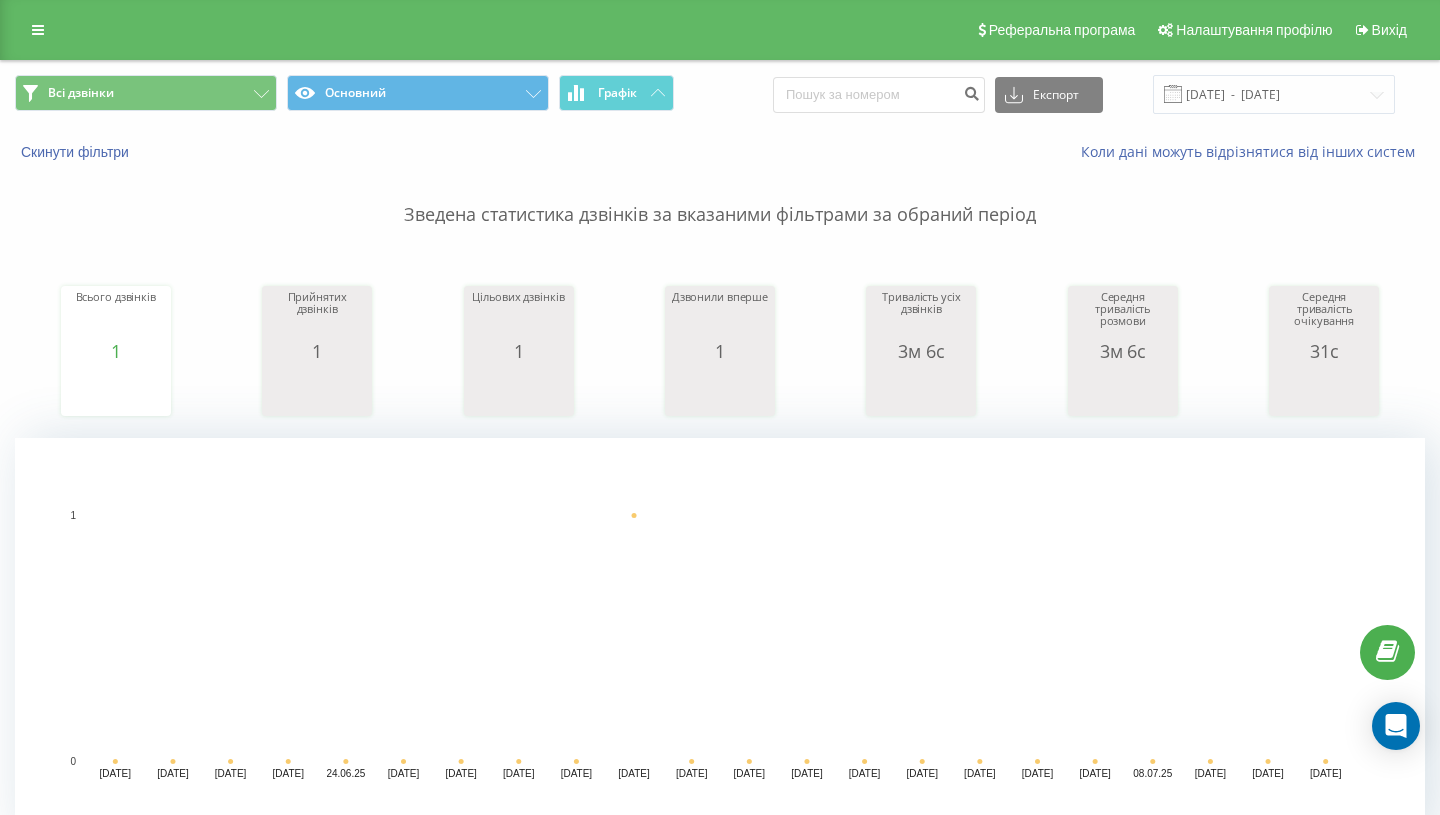scroll, scrollTop: 648, scrollLeft: 0, axis: vertical 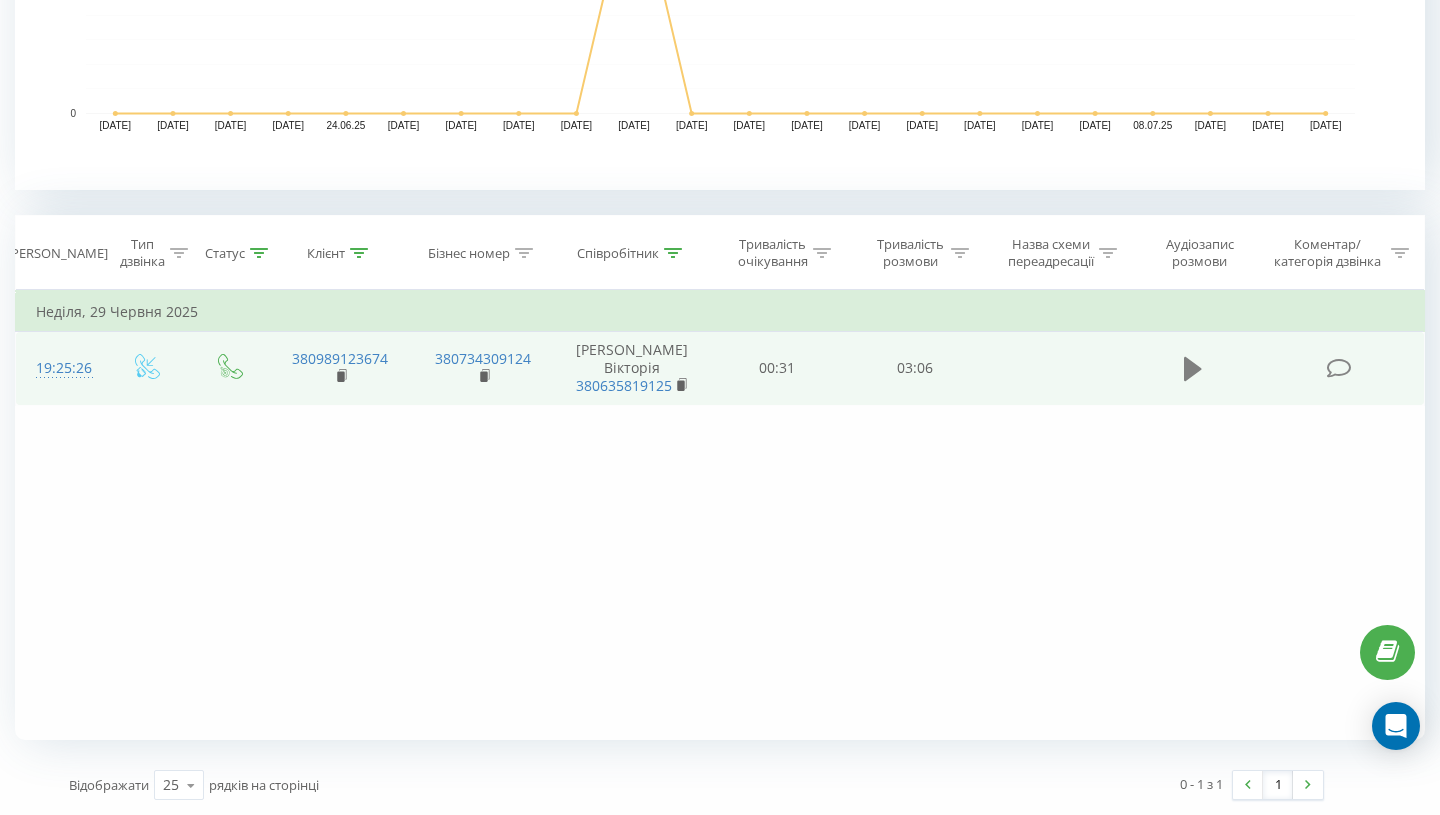 click 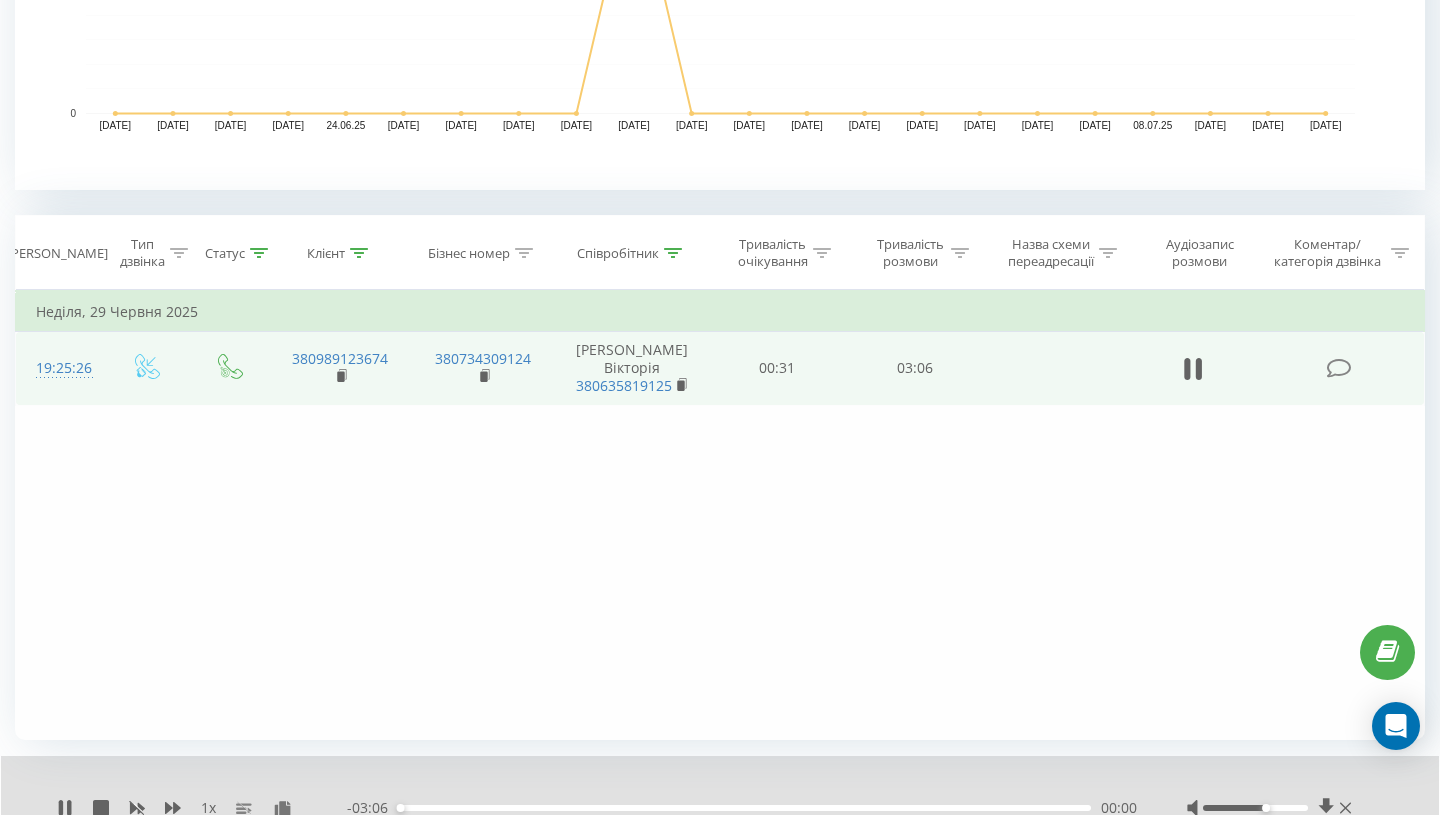 click on "00:00" at bounding box center (744, 808) 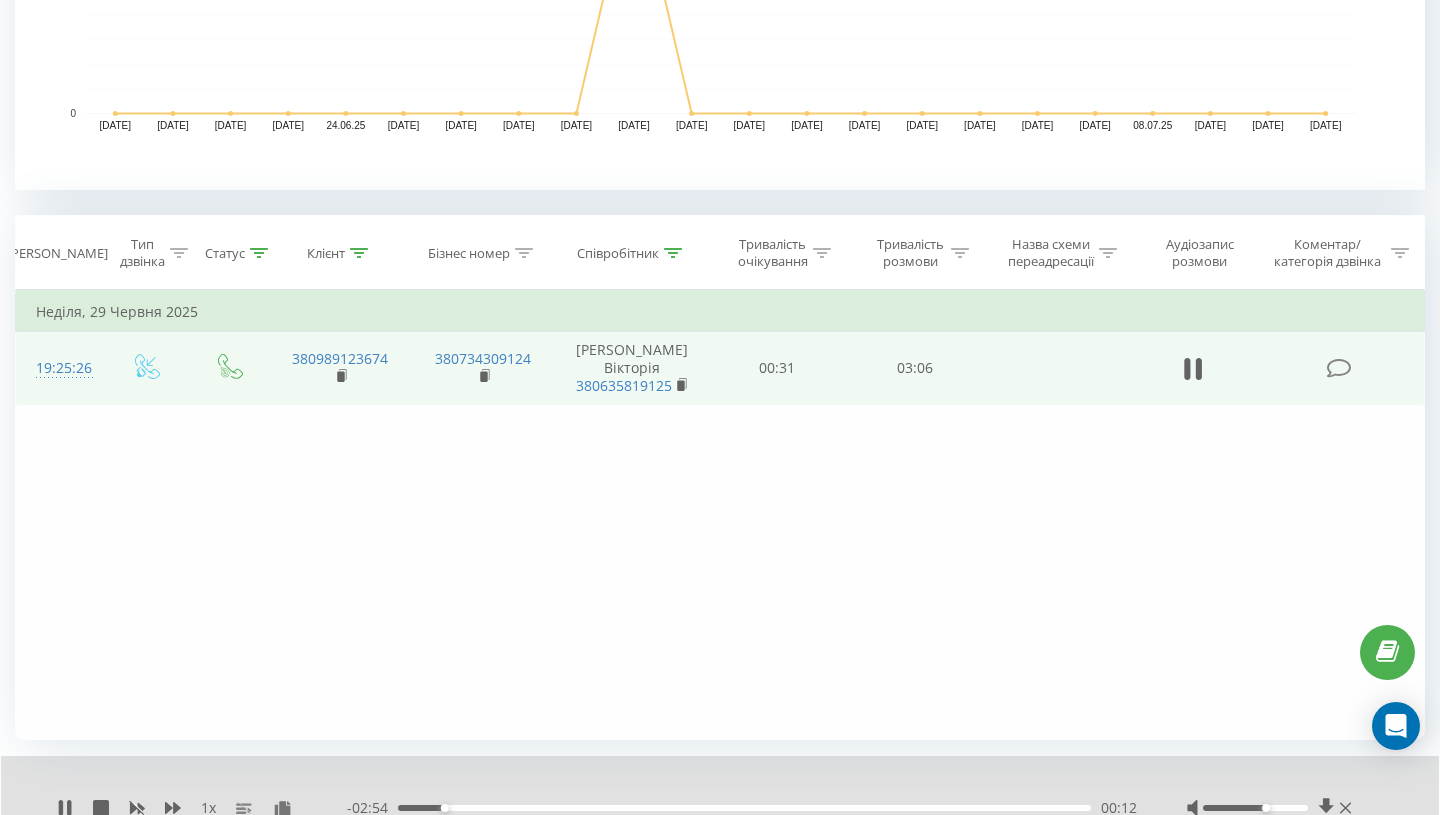 click on "00:12" at bounding box center (744, 808) 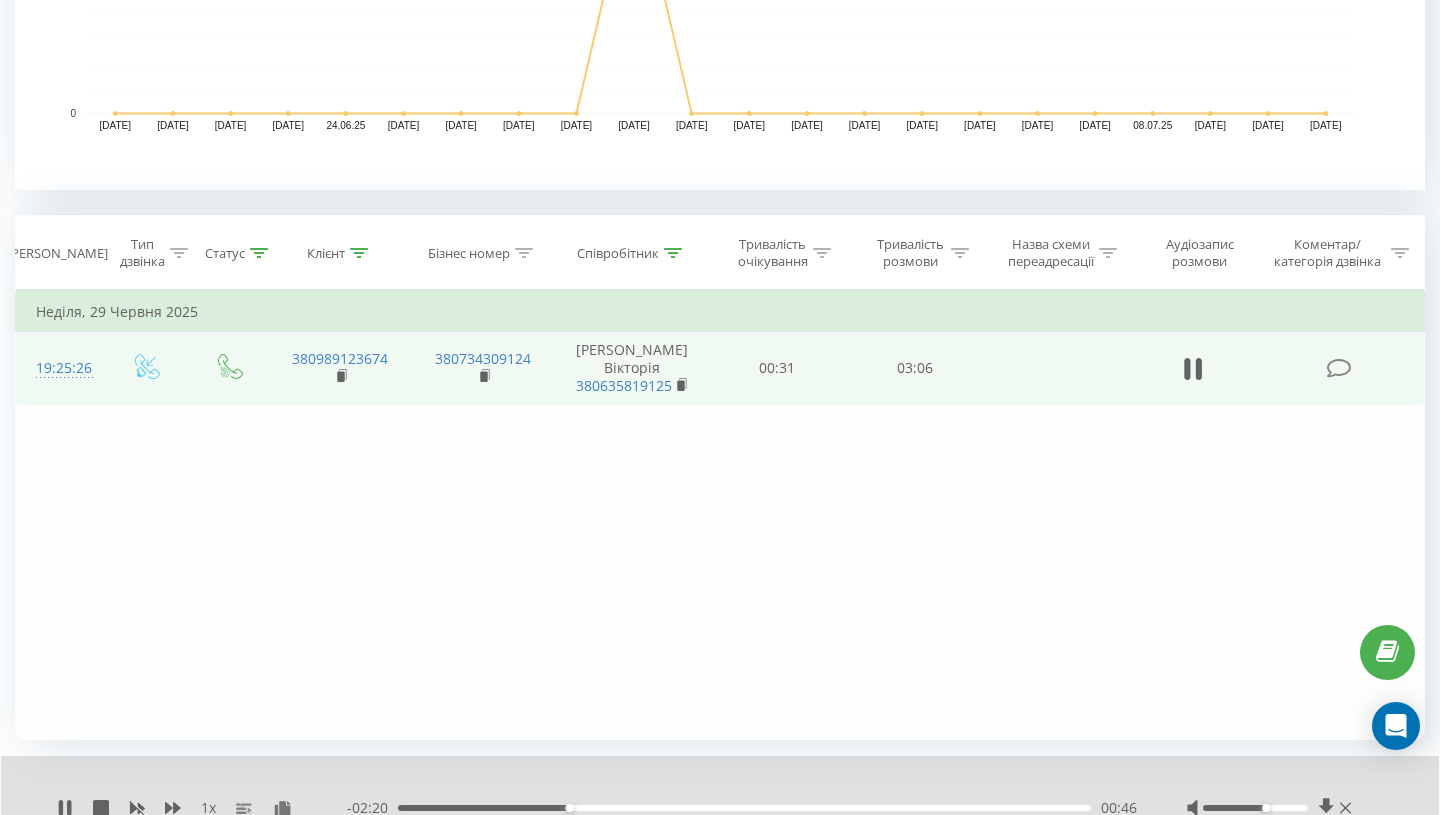 click on "00:46" at bounding box center [744, 808] 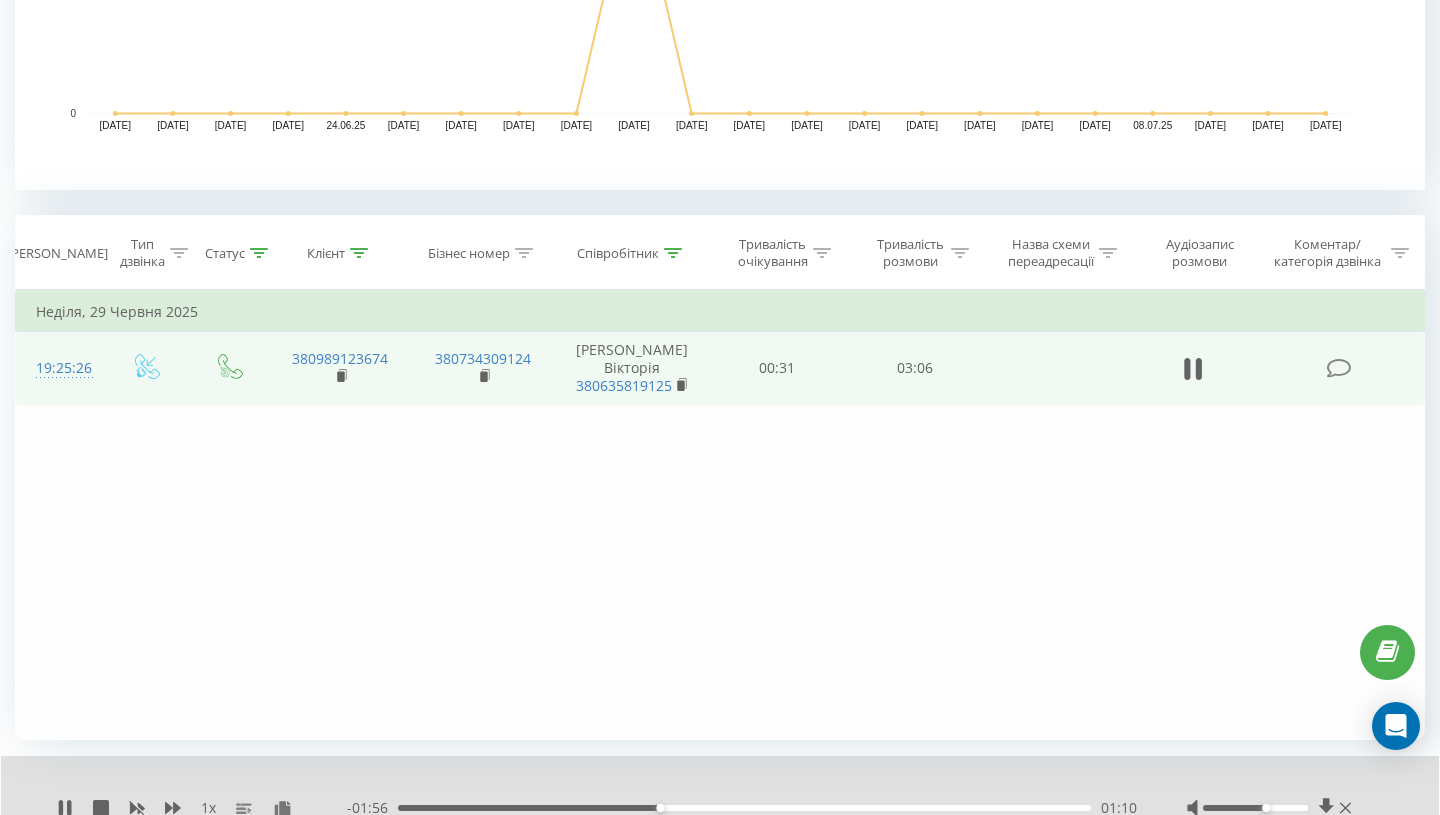 click on "01:10" at bounding box center [744, 808] 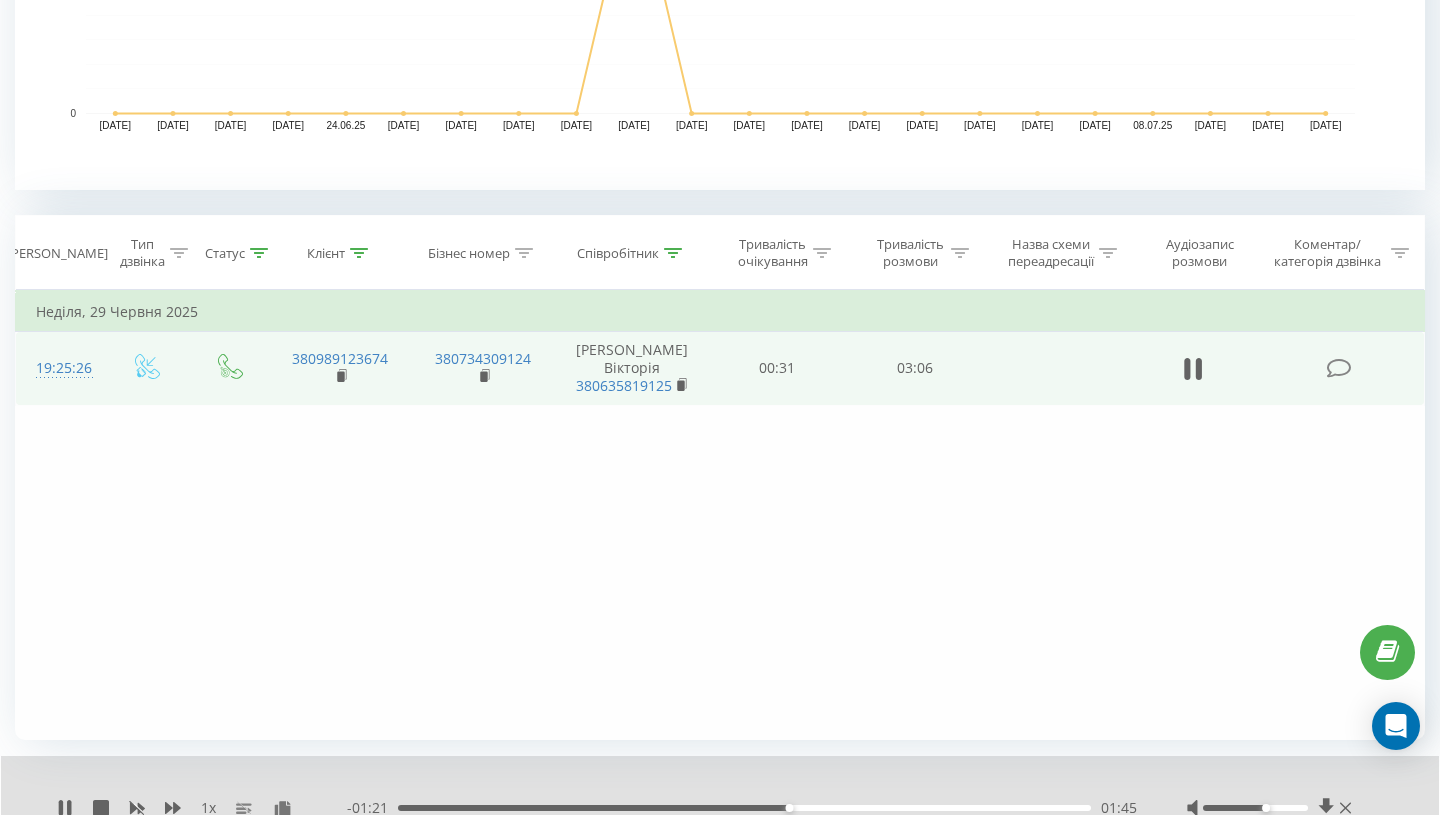 click on "01:45" at bounding box center (744, 808) 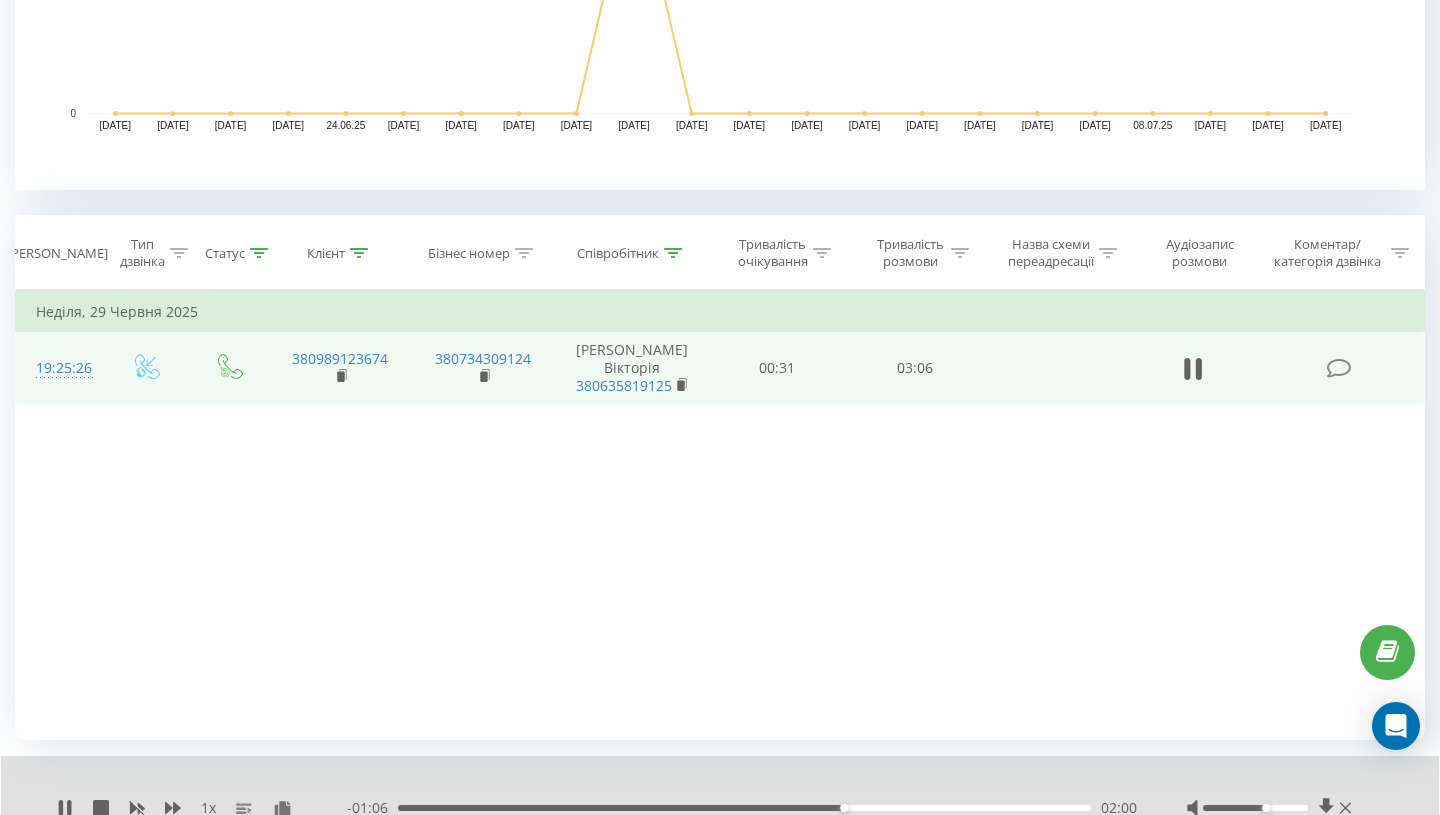 click on "02:00" at bounding box center (744, 808) 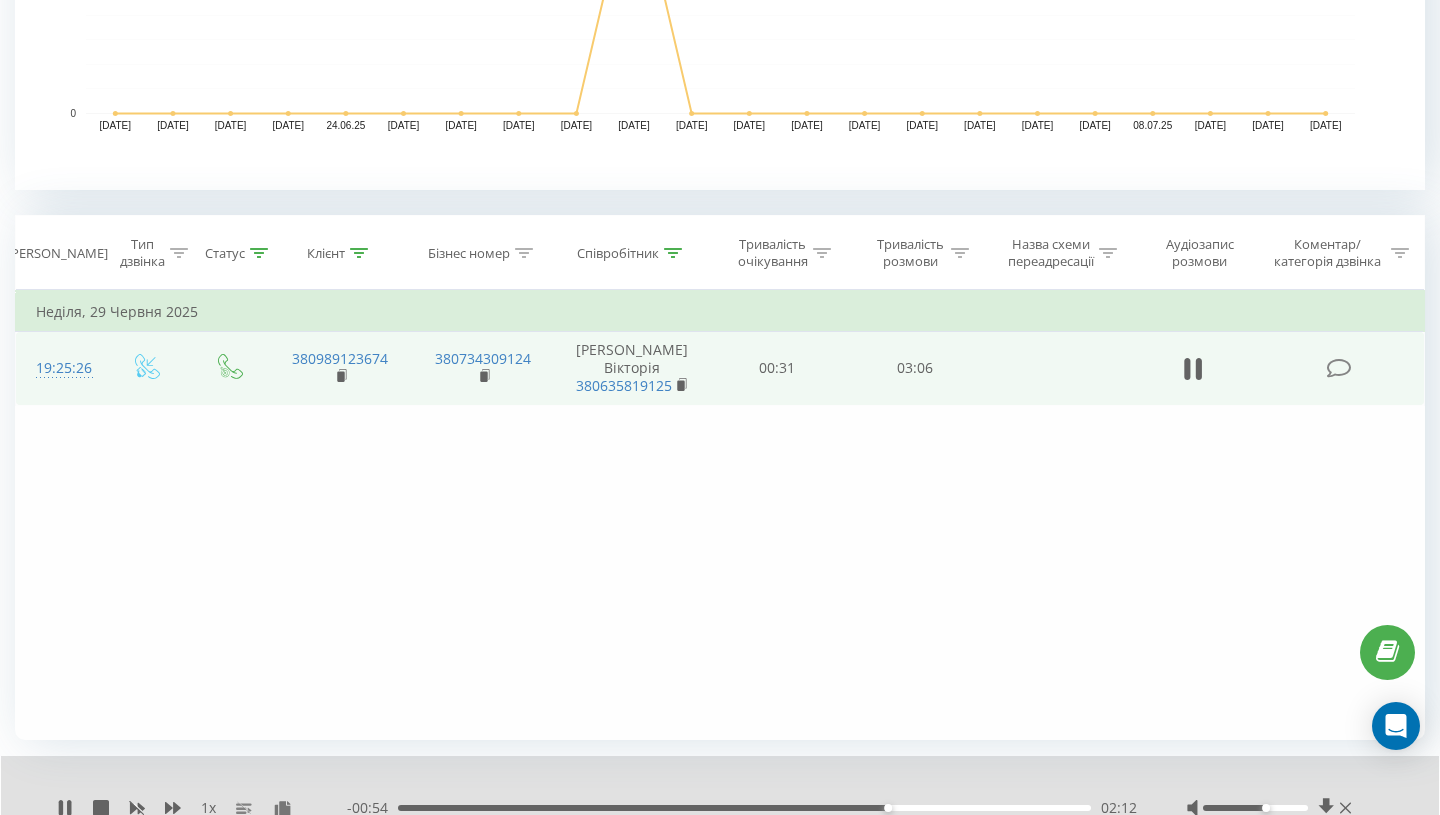 click on "02:12" at bounding box center [744, 808] 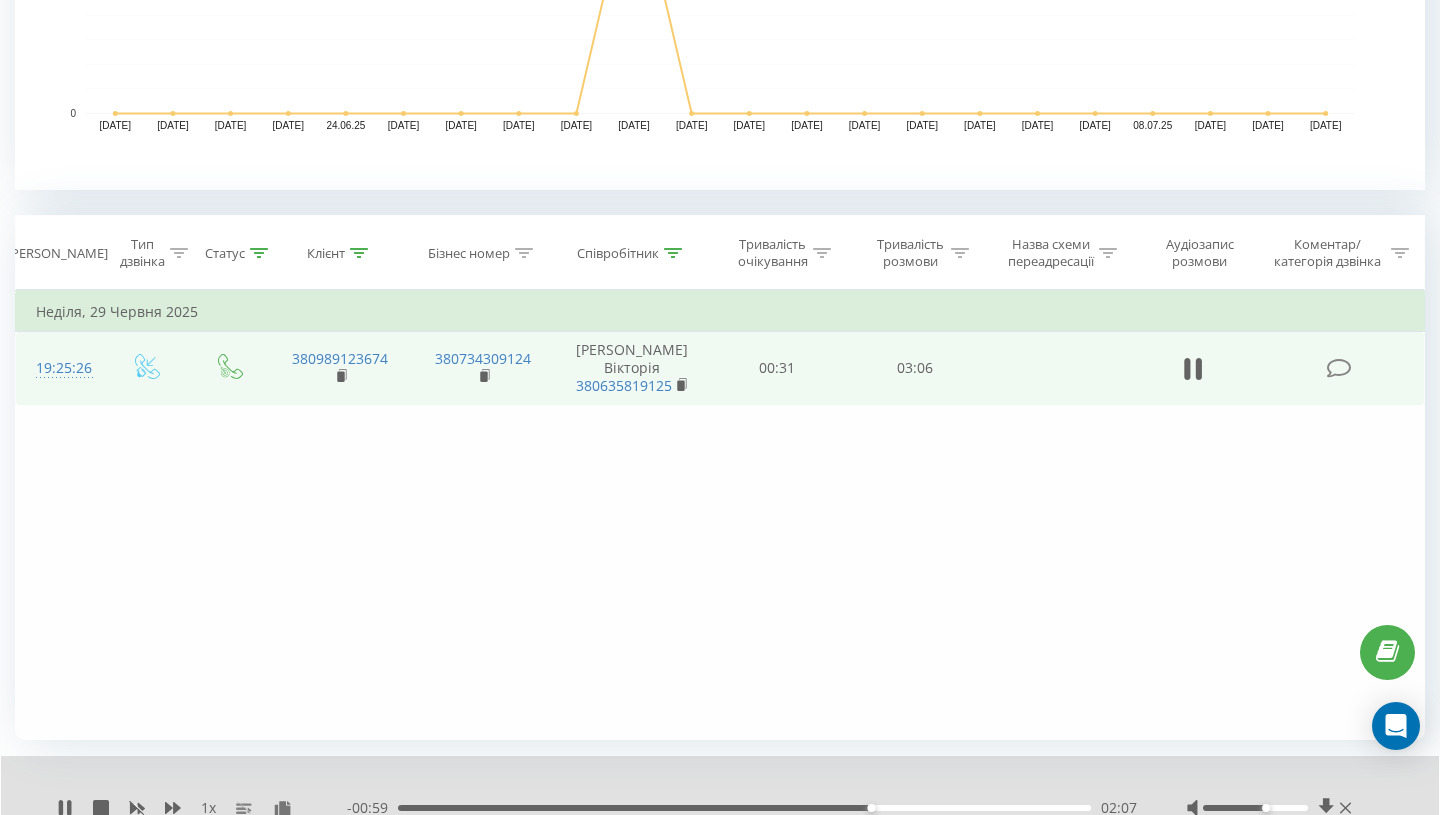 click on "02:07" at bounding box center (744, 808) 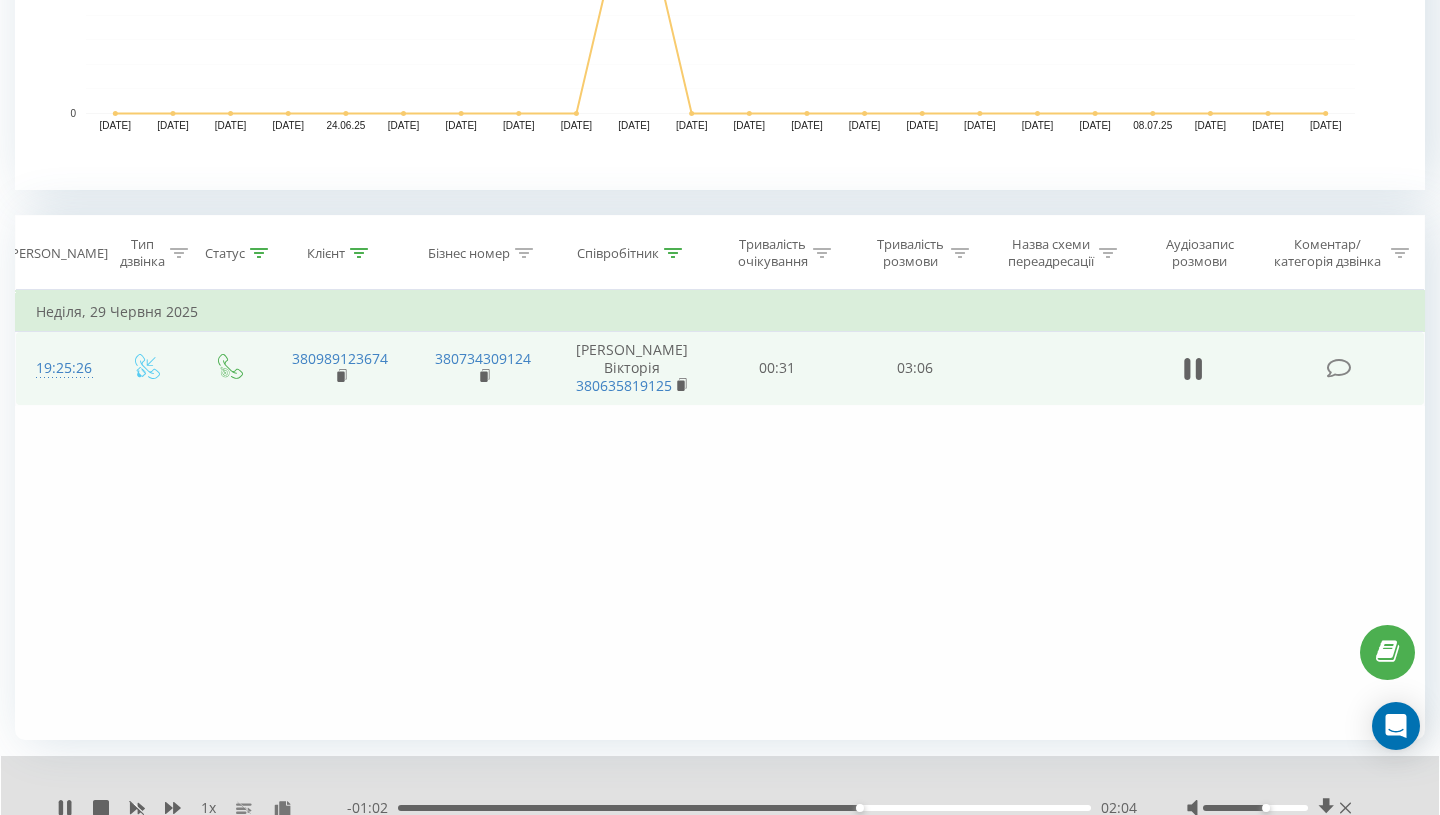 click on "02:04" at bounding box center (744, 808) 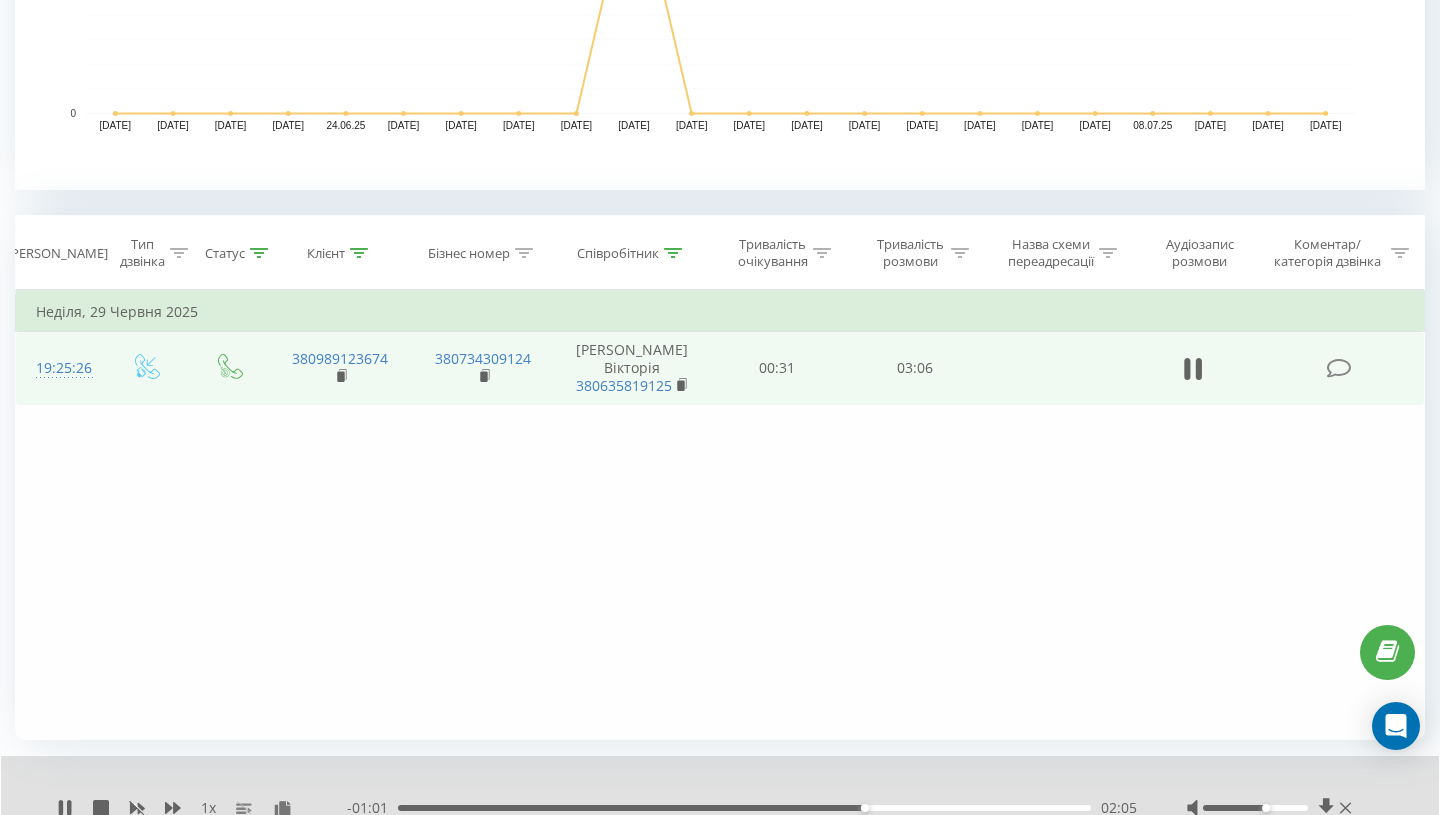 click on "[DOMAIN_NAME] Проекти [DOMAIN_NAME] Дашборд Центр звернень Журнал дзвінків Журнал повідомлень Звіт про пропущені необроблені дзвінки Дзвінки в реальному часі NEW Аналiтика Реферальна програма Налаштування профілю Вихід Всі дзвінки Основний Графік Експорт .csv .xls .xlsx [DATE]  -  [DATE] Скинути фільтри Коли дані можуть відрізнятися вiд інших систем Зведена статистика дзвінків за вказаними фільтрами за обраний період Всього дзвінків 1 date totalCalls [DATE] 0 [DATE] 0 [DATE] 0 [DATE] 0 [DATE] 0 [DATE] 0 [DATE] 0 [DATE] 0 [DATE] 0 [DATE] 1 [DATE] 0 [DATE] 0 [DATE] 0 [DATE] 0 [DATE] 0 [DATE] 0 [DATE] 0 [DATE] 0 [DATE] 0 [DATE] 0" at bounding box center [720, -241] 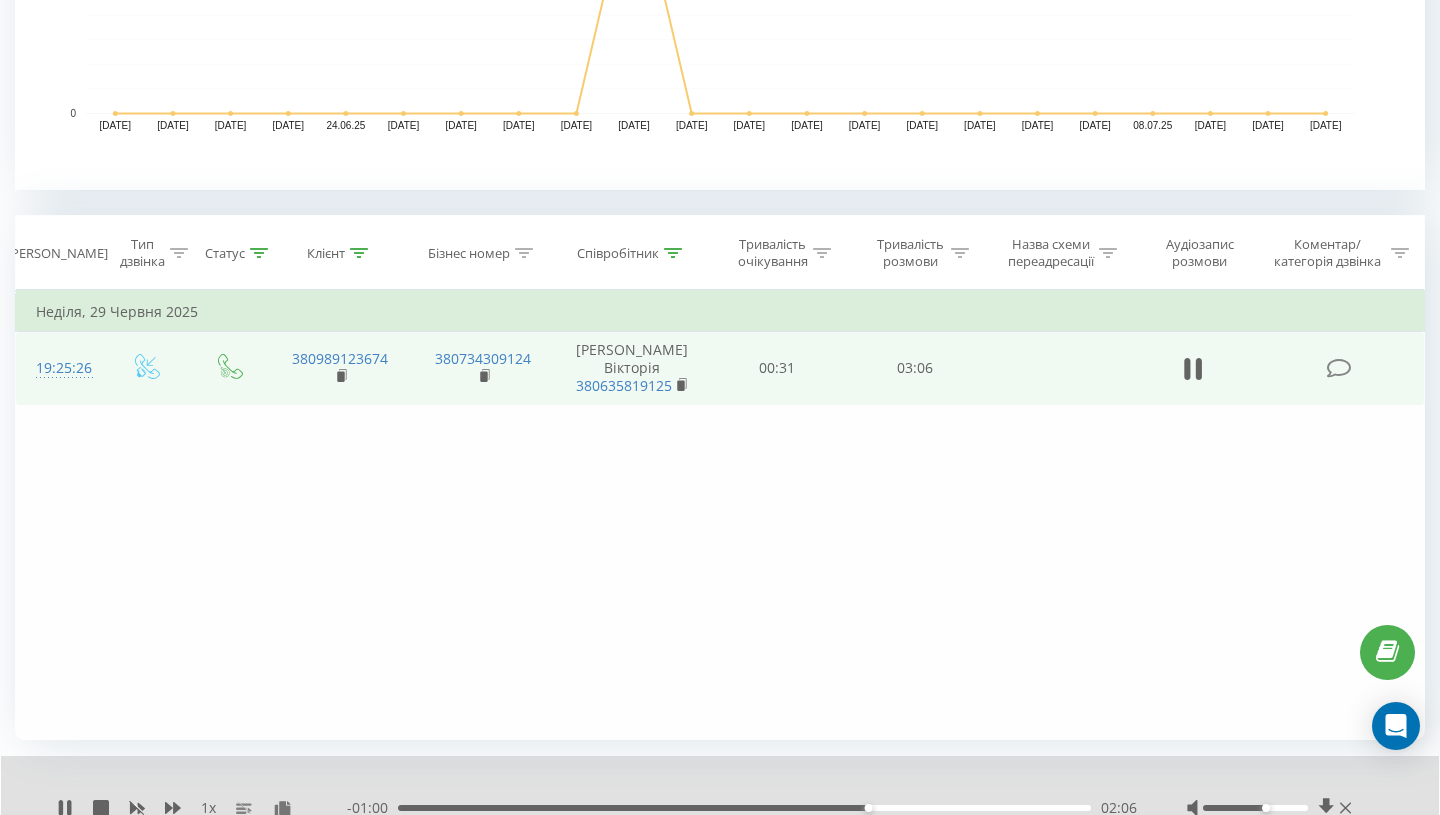 click on "02:06" at bounding box center (744, 808) 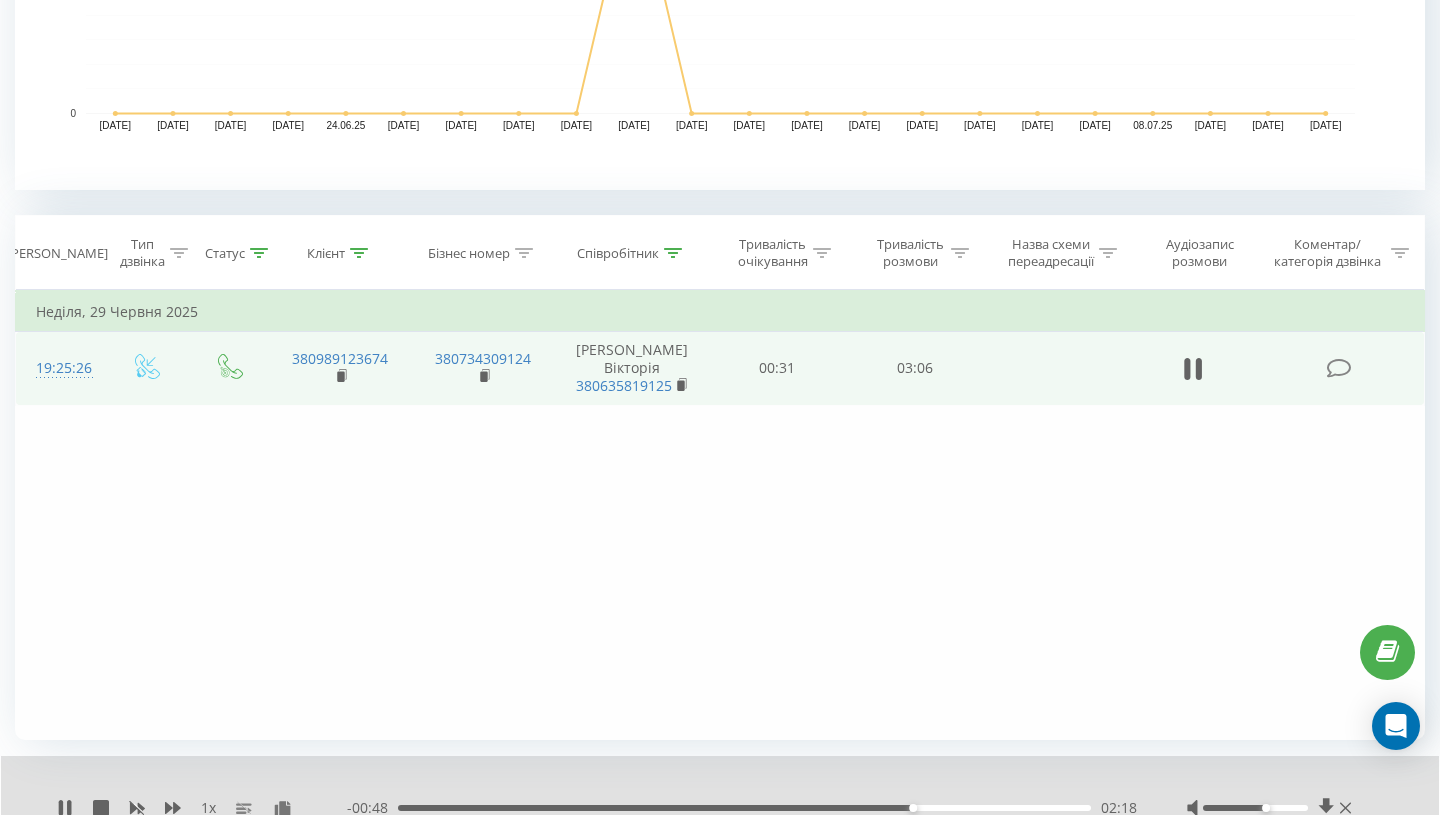 click on "02:18" at bounding box center (744, 808) 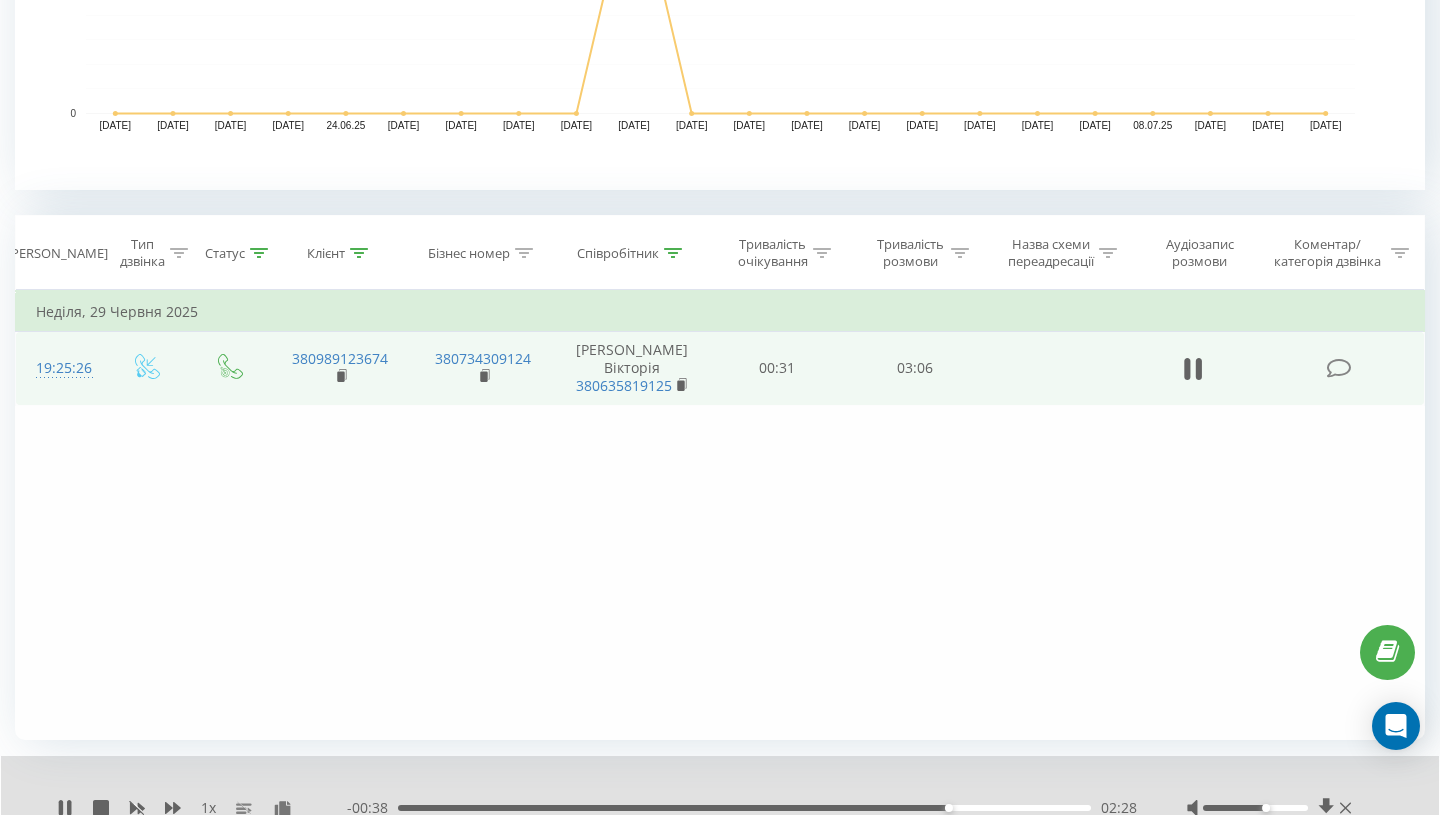 click on "02:28" at bounding box center (744, 808) 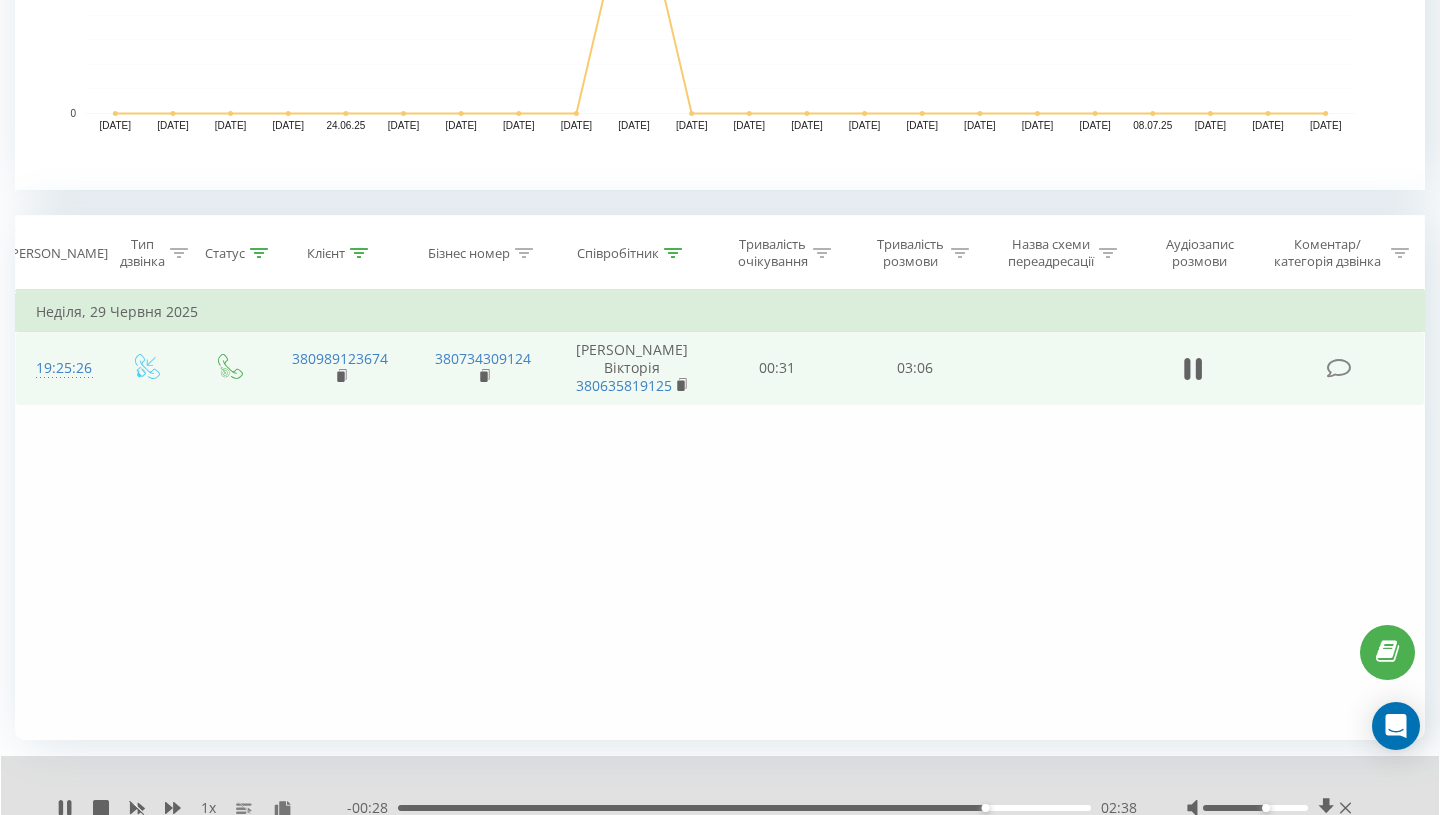 click on "02:38" at bounding box center (744, 808) 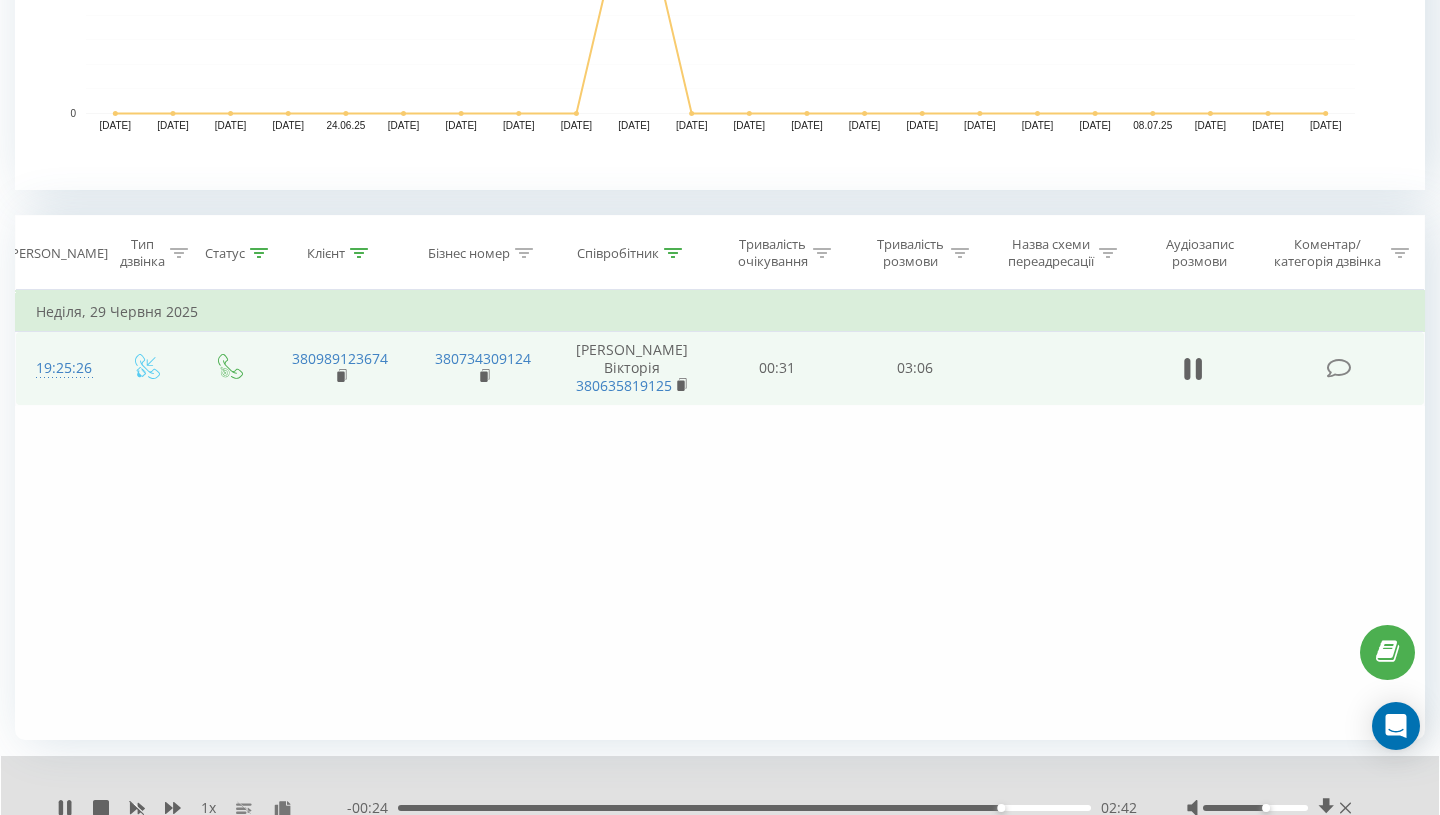click on "02:42" at bounding box center [1001, 808] 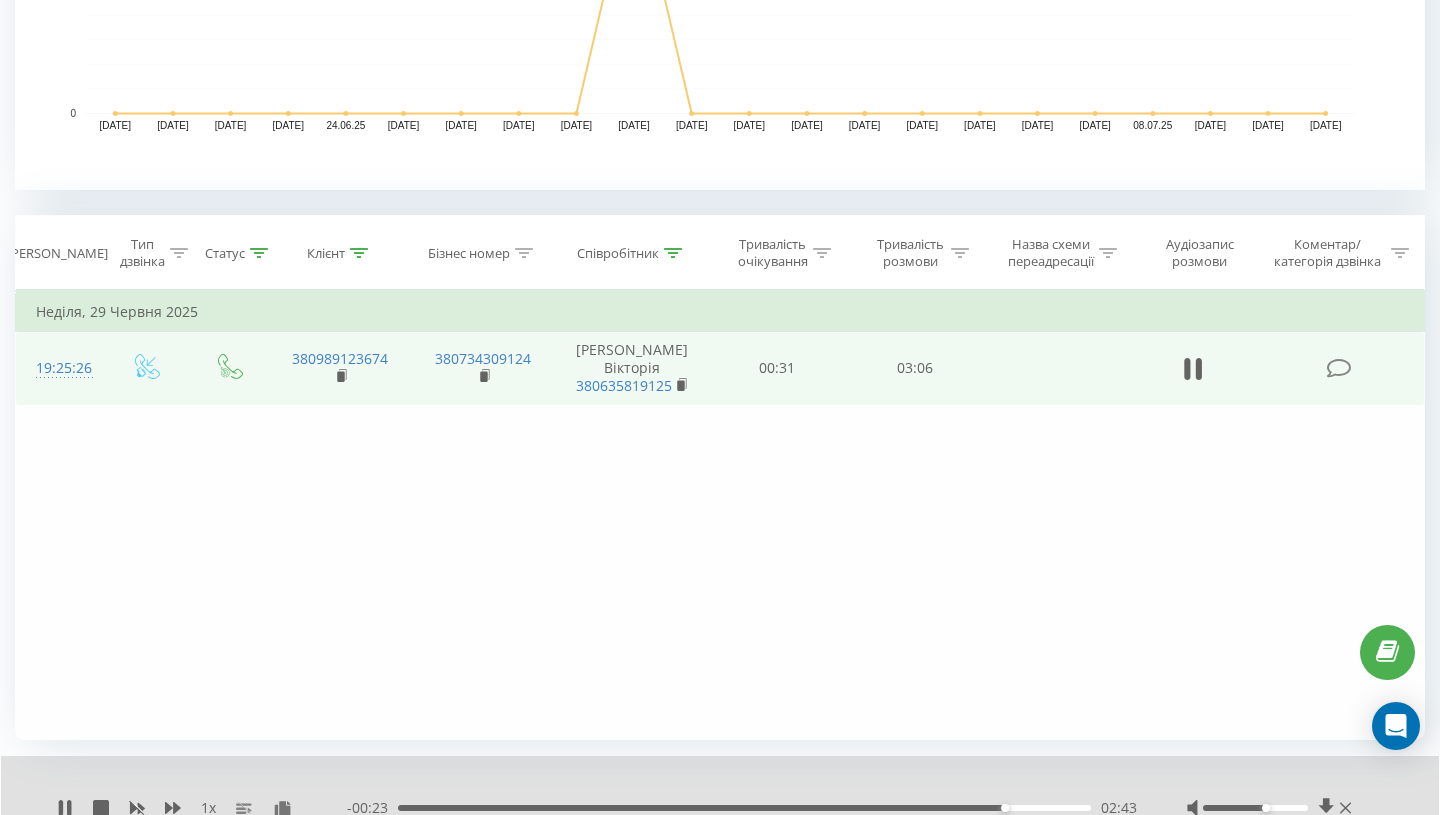 click on "02:43" at bounding box center (744, 808) 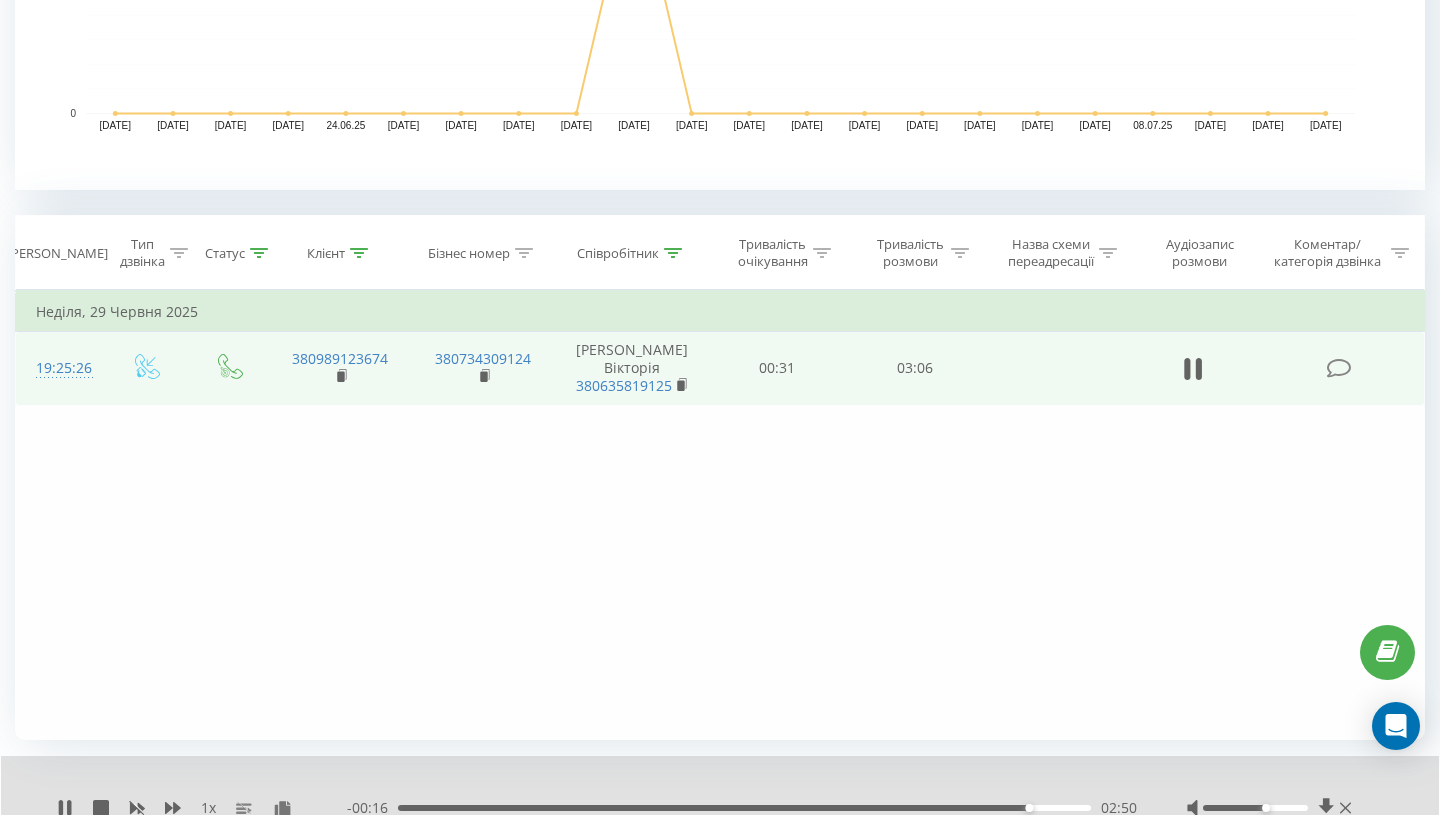 click on "02:50" at bounding box center [744, 808] 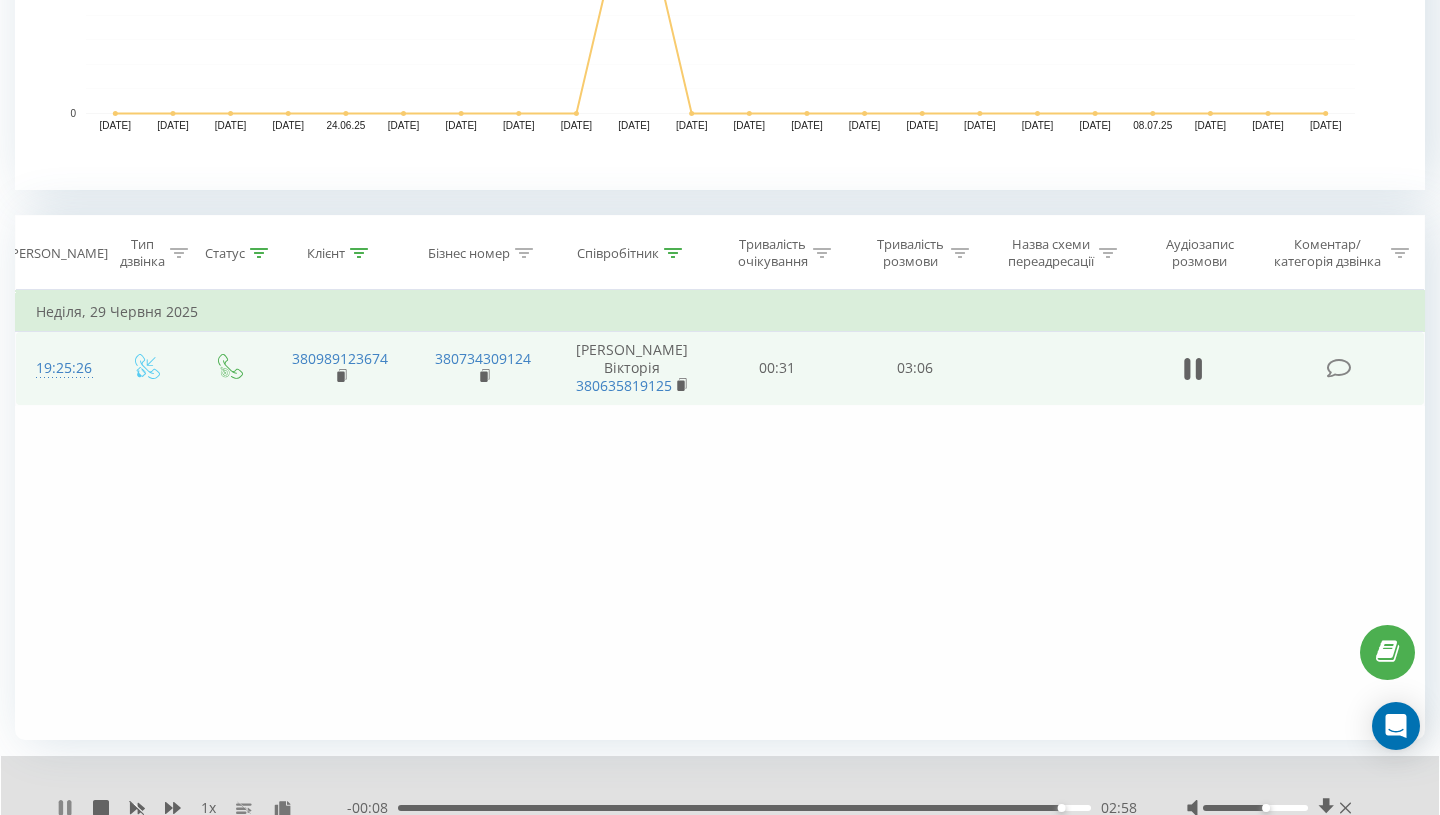 click 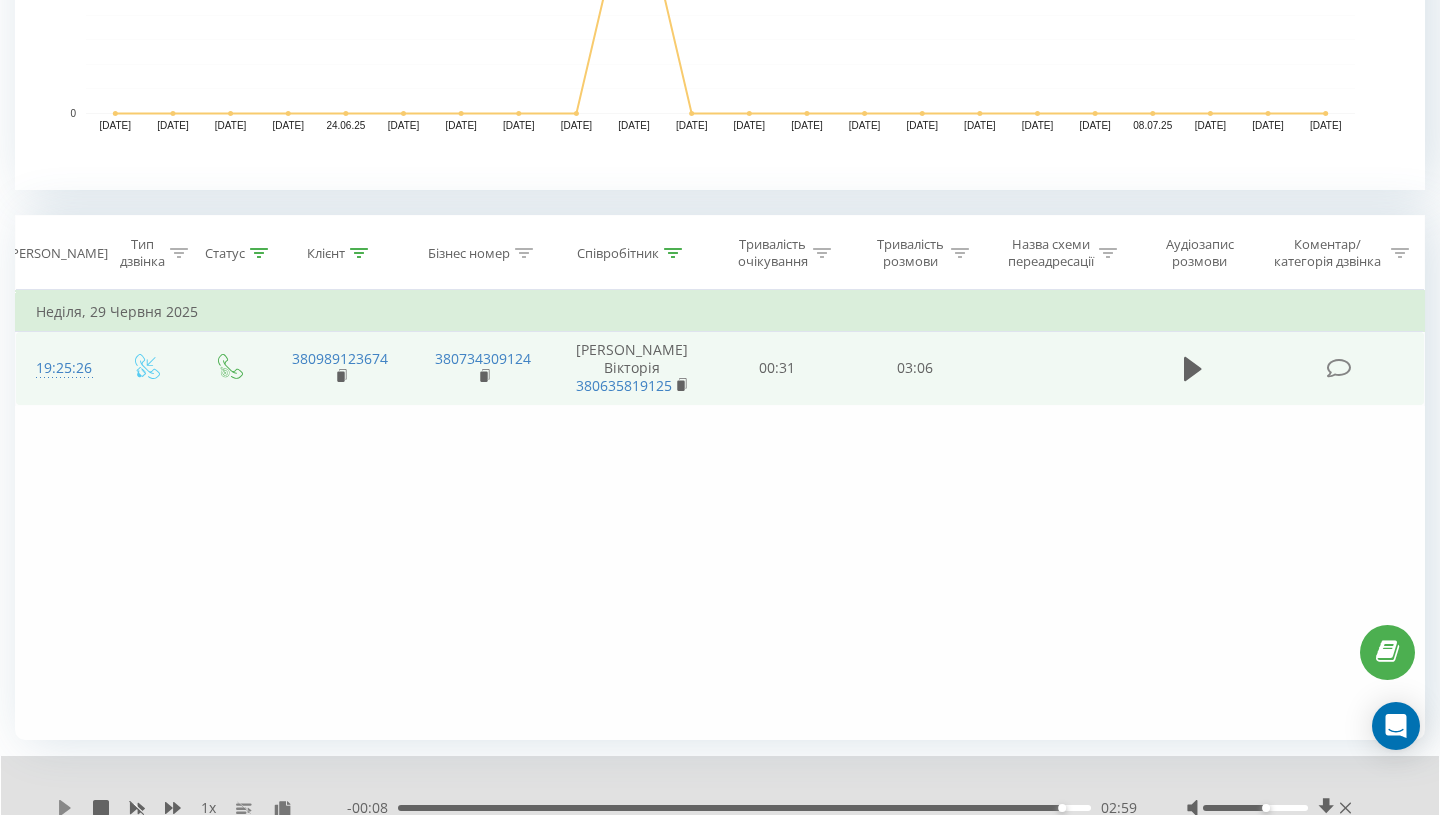 click 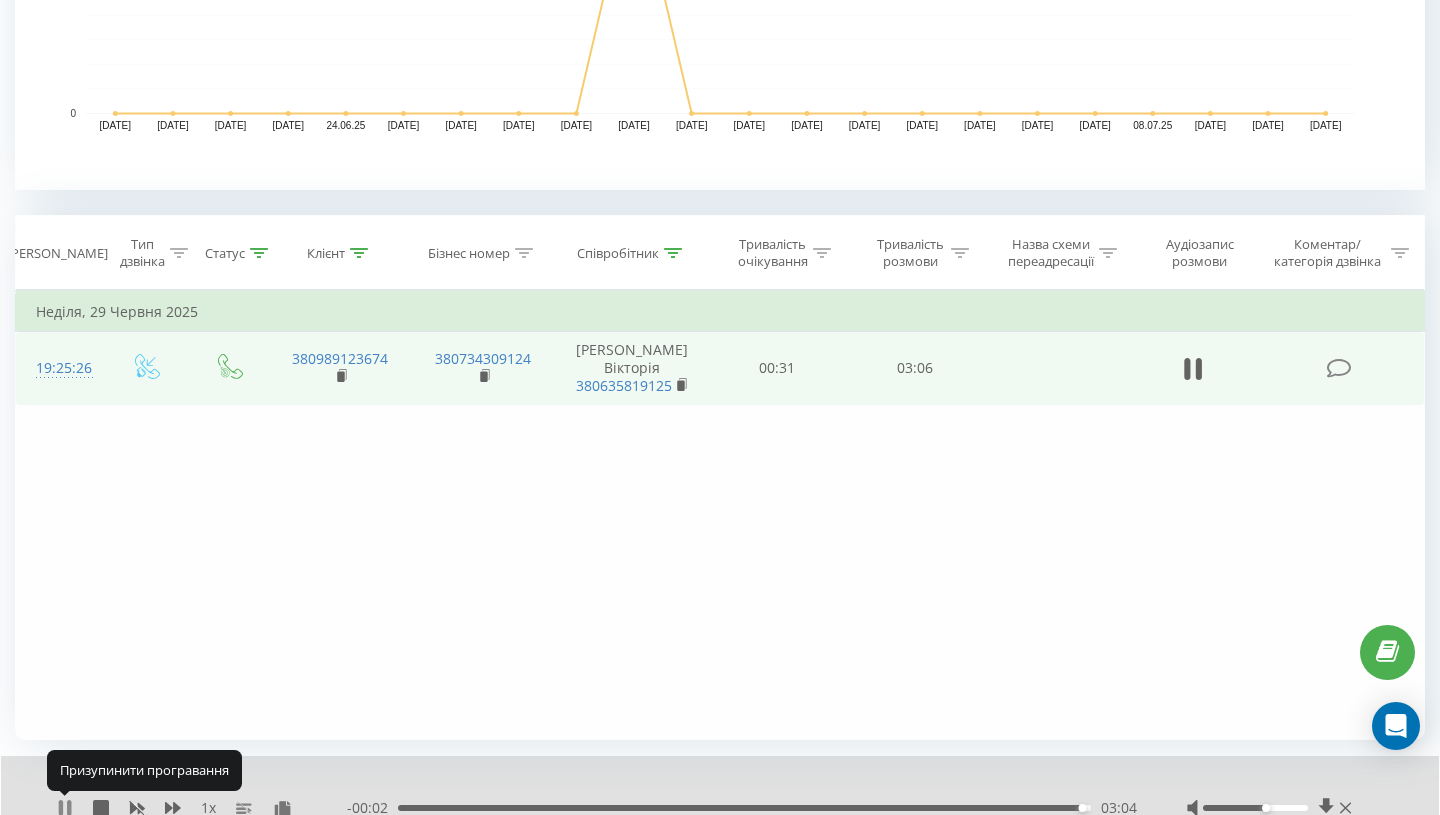 click 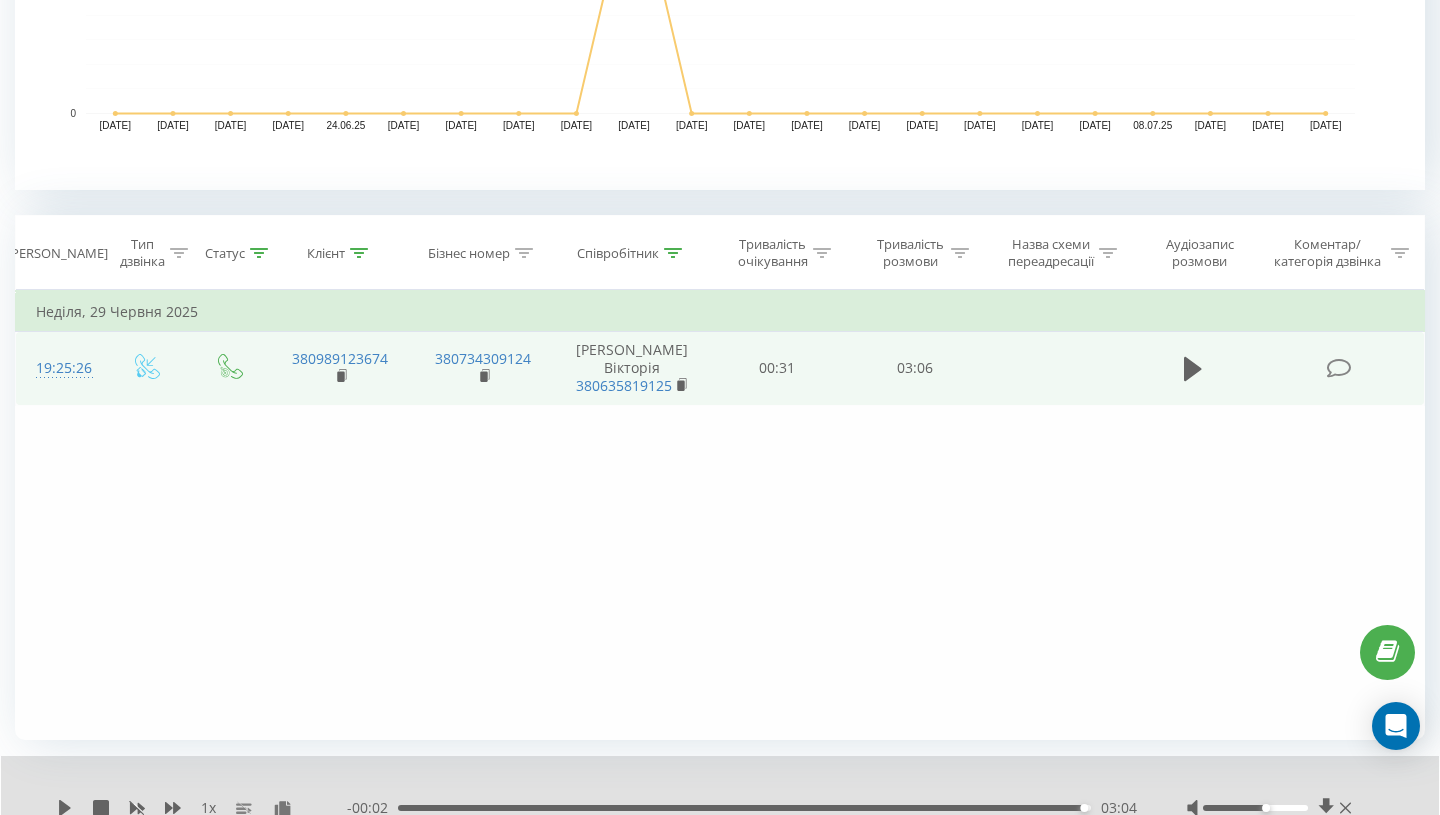 click 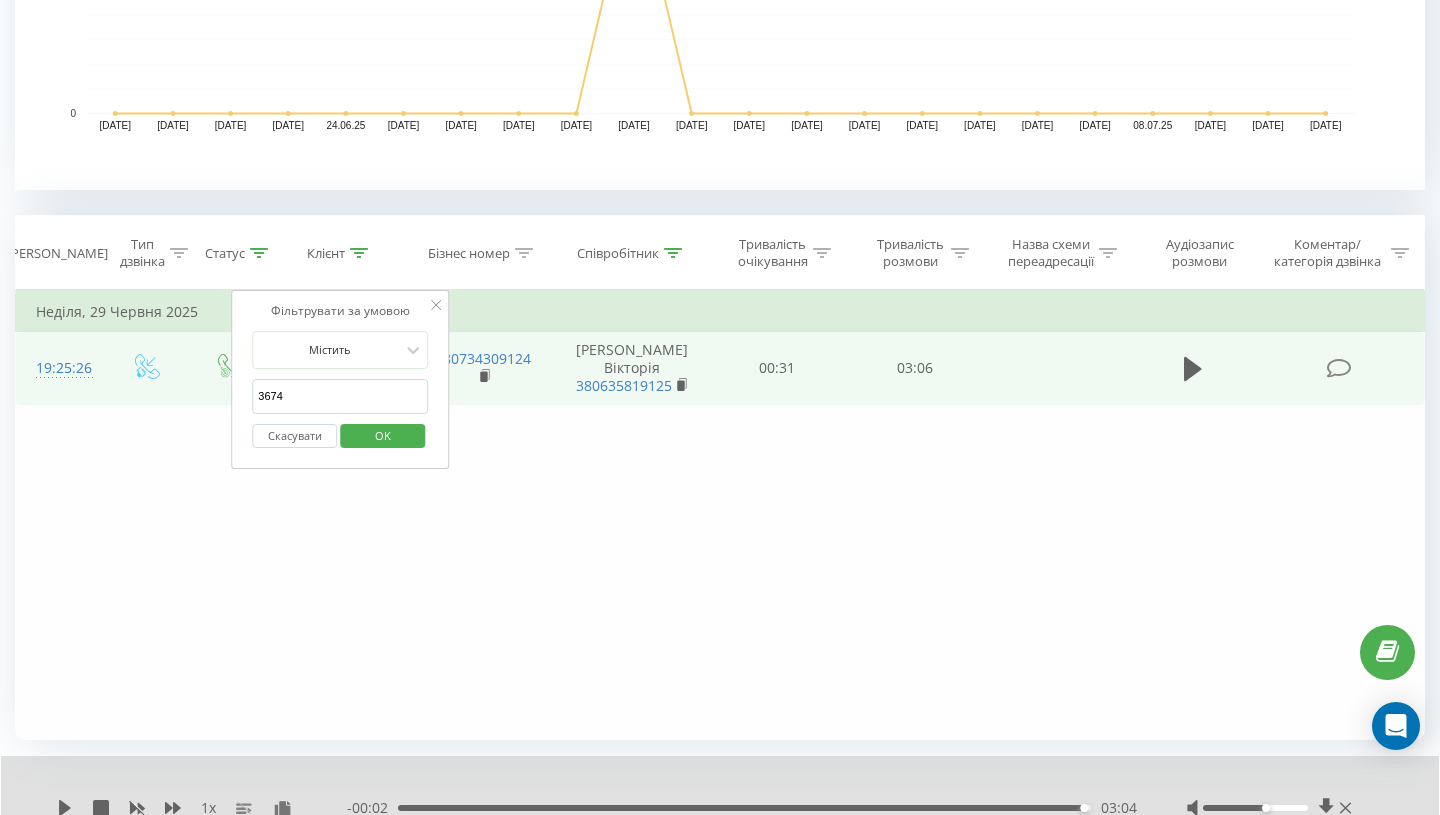 click on "3674" at bounding box center (340, 396) 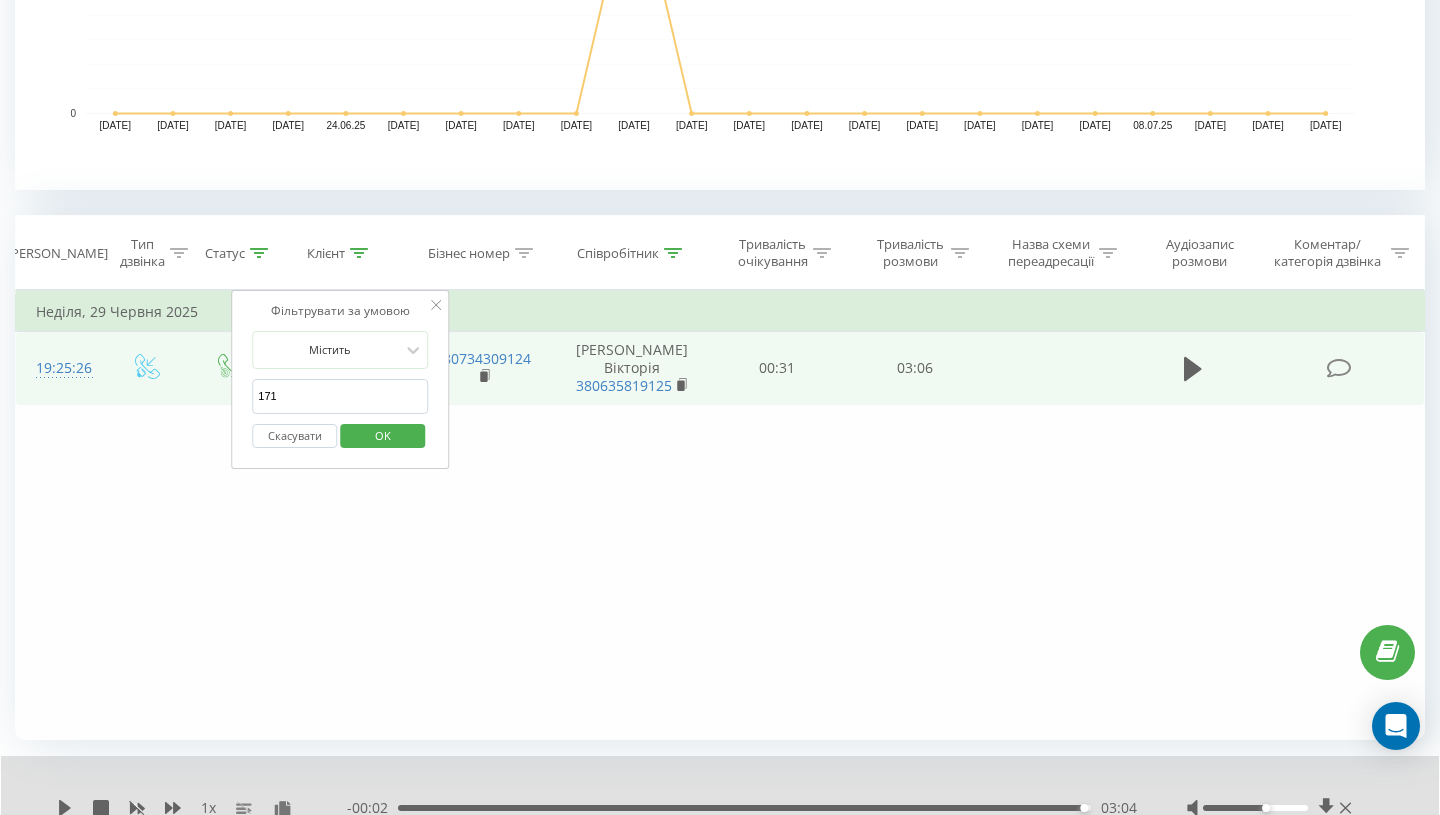 type on "1711" 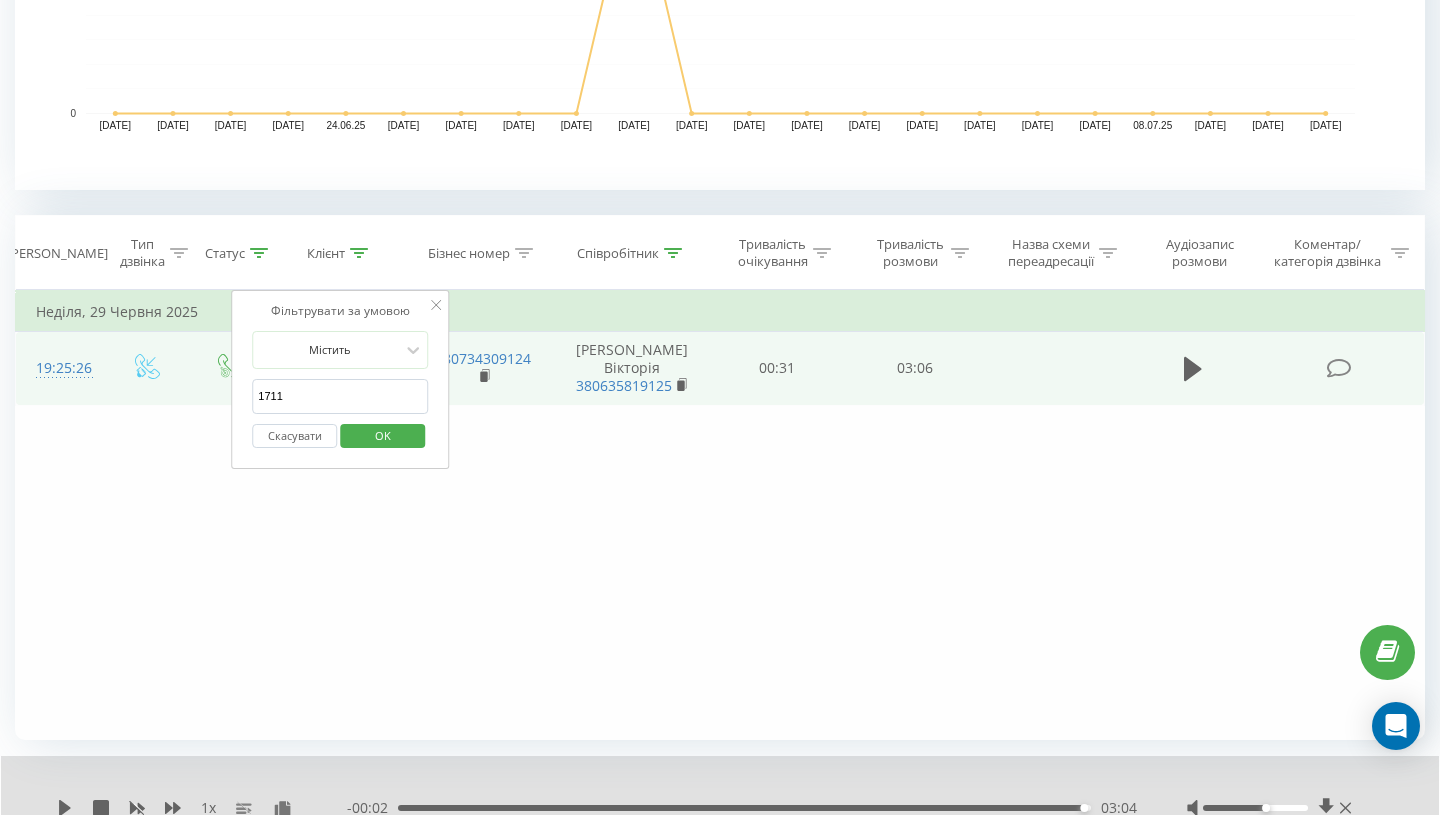 click on "OK" at bounding box center [383, 435] 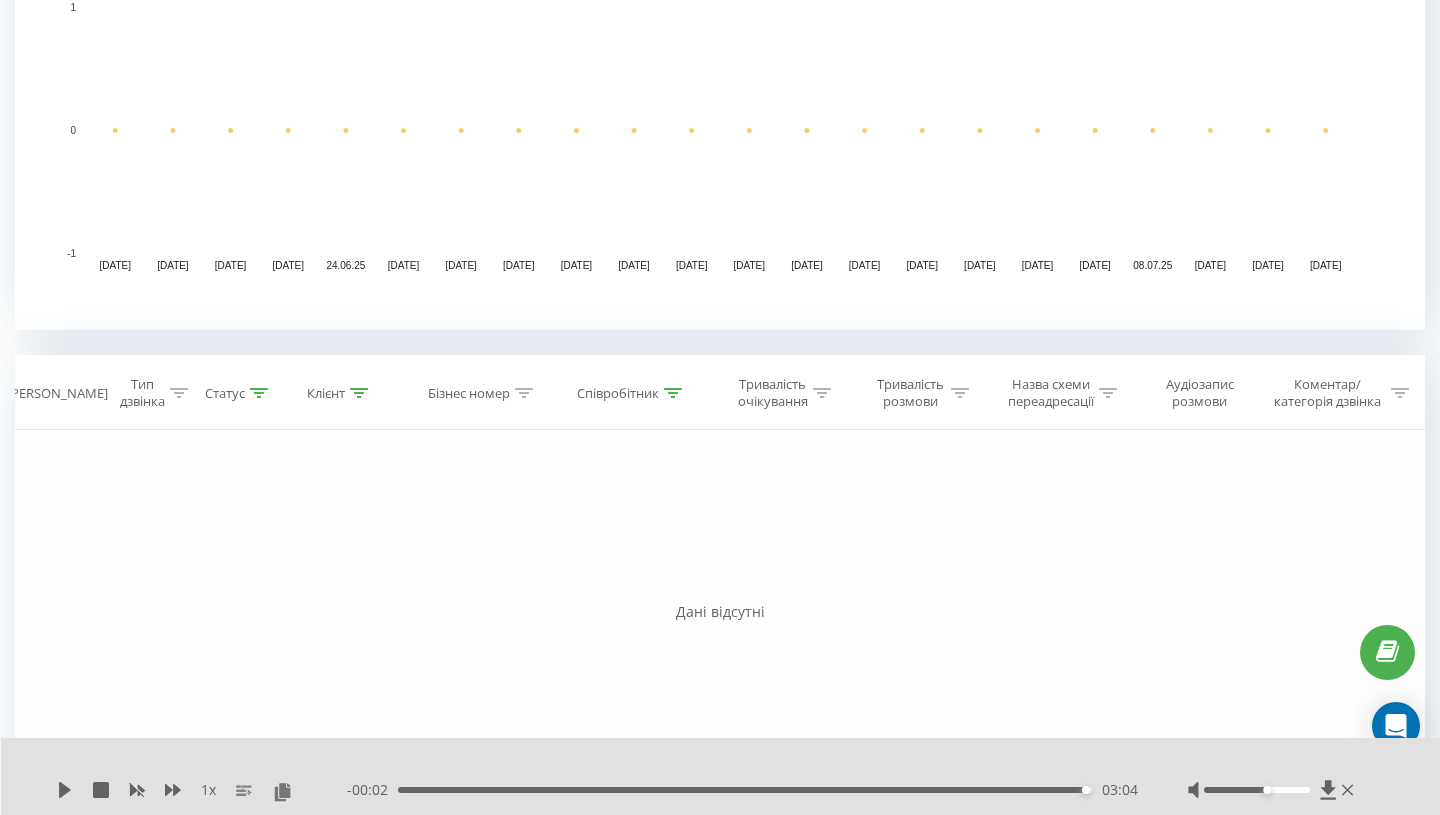 scroll, scrollTop: 517, scrollLeft: 0, axis: vertical 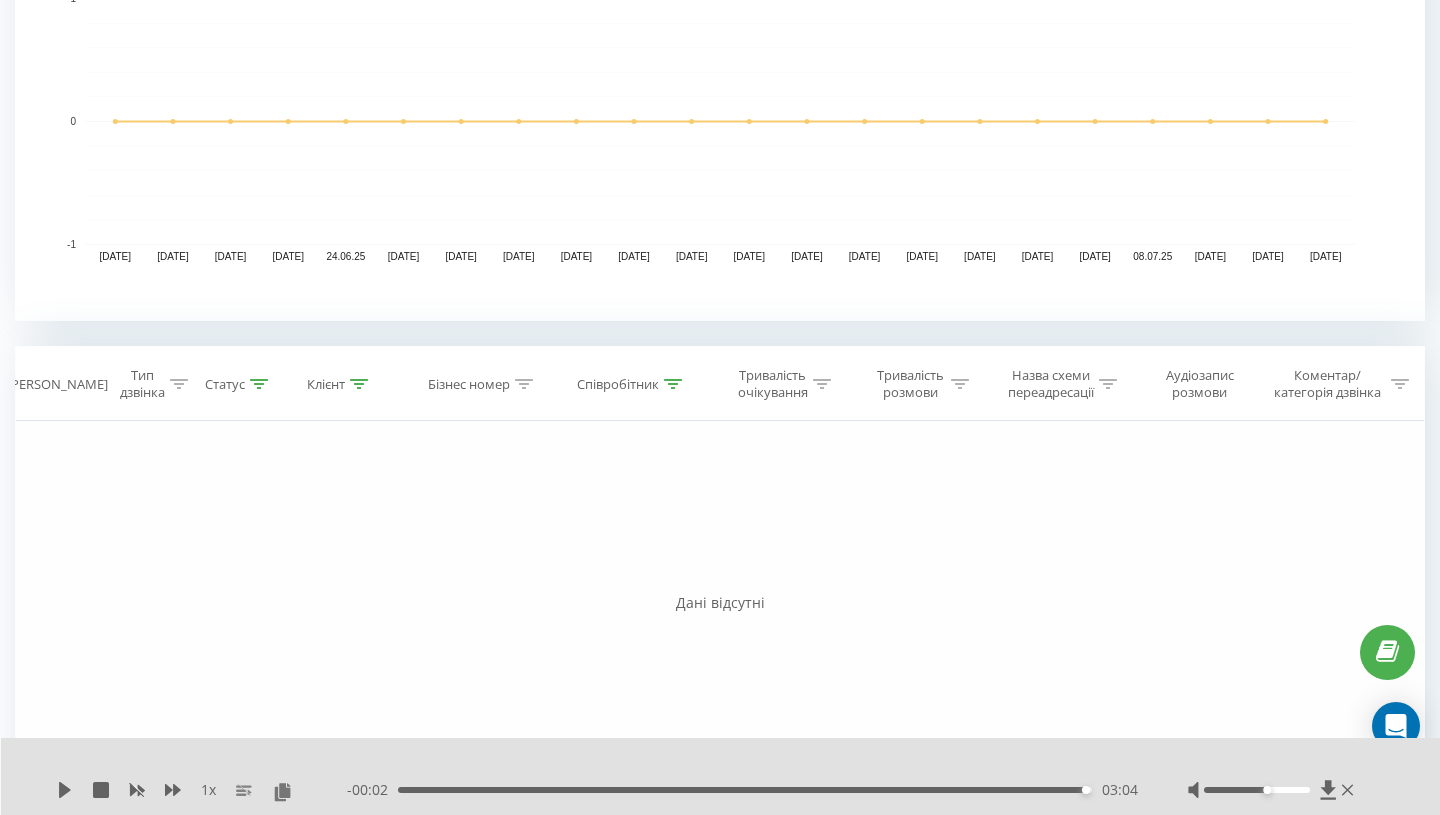 click 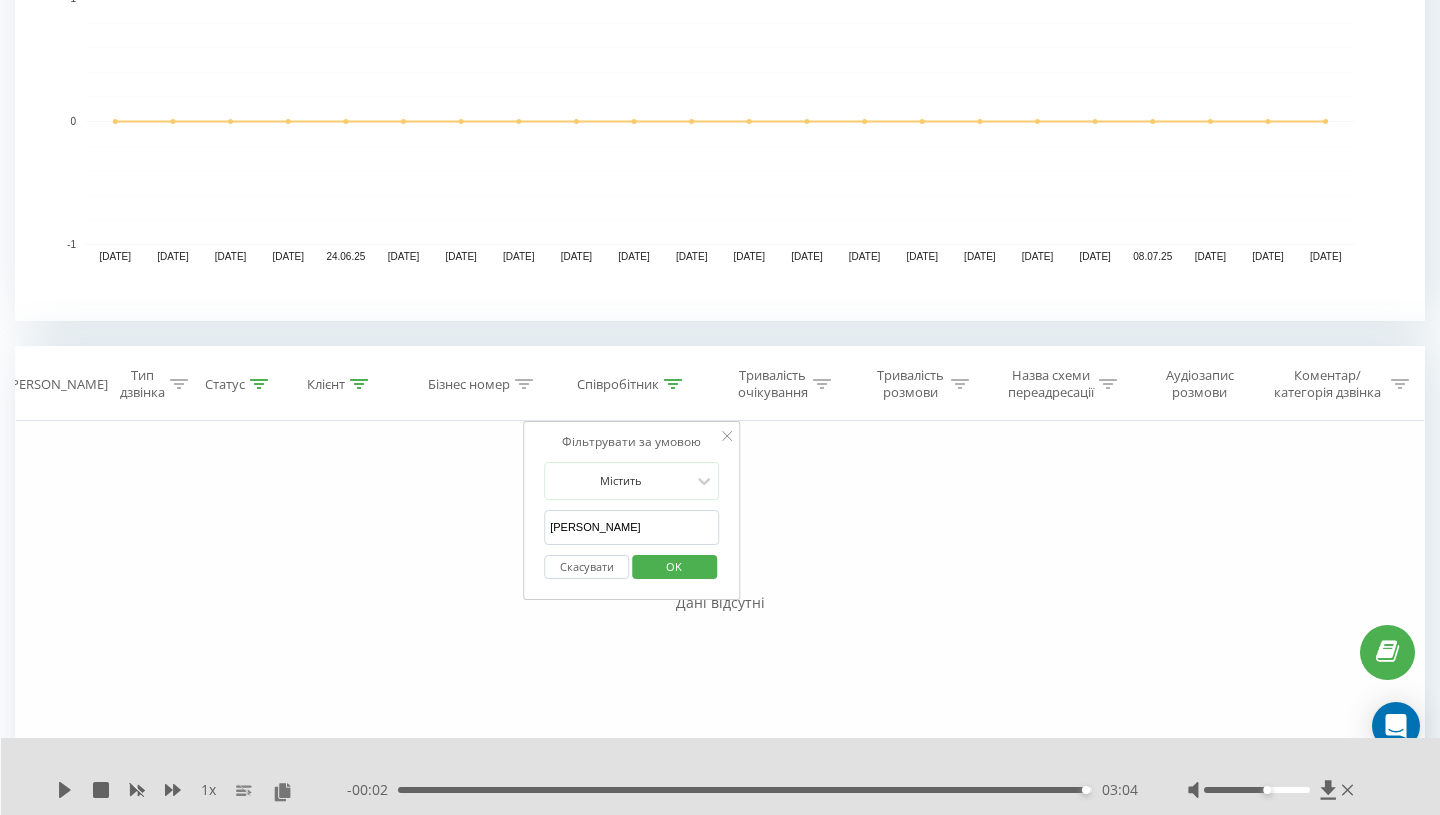click on "[PERSON_NAME]" at bounding box center [632, 527] 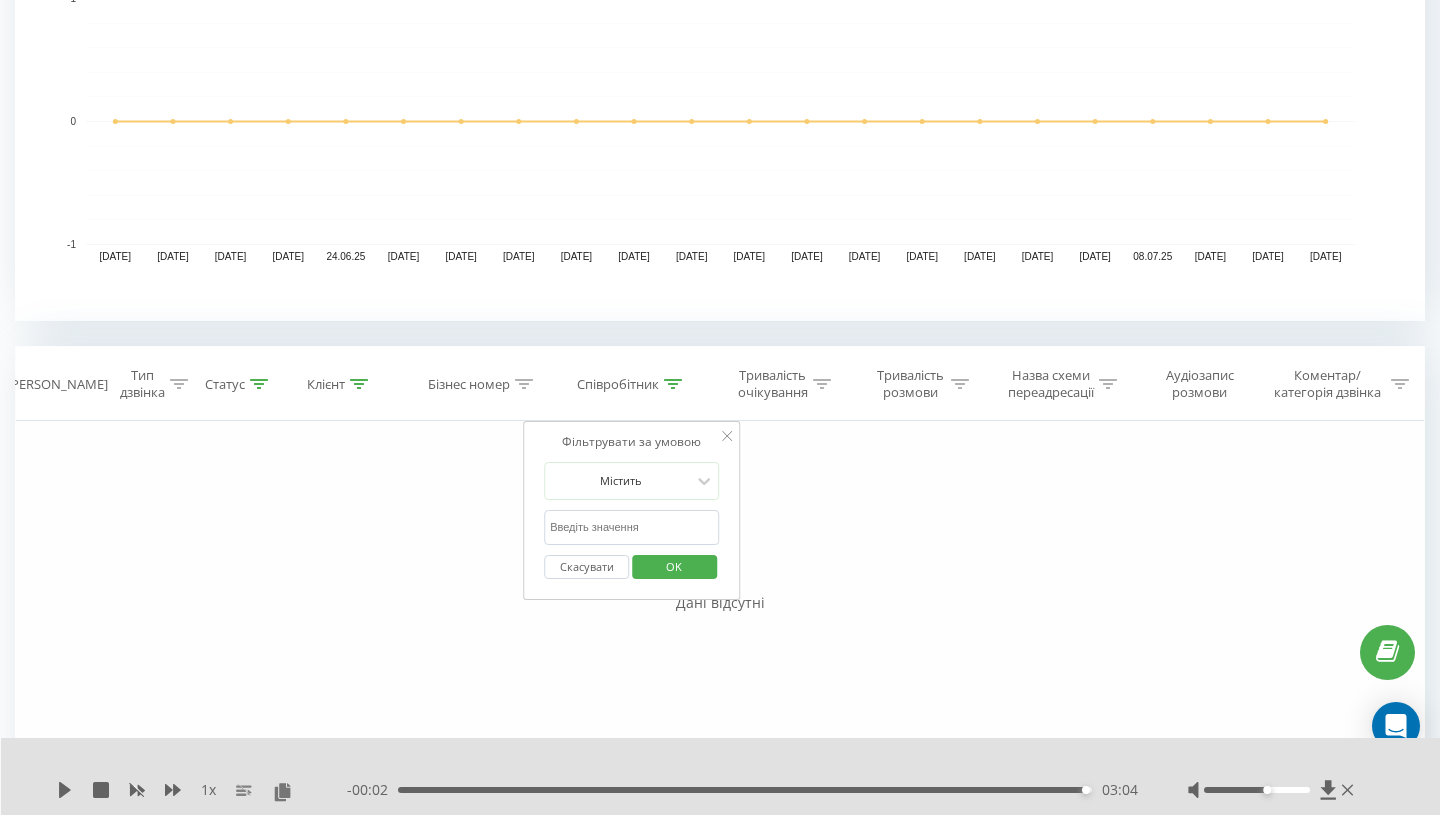 click on "OK" at bounding box center [674, 566] 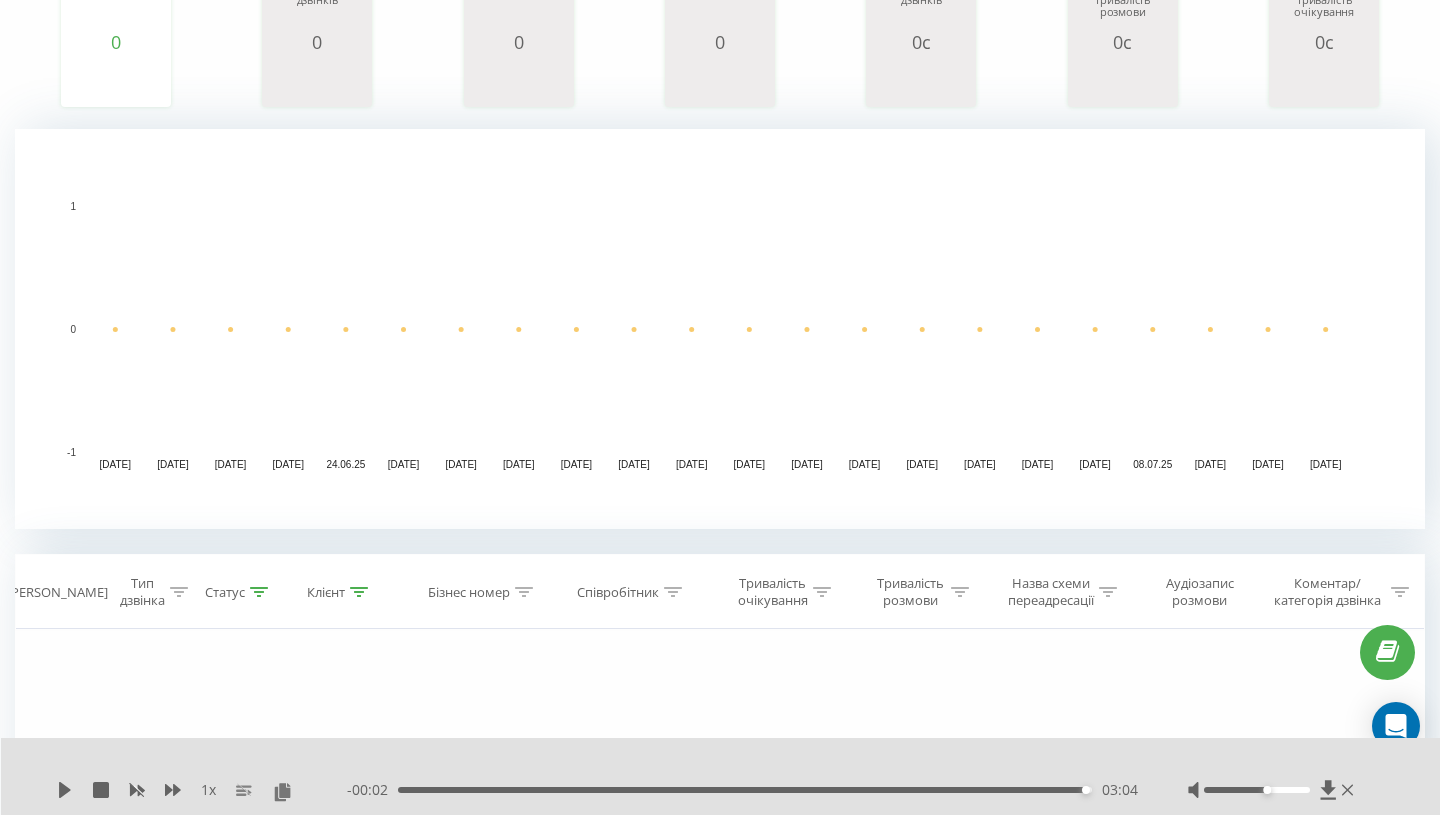 scroll, scrollTop: 667, scrollLeft: 0, axis: vertical 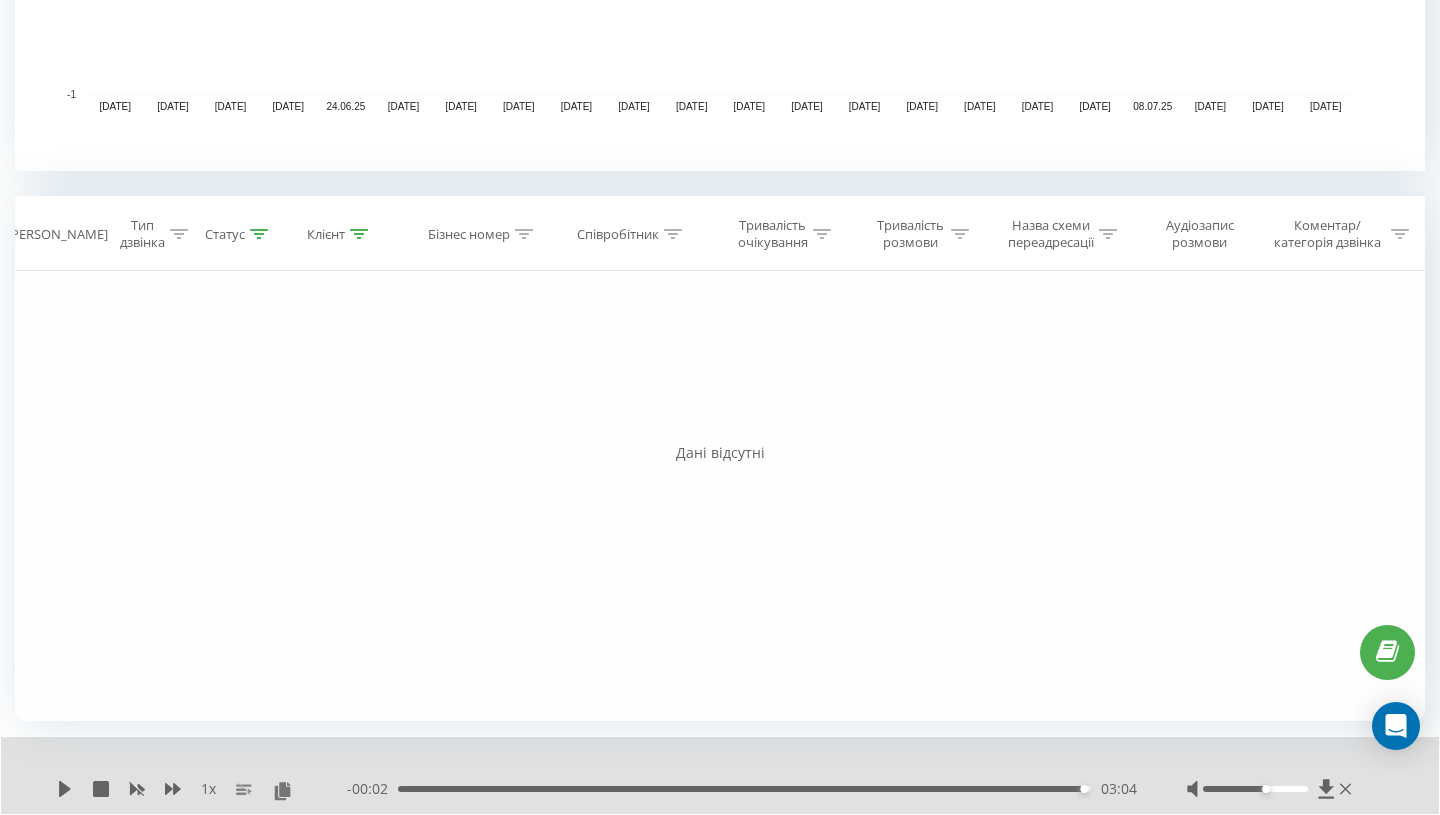 click on "Клієнт" at bounding box center [326, 234] 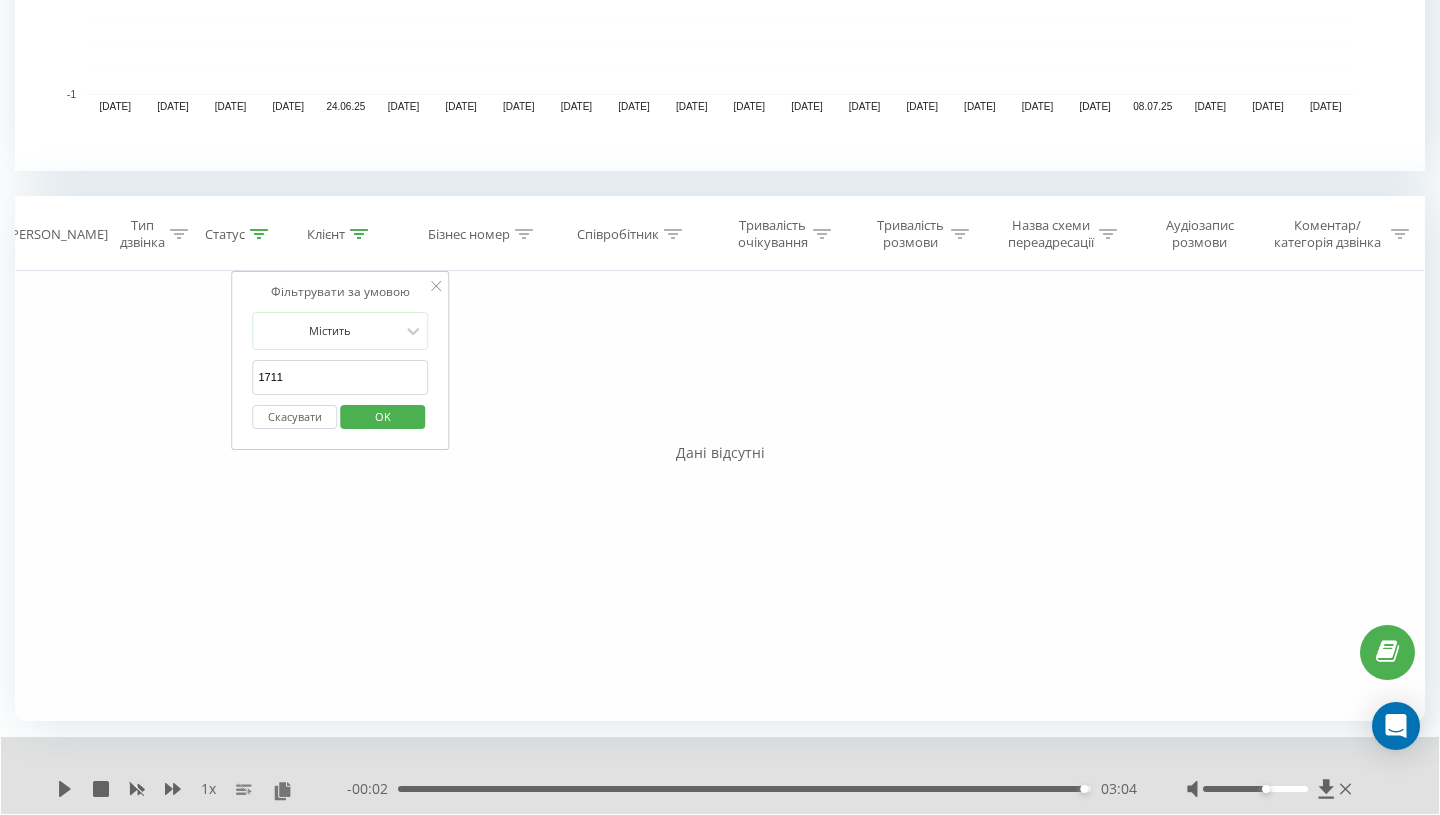 click on "Статус" at bounding box center (236, 234) 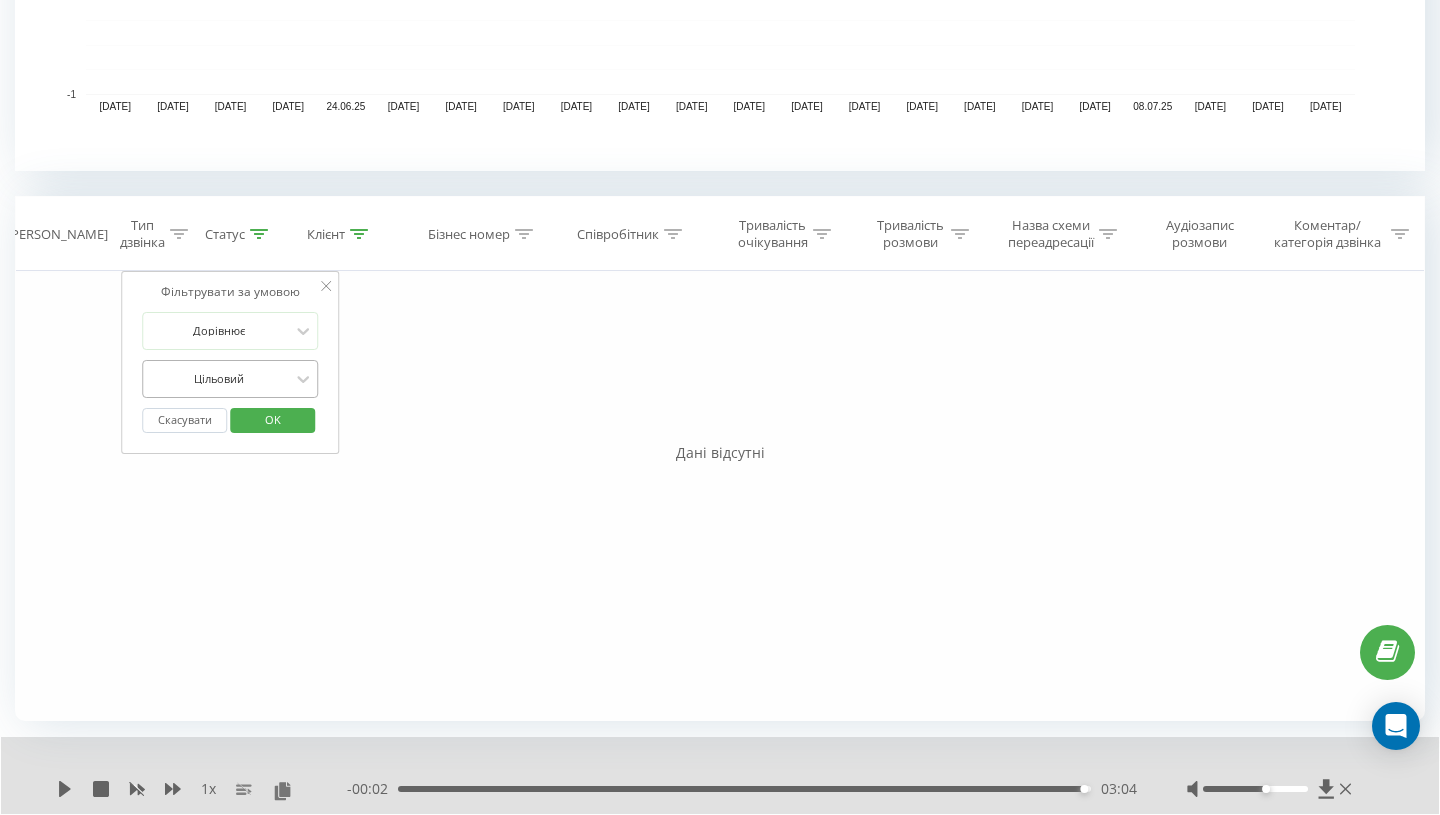 click at bounding box center (219, 378) 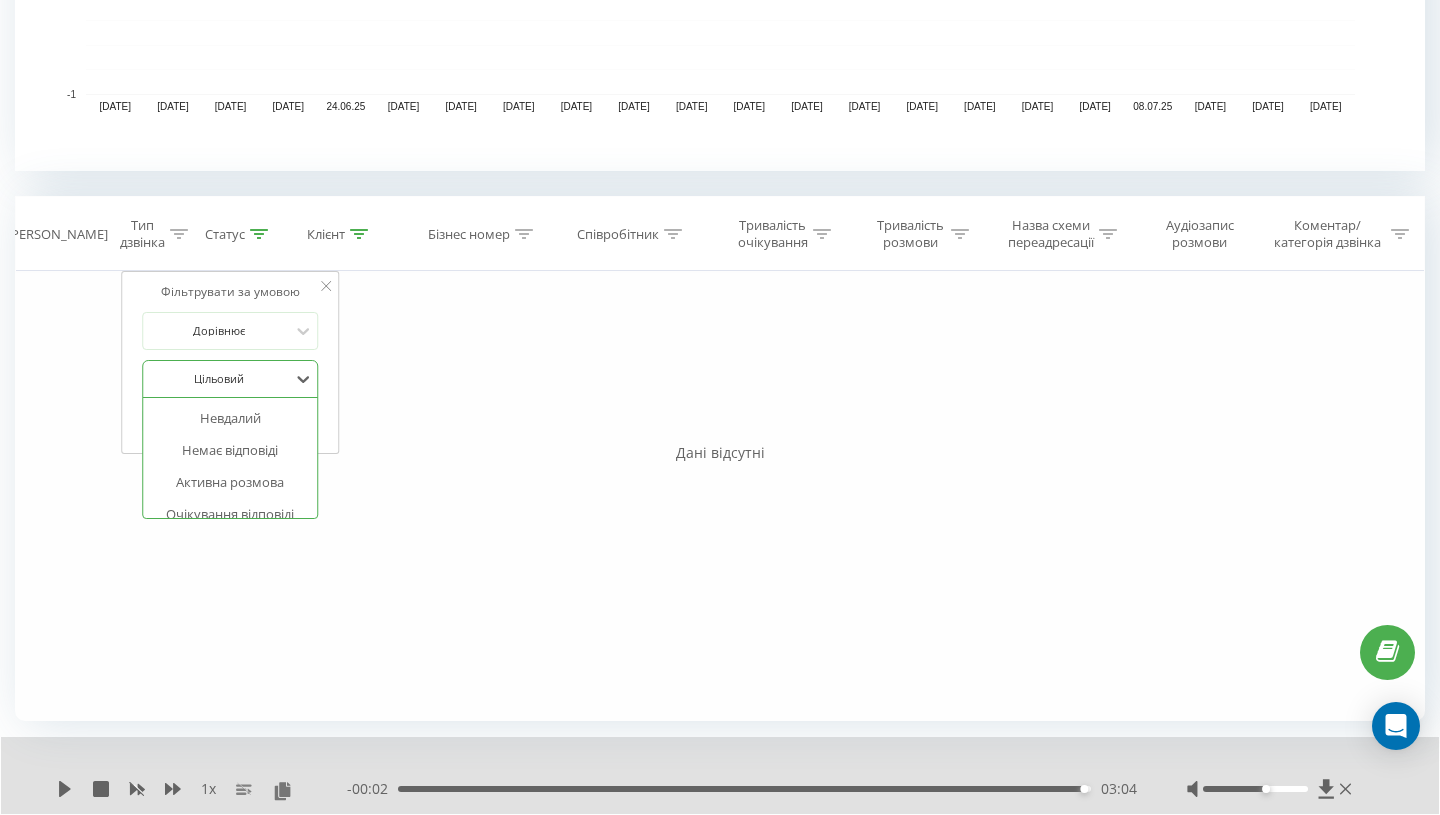 scroll, scrollTop: 86, scrollLeft: 0, axis: vertical 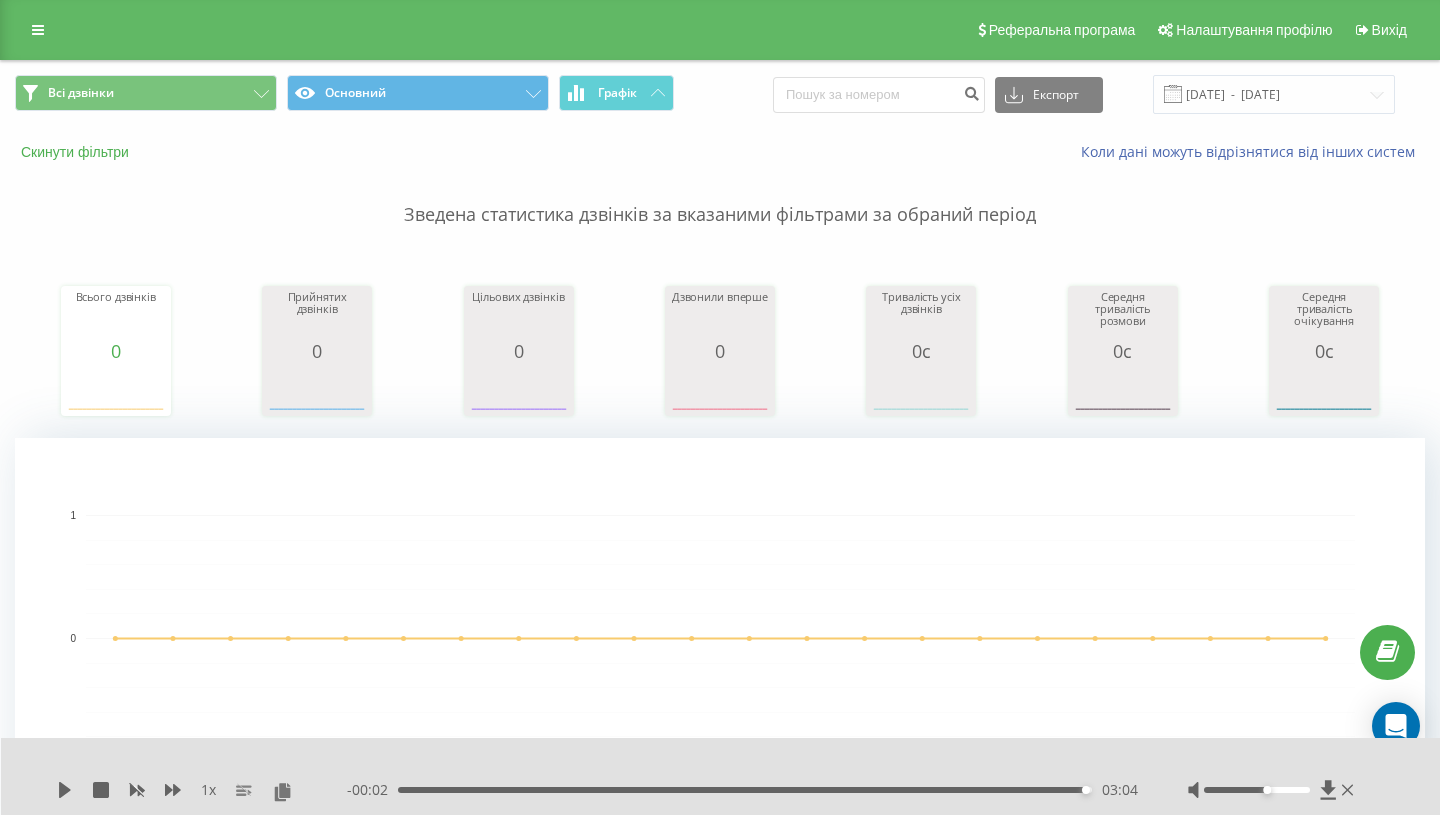 click on "Скинути фільтри" at bounding box center (77, 152) 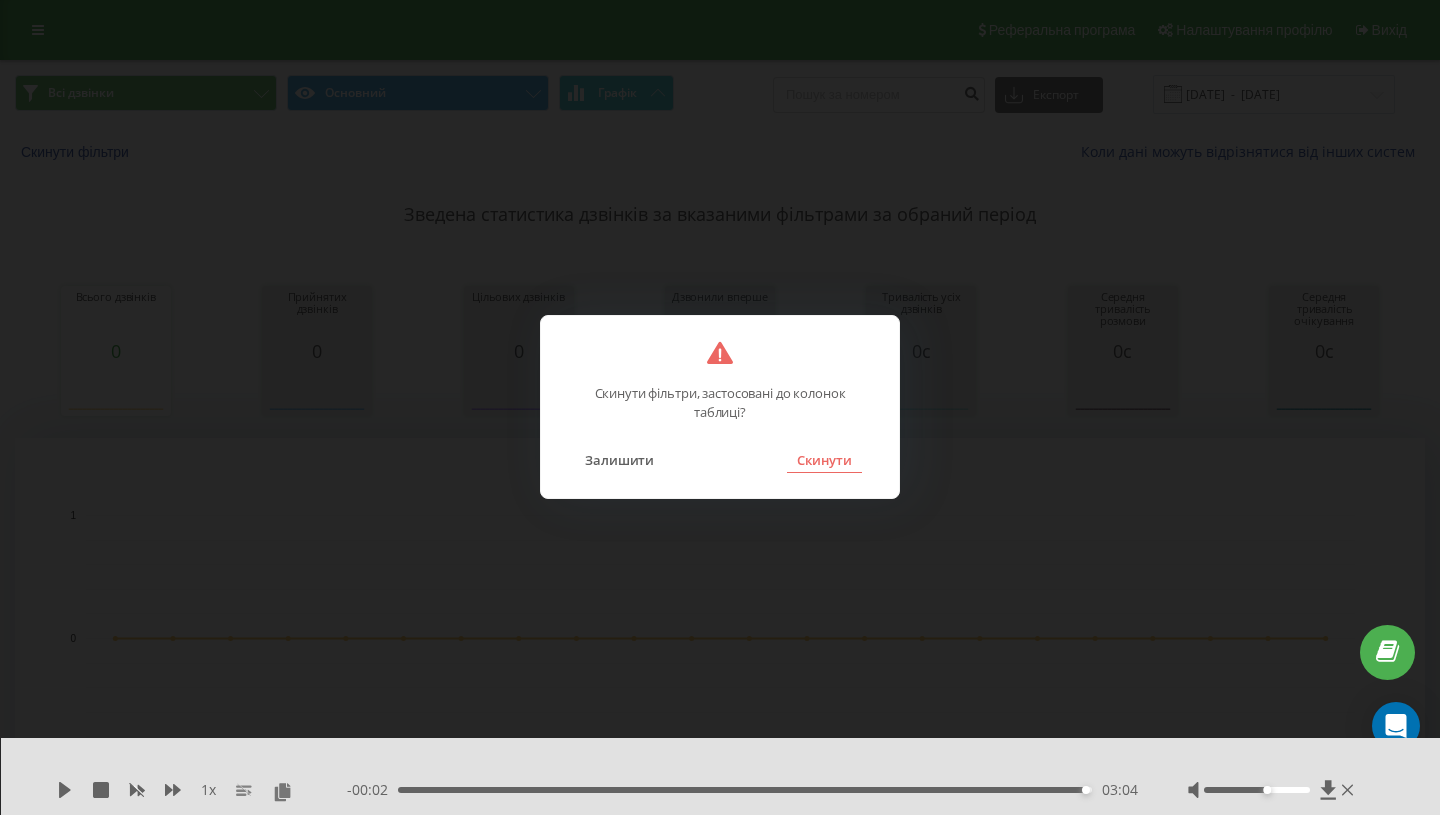click on "Скинути" at bounding box center (824, 460) 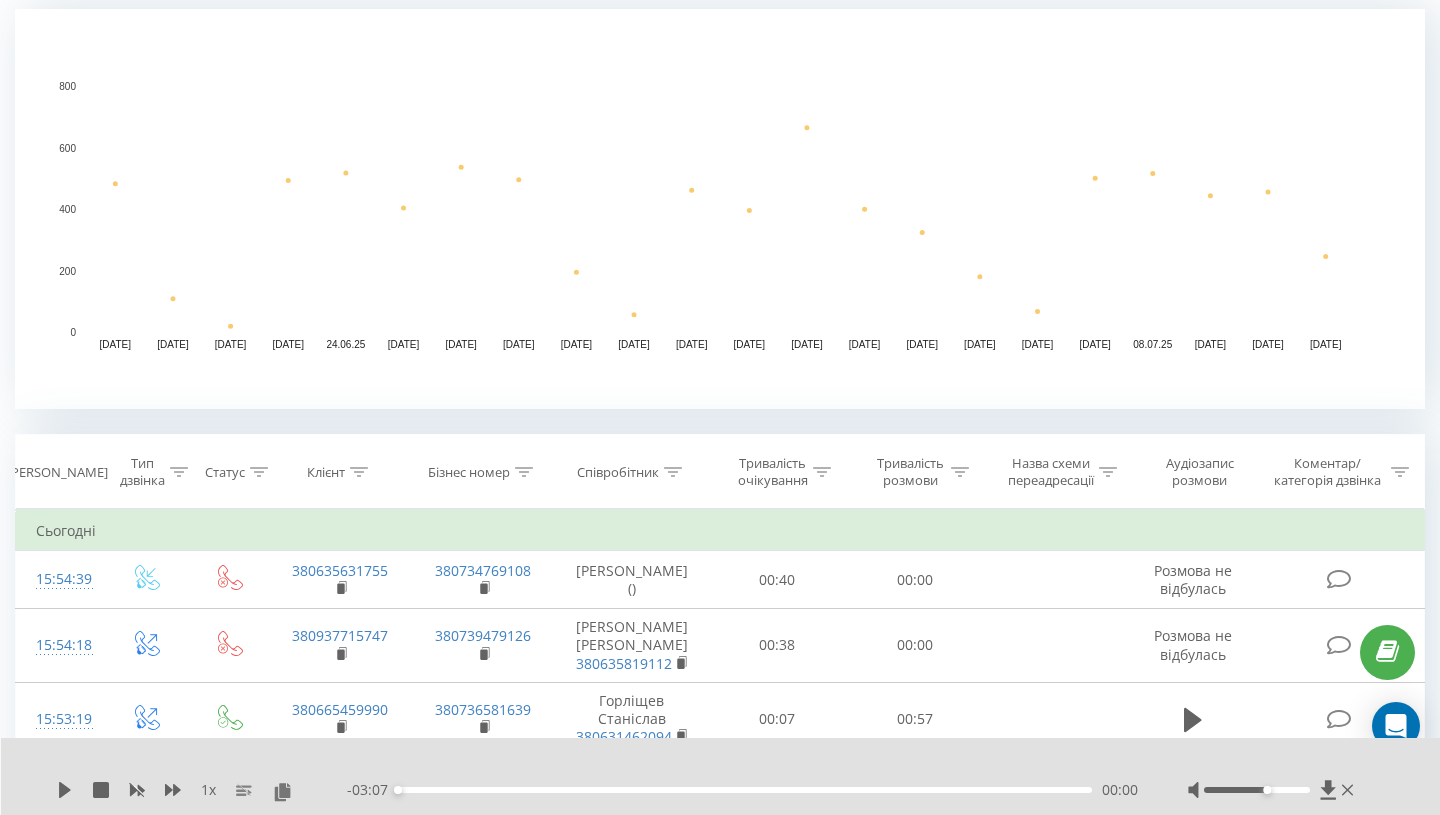 scroll, scrollTop: 557, scrollLeft: 0, axis: vertical 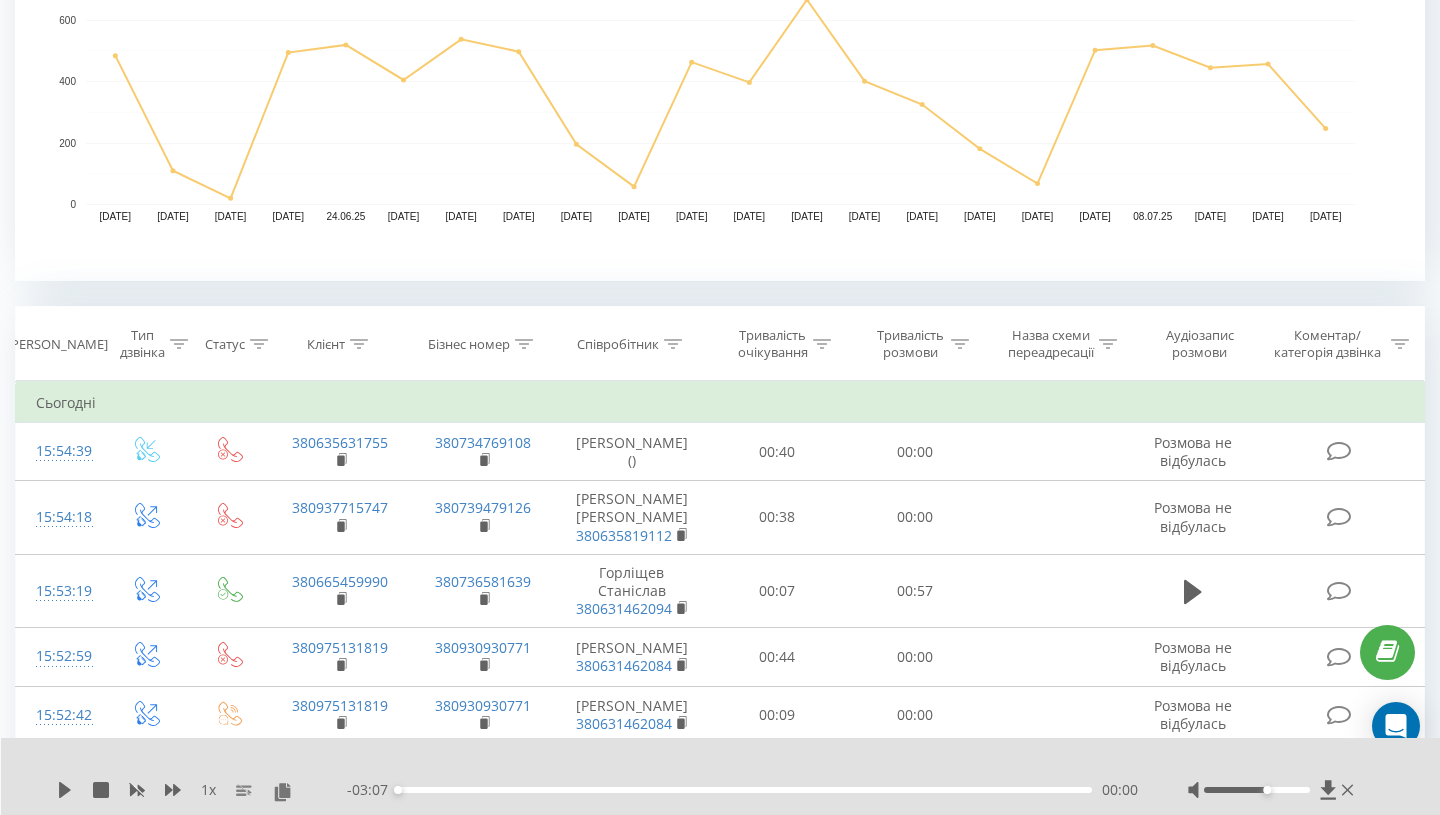 click 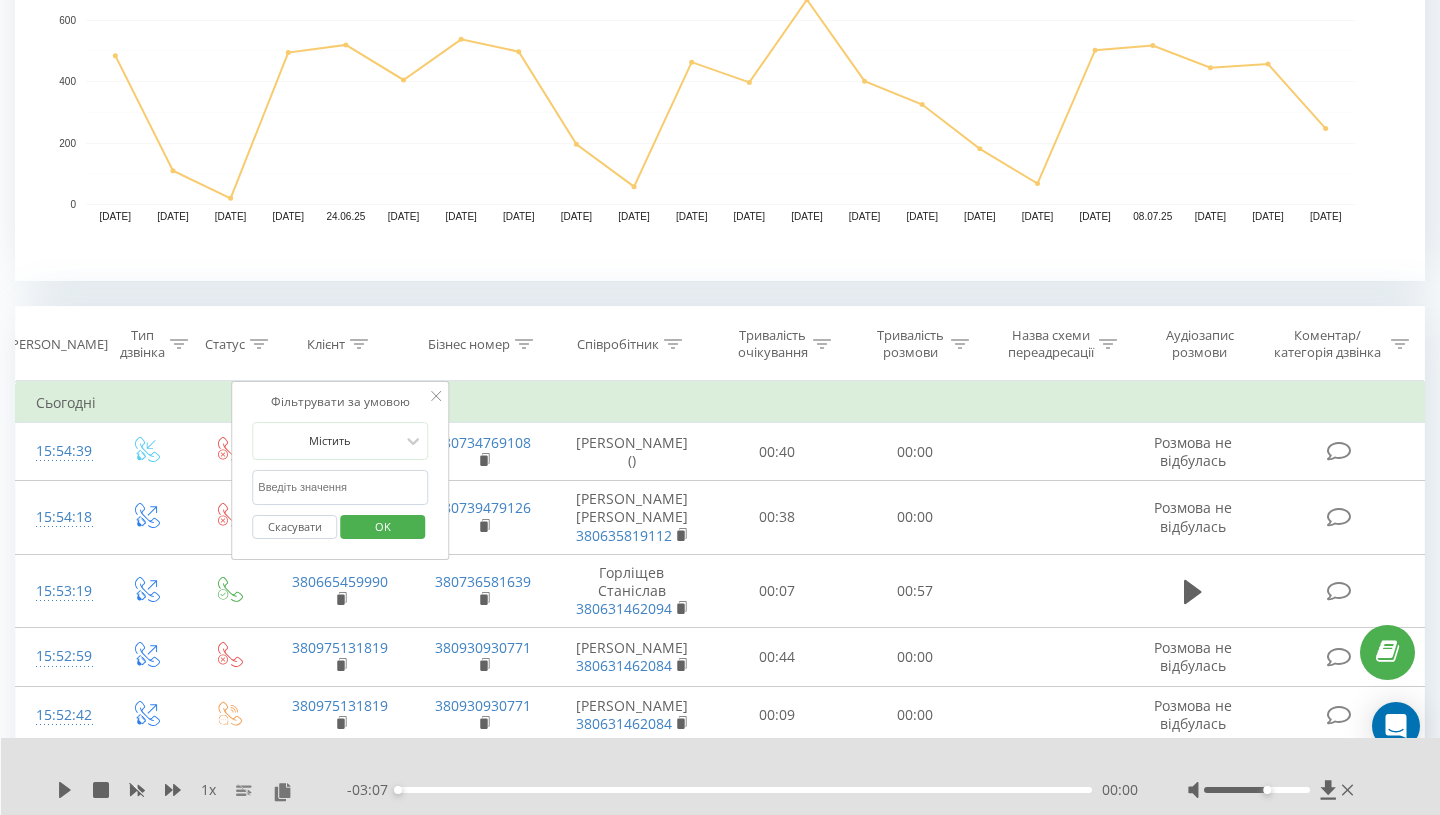 click at bounding box center [340, 487] 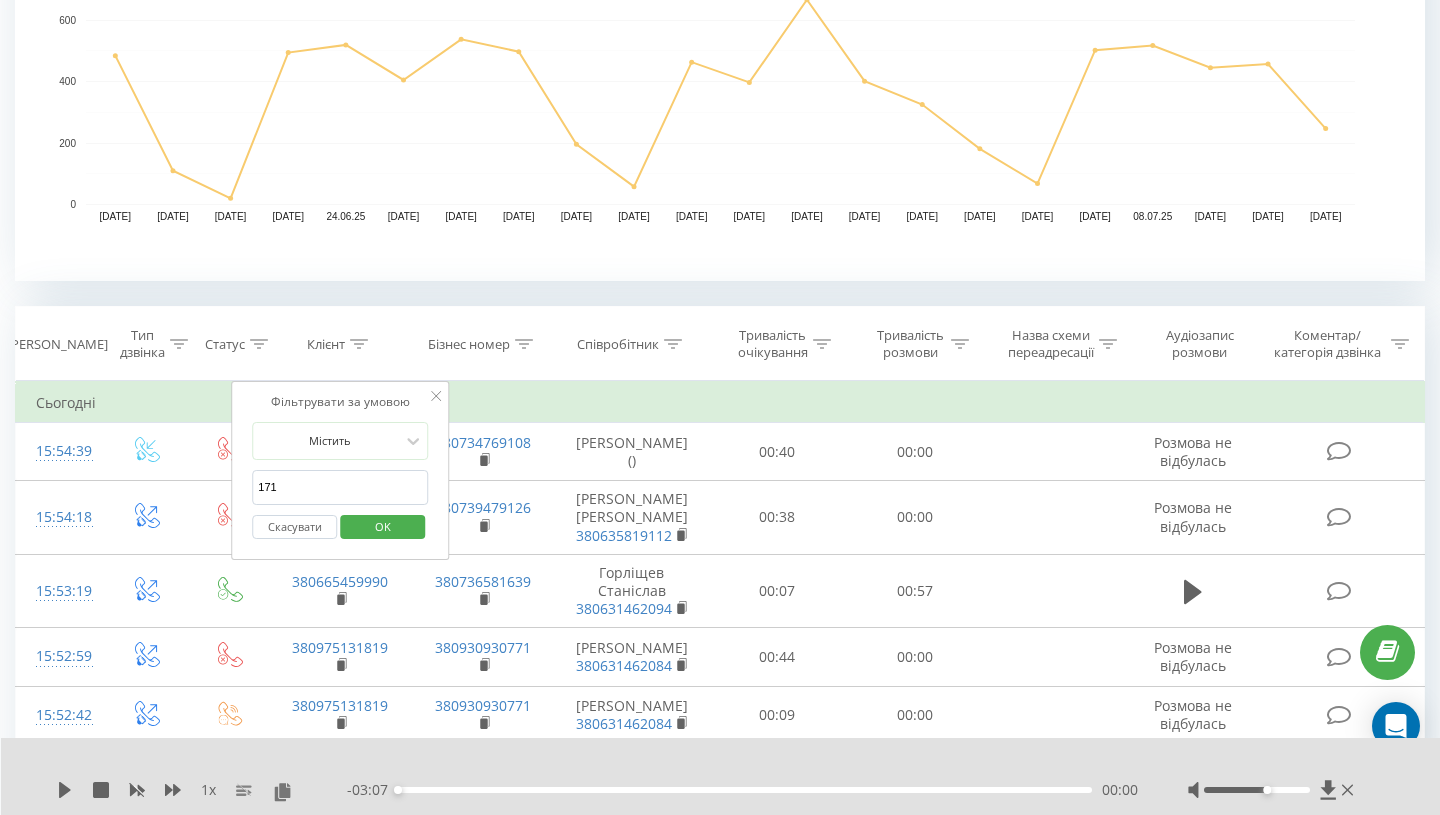 type on "1711" 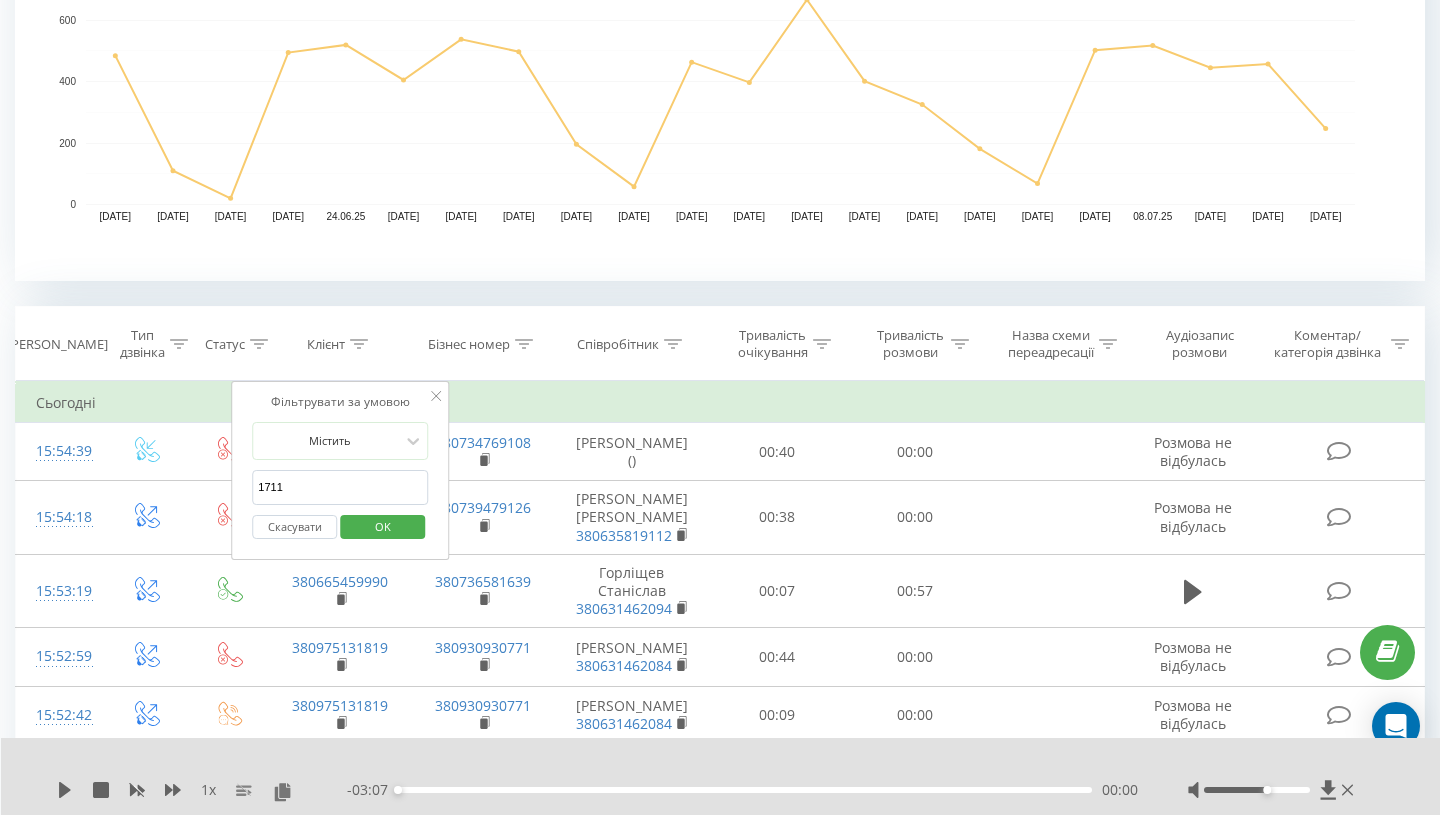 click on "OK" at bounding box center (383, 526) 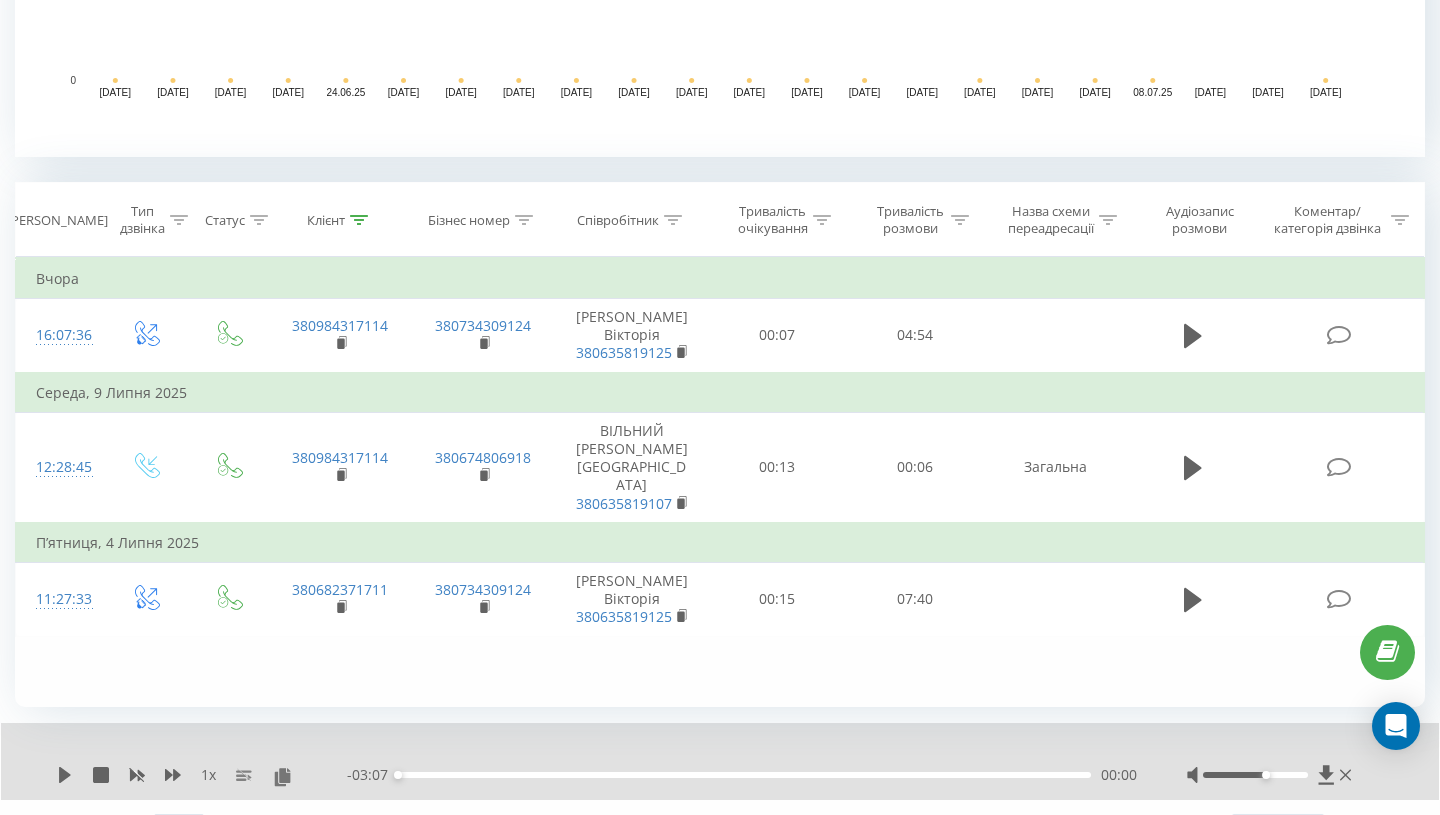 scroll, scrollTop: 701, scrollLeft: 0, axis: vertical 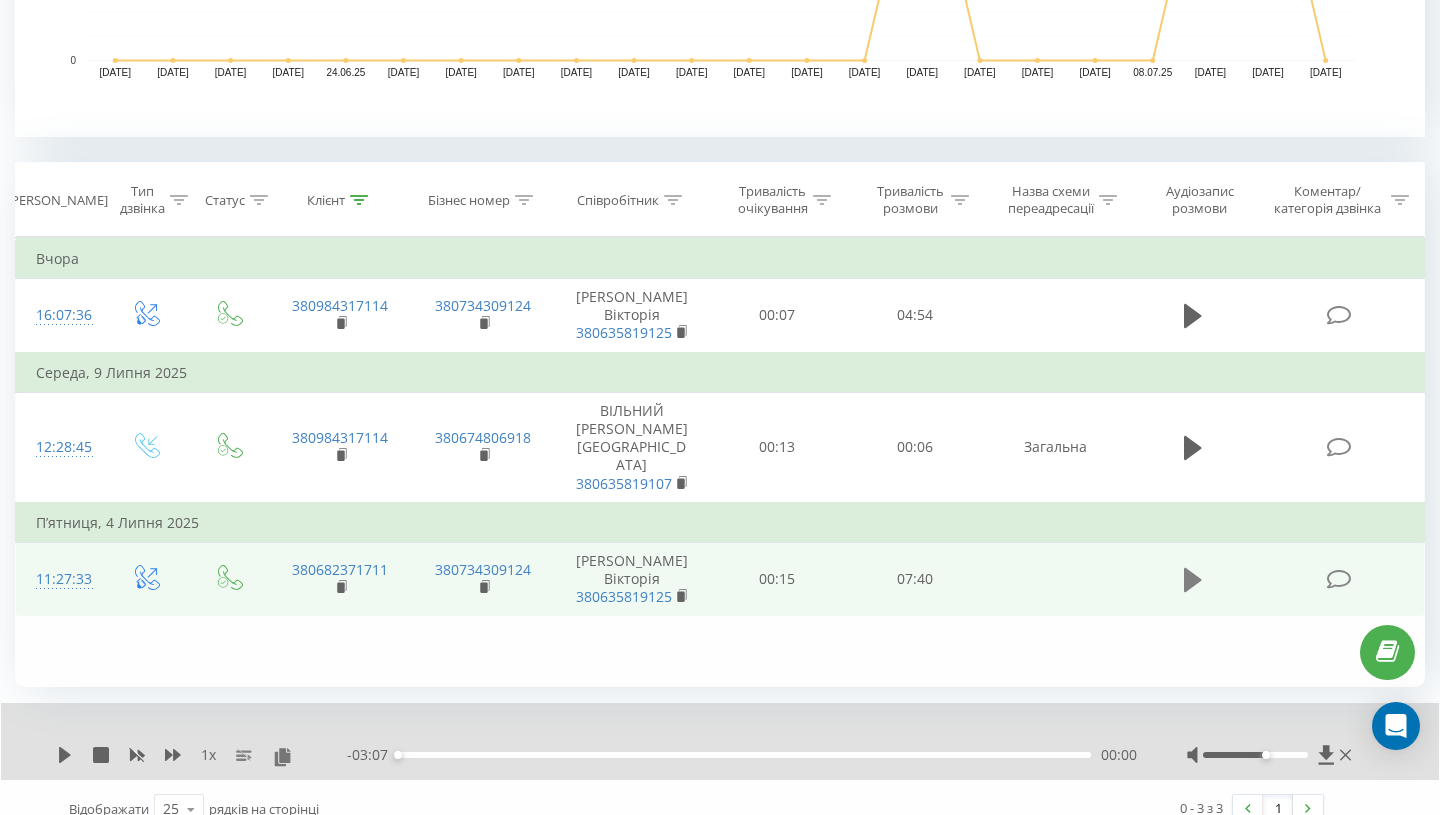 click 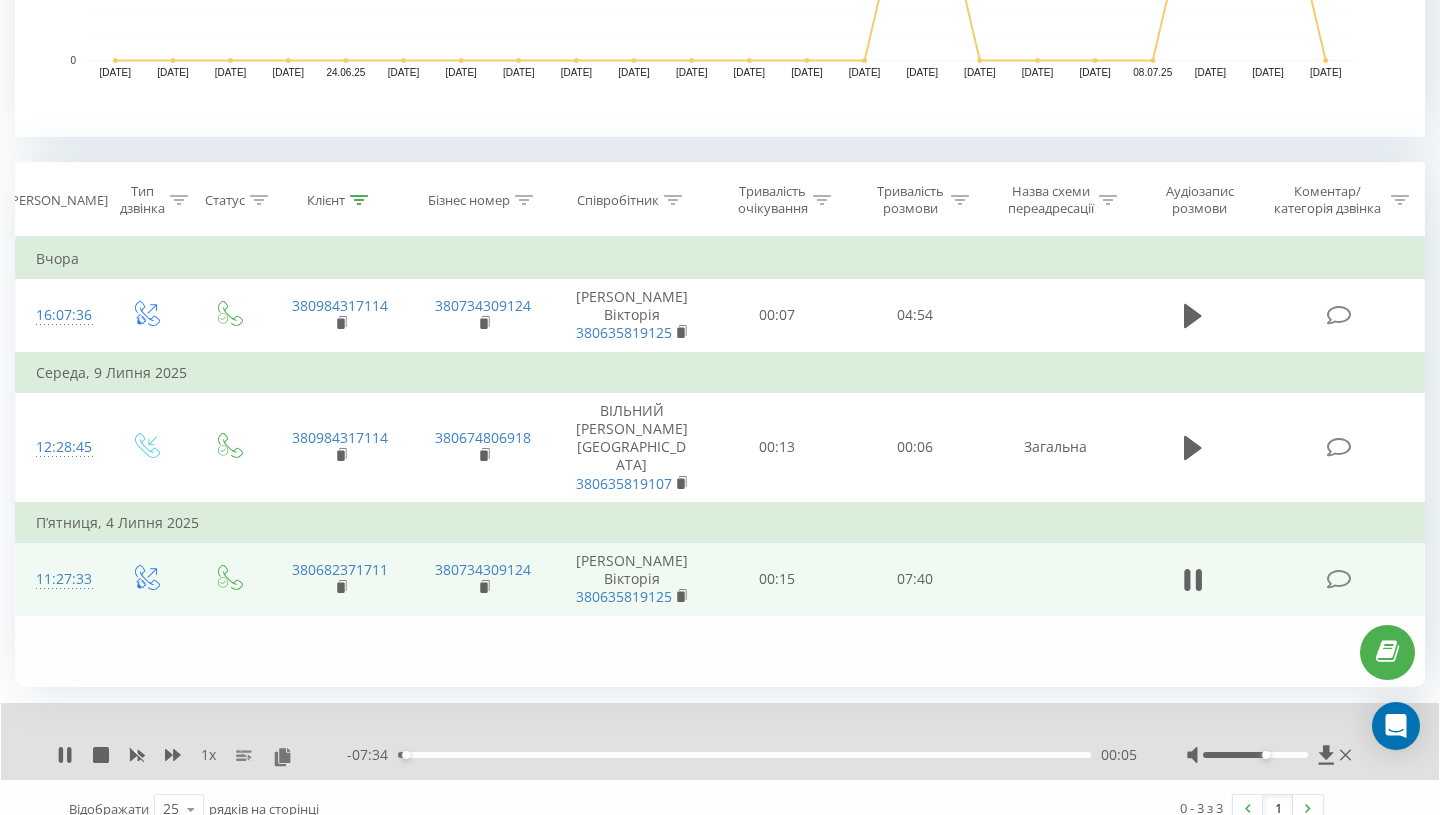 click on "00:05" at bounding box center [744, 755] 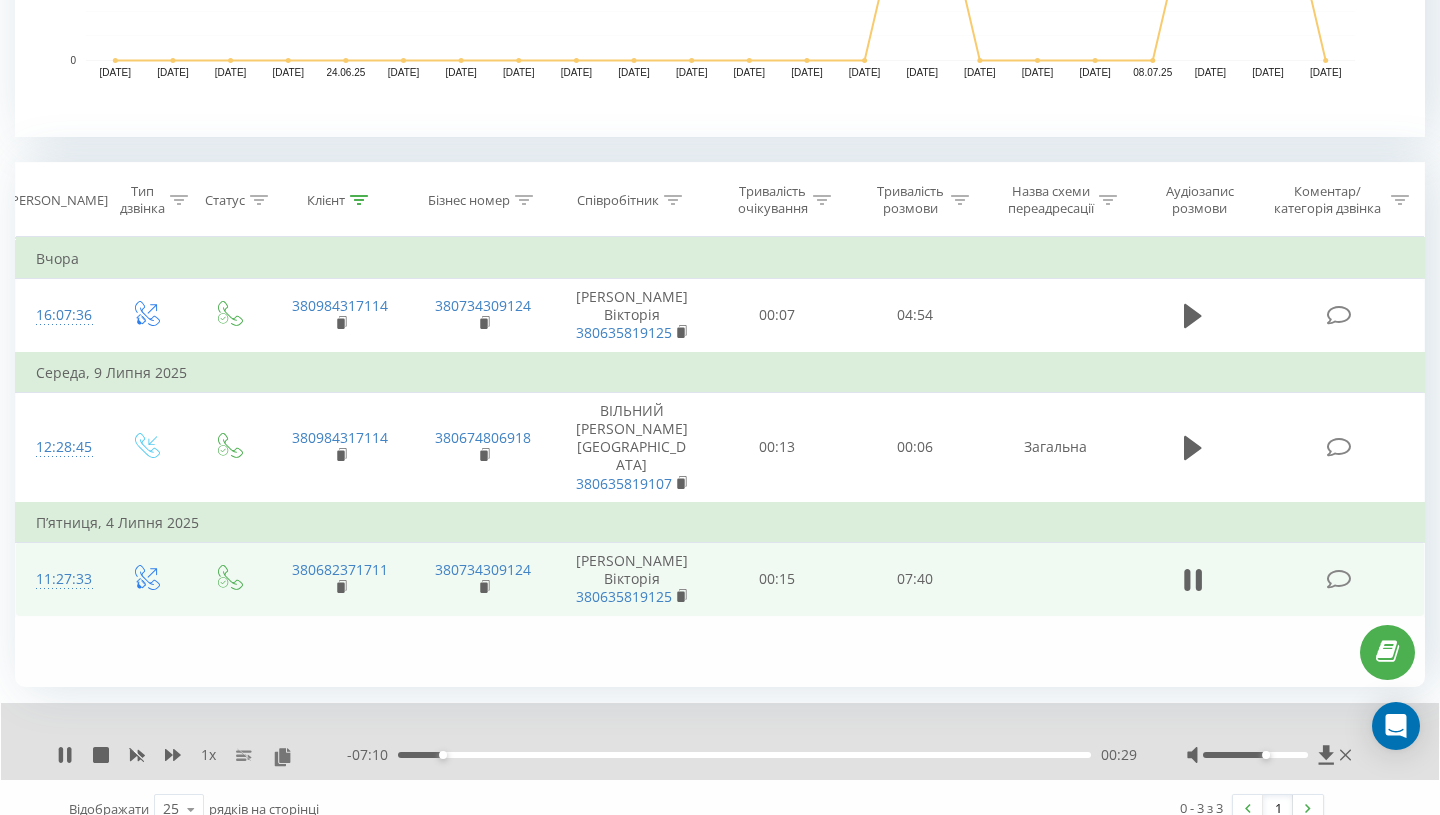 click on "00:29" at bounding box center [744, 755] 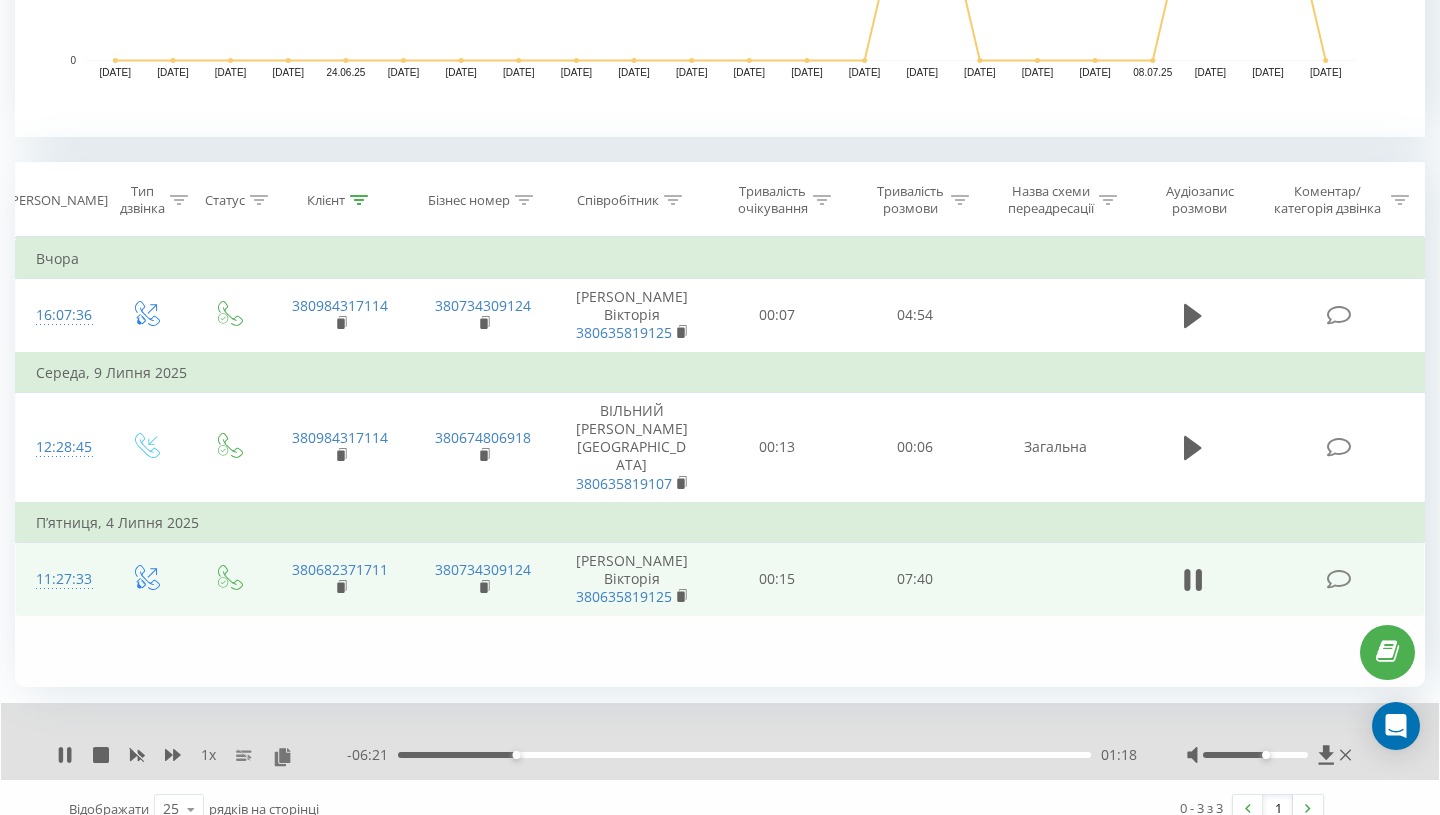 click on "01:18" at bounding box center [744, 755] 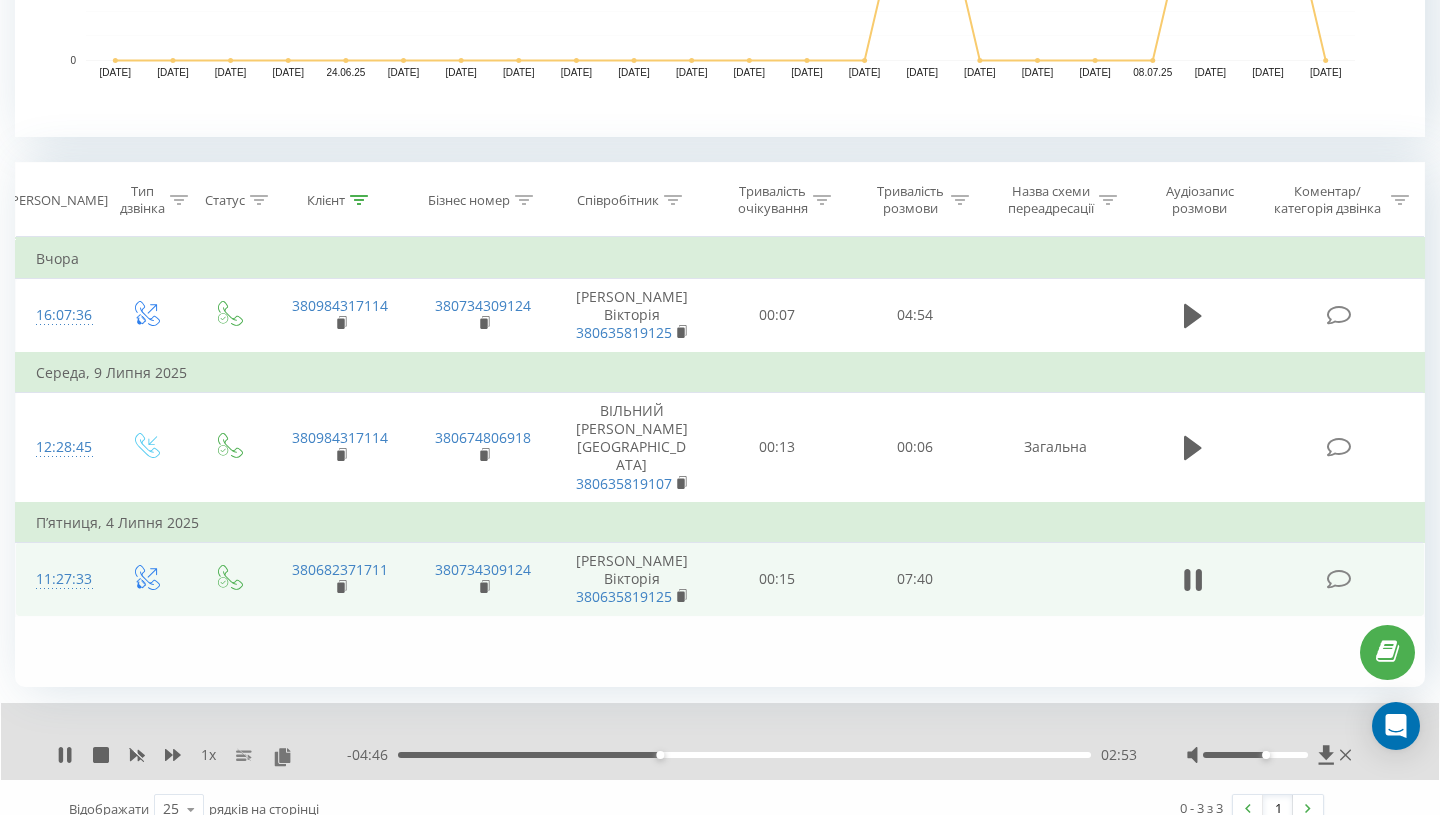 click on "02:53" at bounding box center (744, 755) 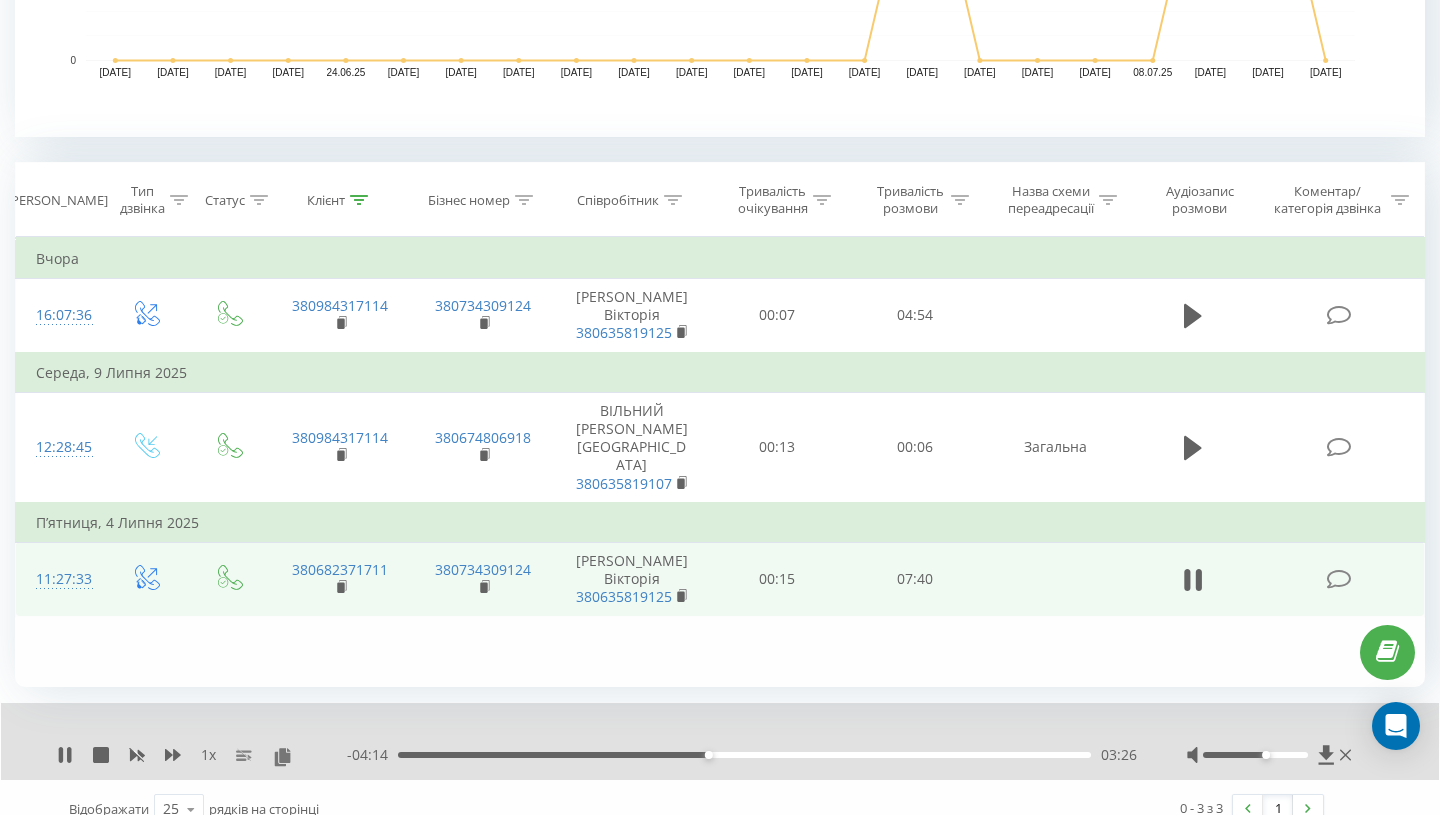 click on "03:26" at bounding box center [744, 755] 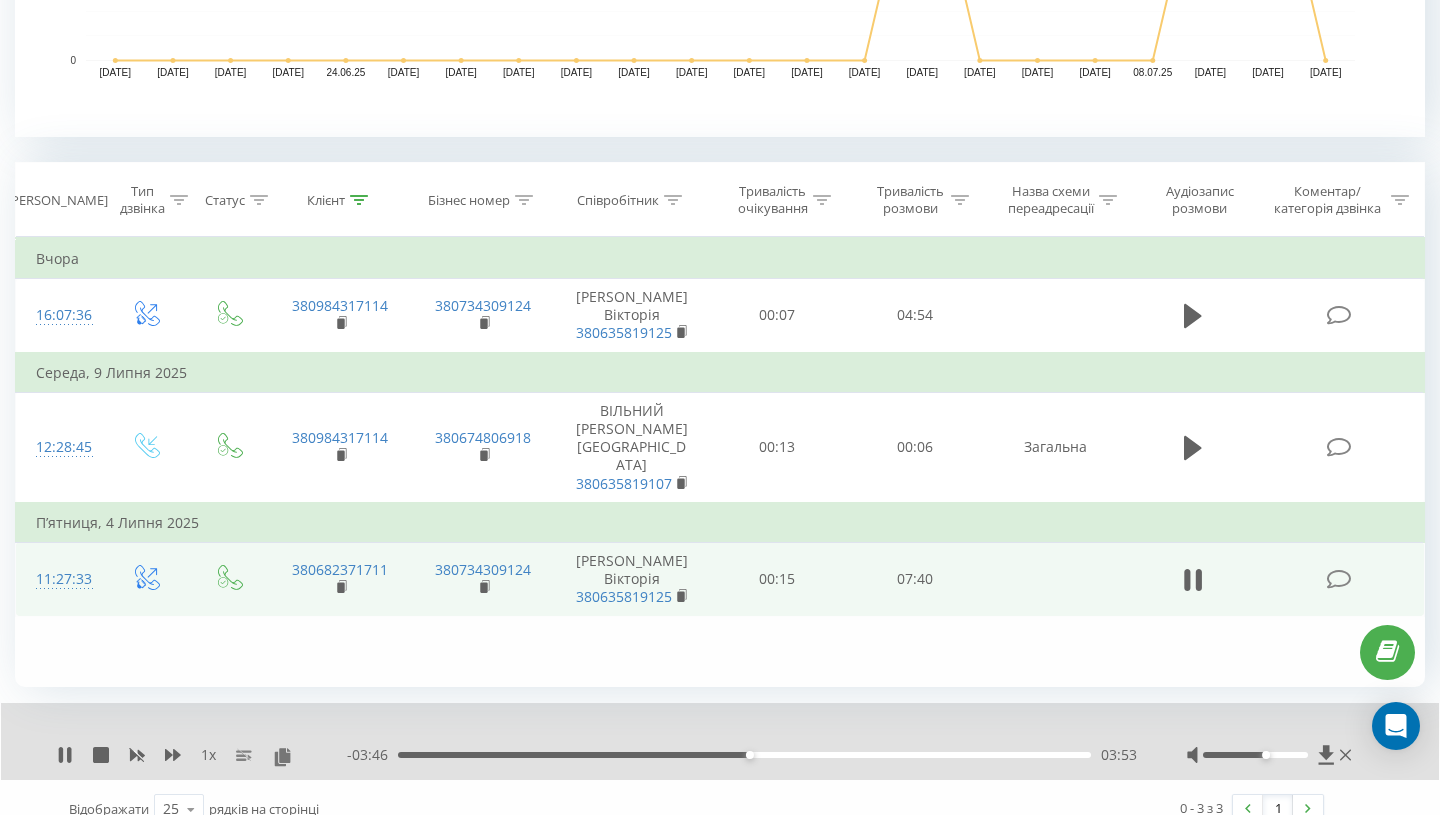 click on "03:53" at bounding box center [744, 755] 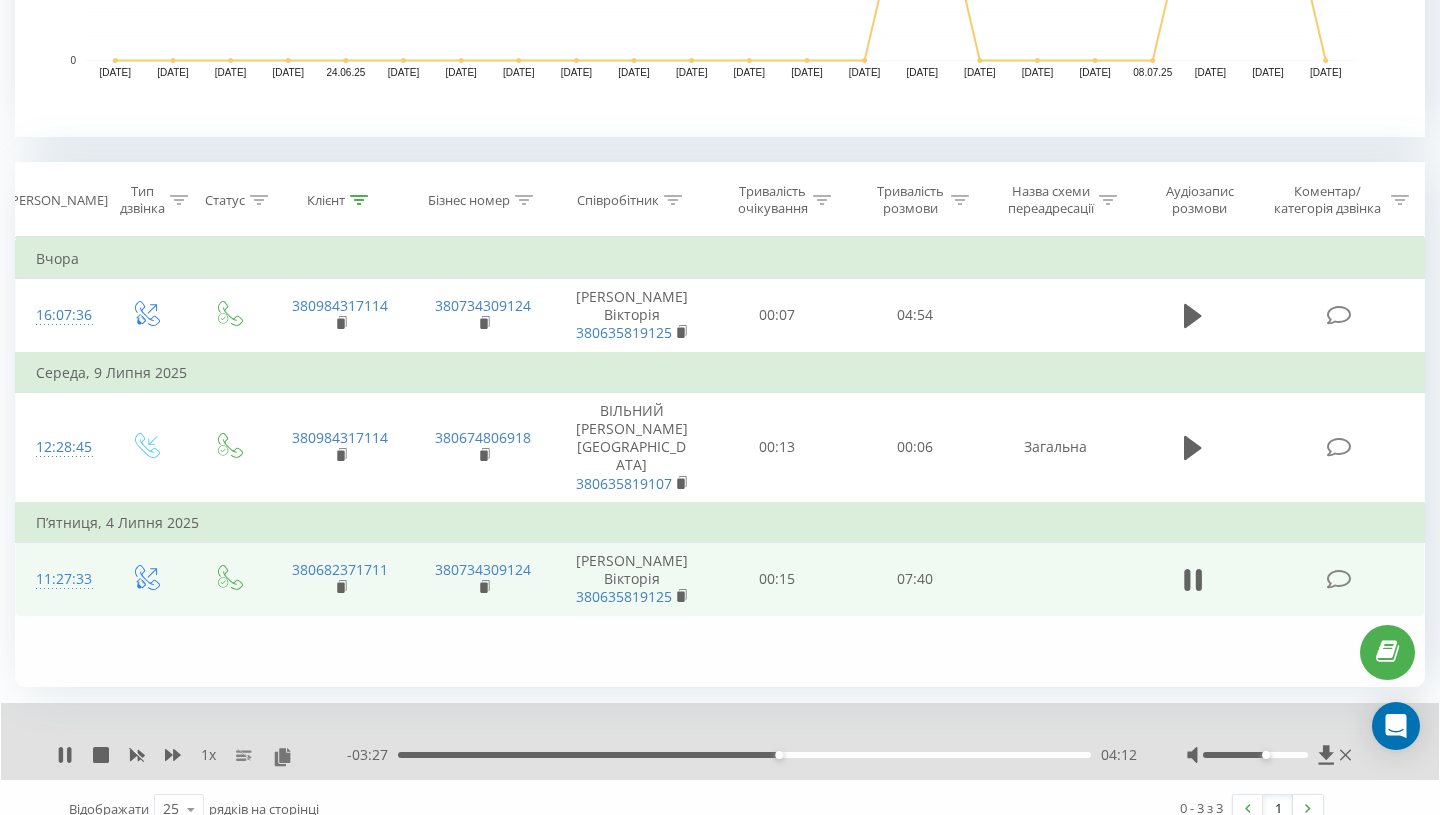 click on "04:12" at bounding box center [744, 755] 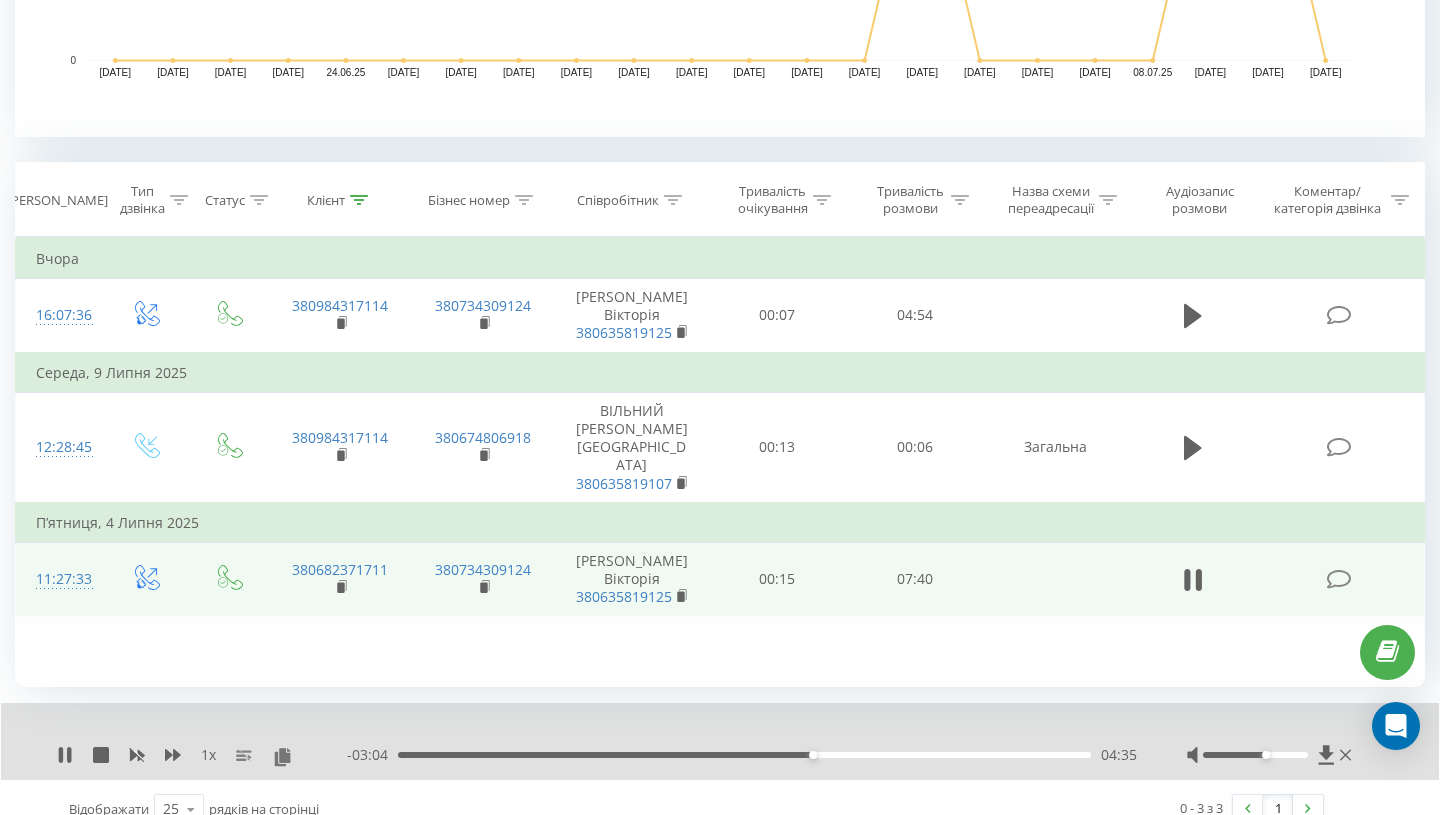 click on "04:35" at bounding box center [744, 755] 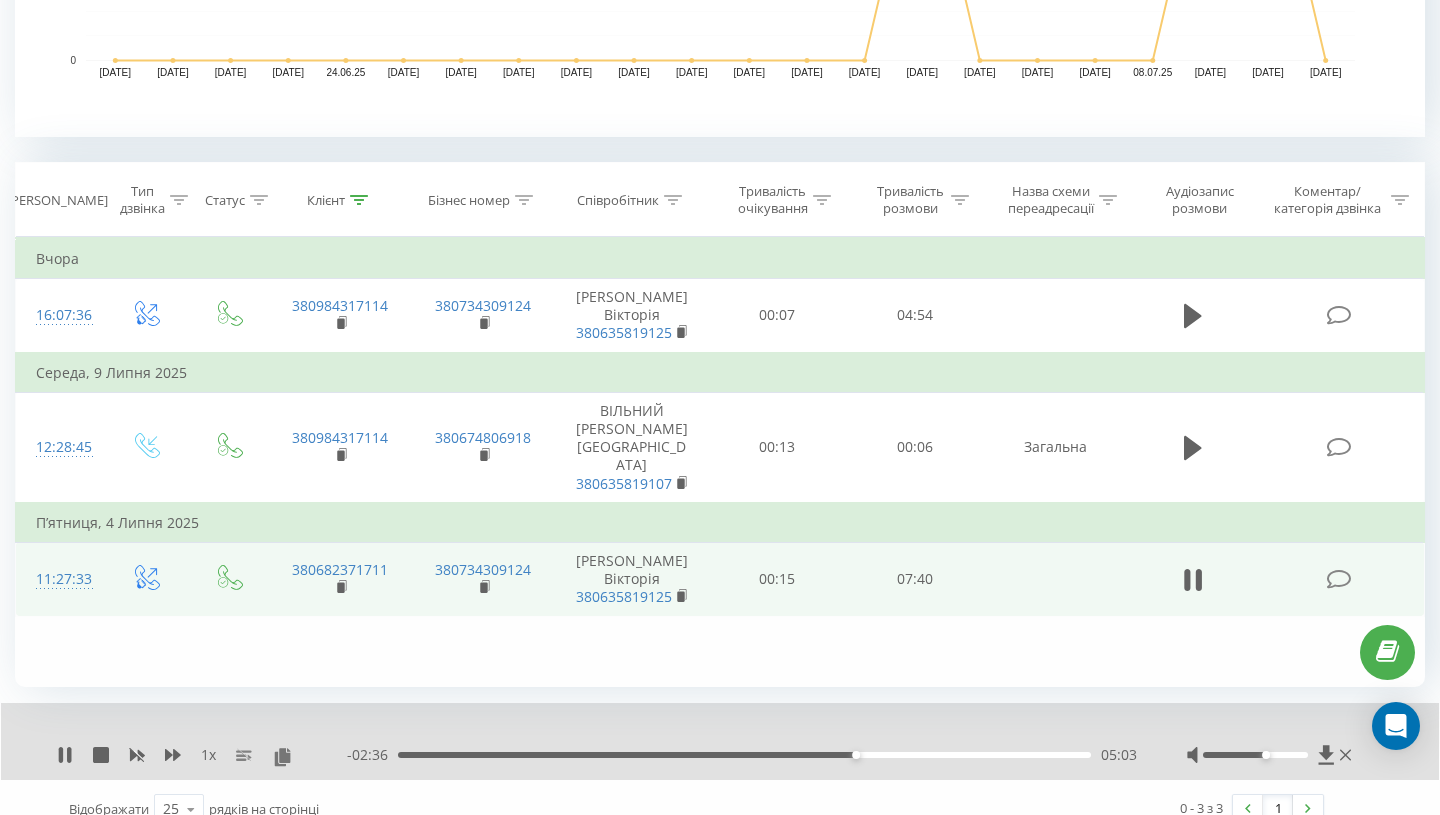 click on "05:03" at bounding box center [744, 755] 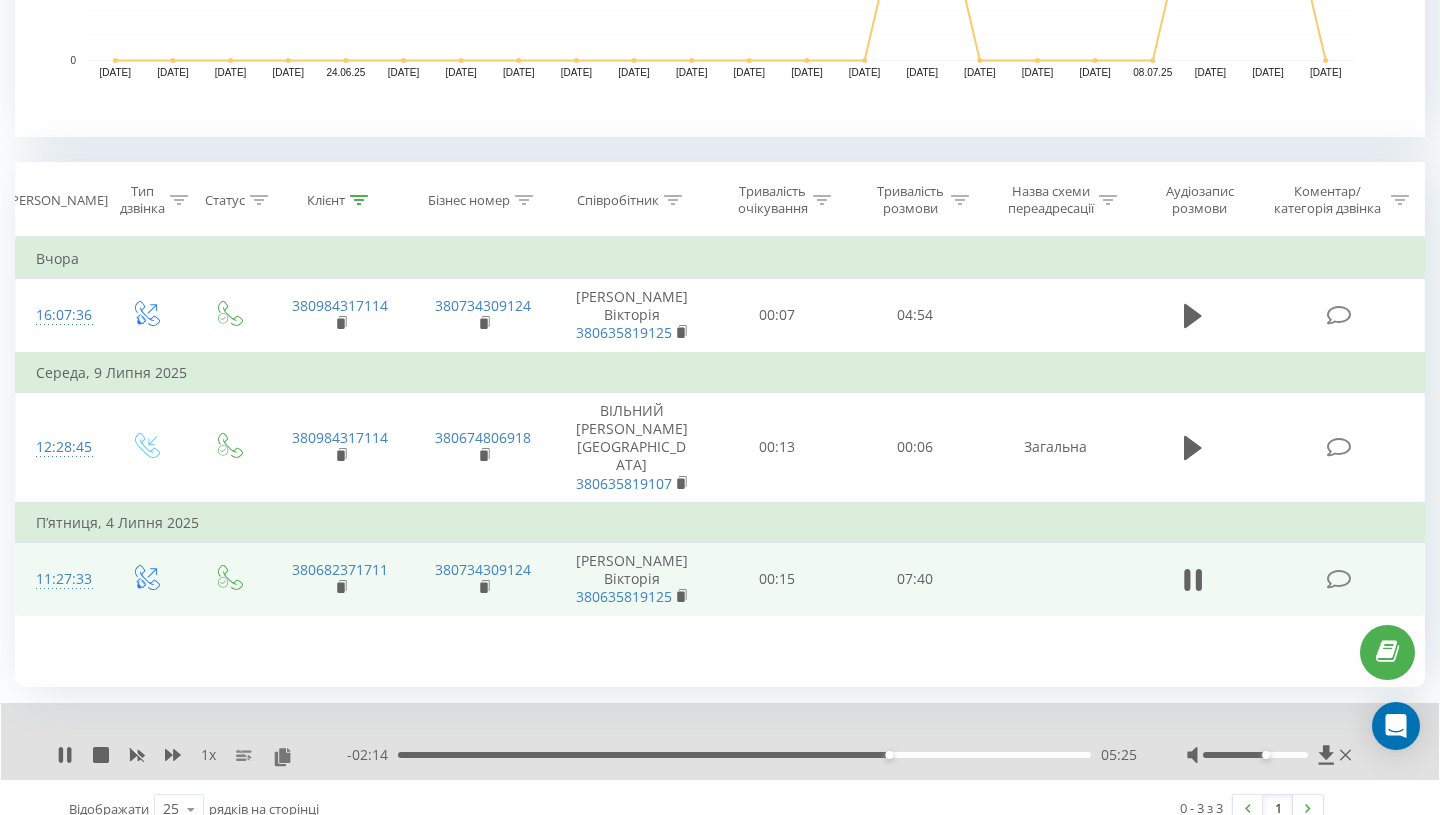 click on "05:25" at bounding box center (744, 755) 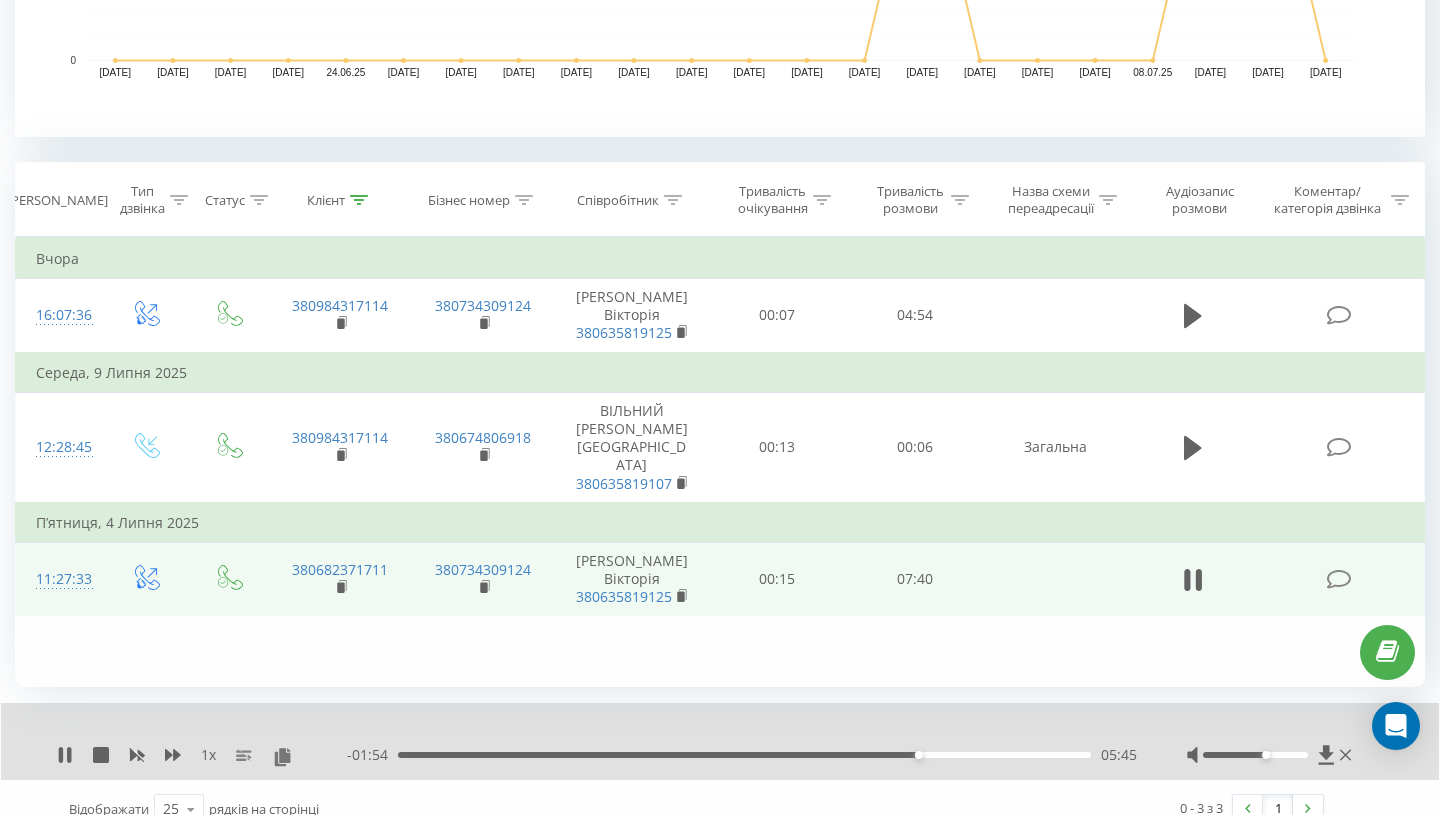 click on "05:45" at bounding box center (744, 755) 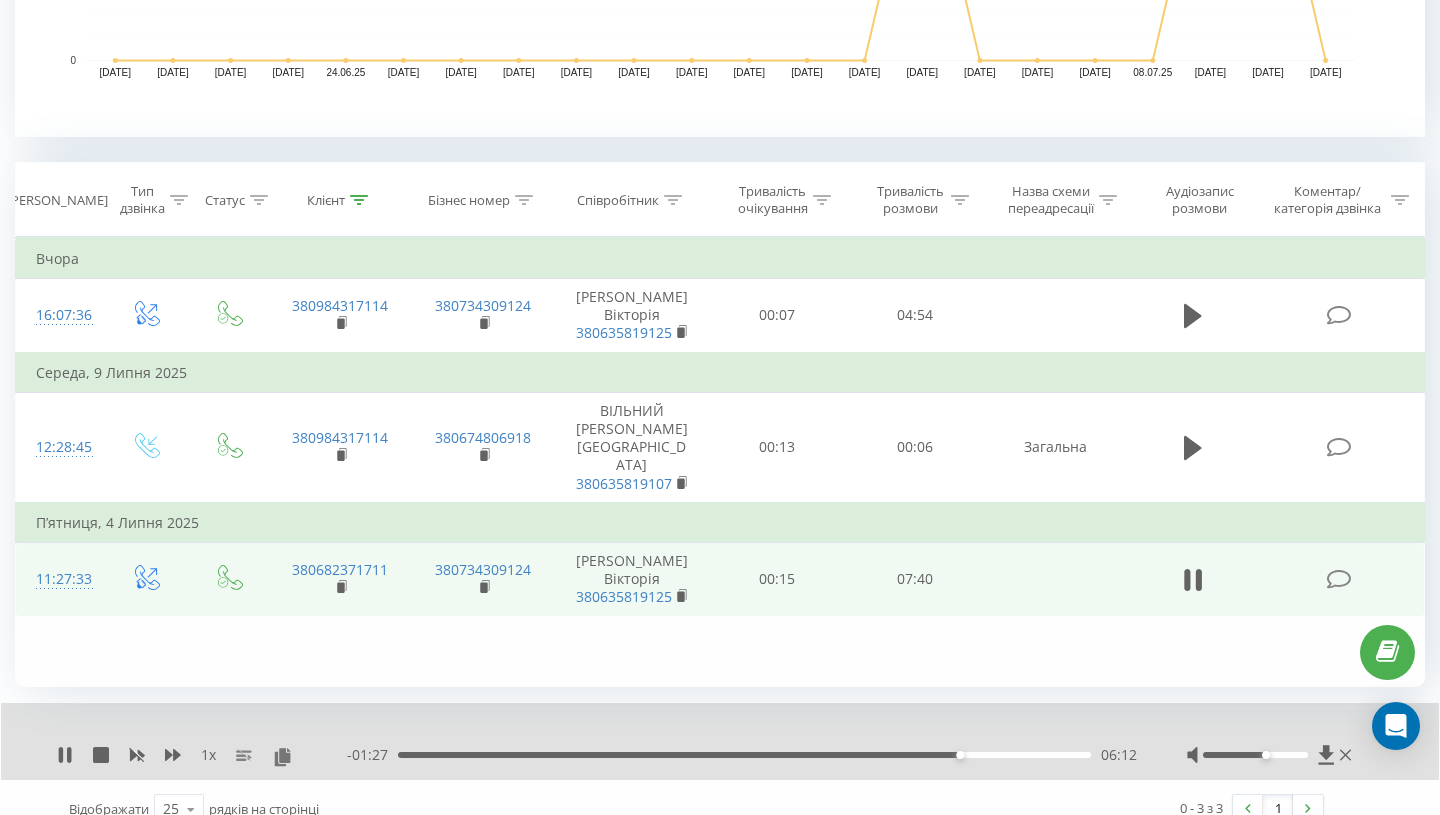 click on "06:12" at bounding box center (744, 755) 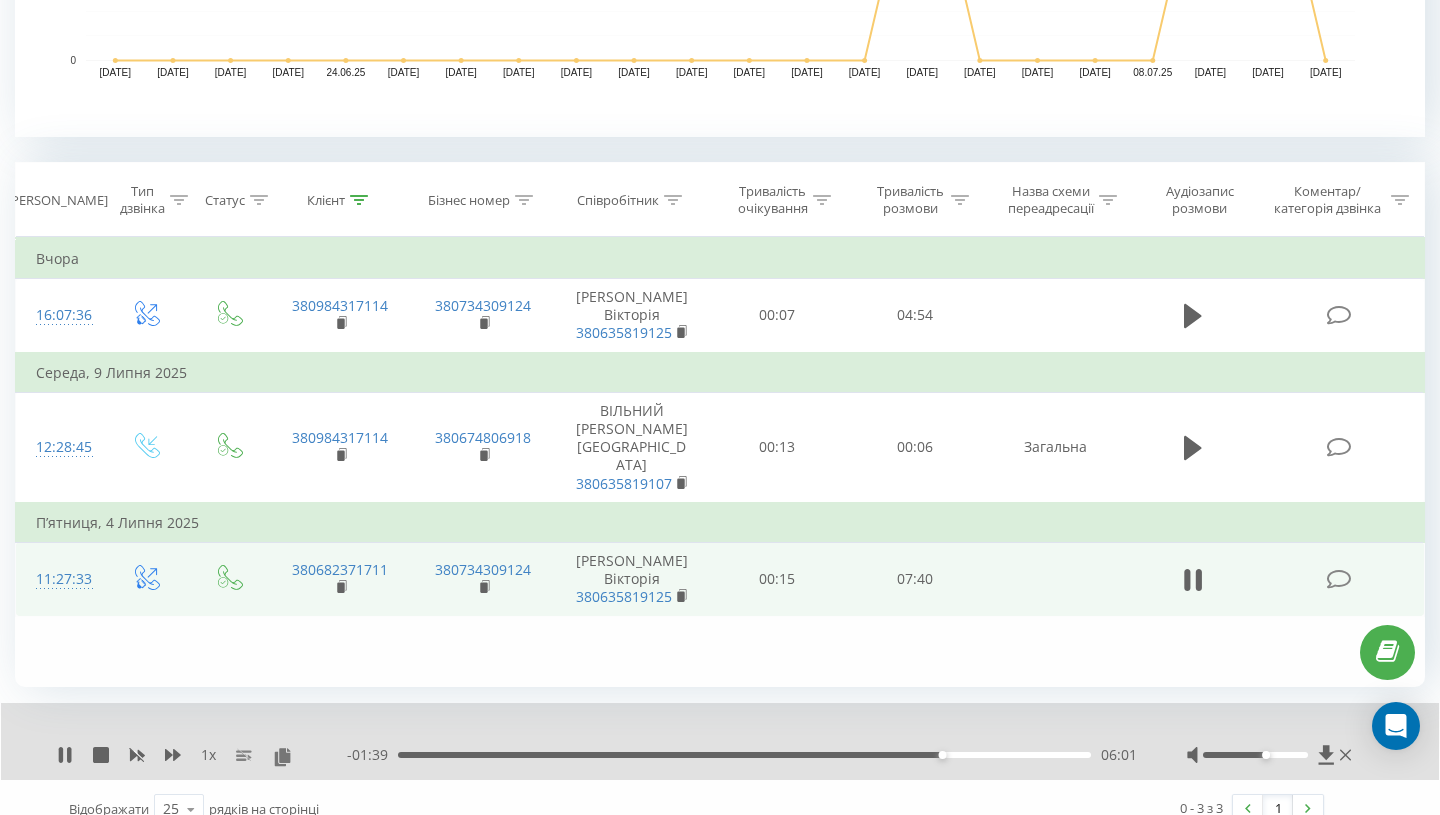 click on "06:01" at bounding box center [744, 755] 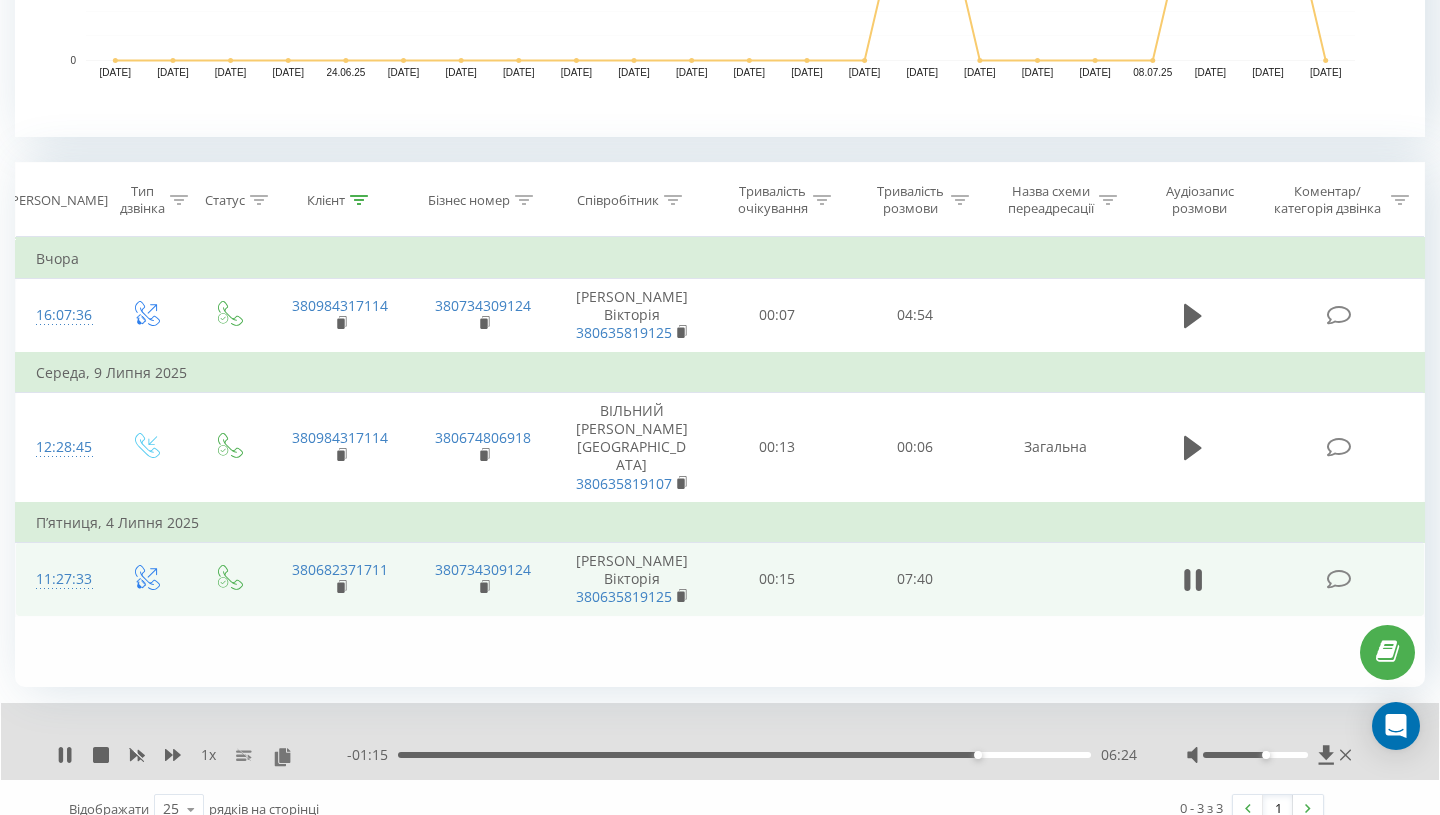 click on "06:24" at bounding box center (744, 755) 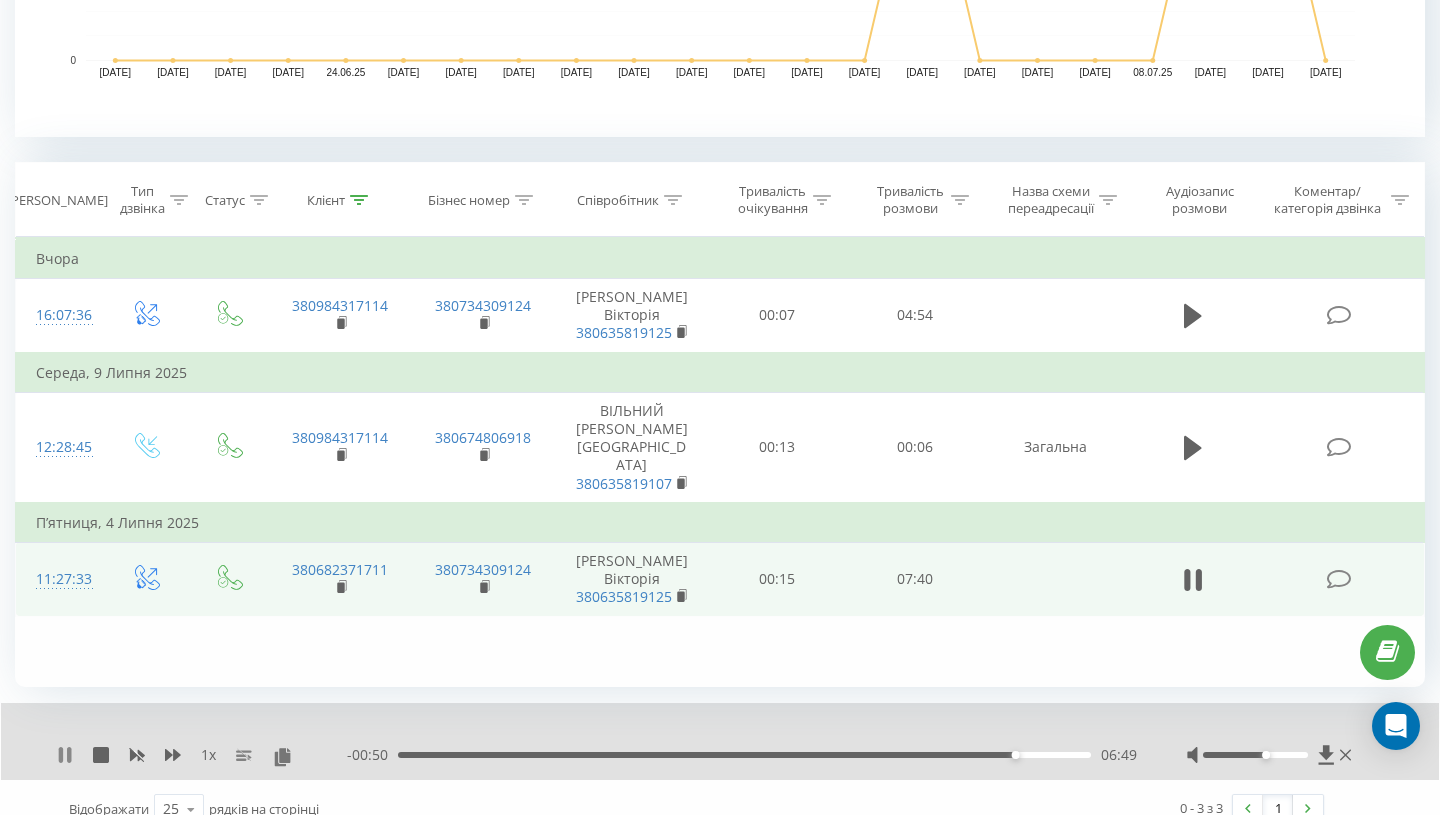 click at bounding box center [65, 755] 